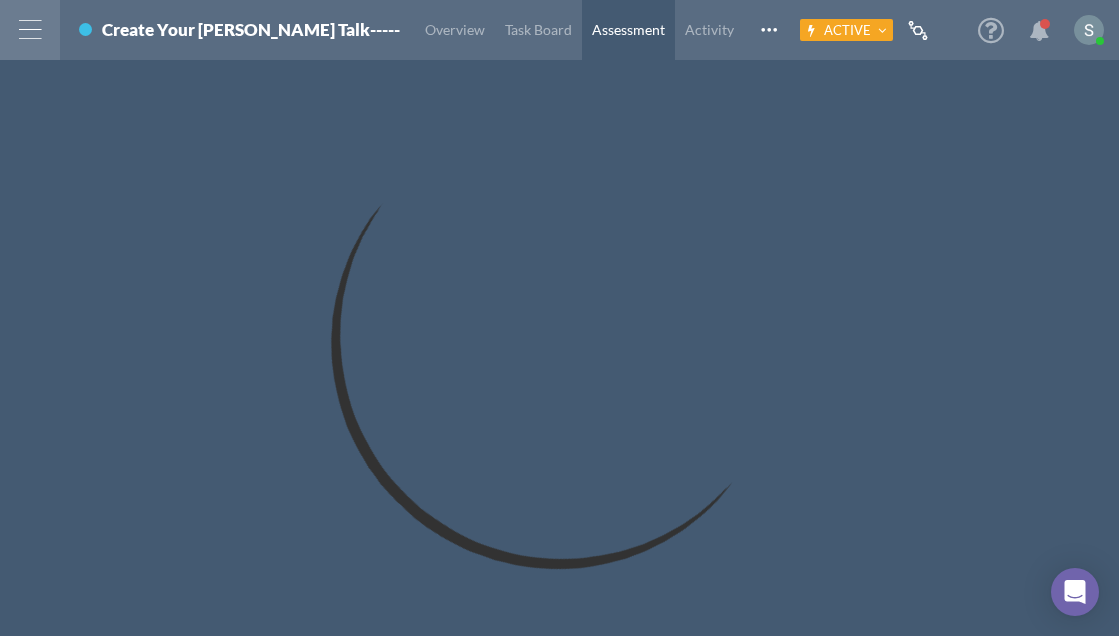 scroll, scrollTop: 0, scrollLeft: 0, axis: both 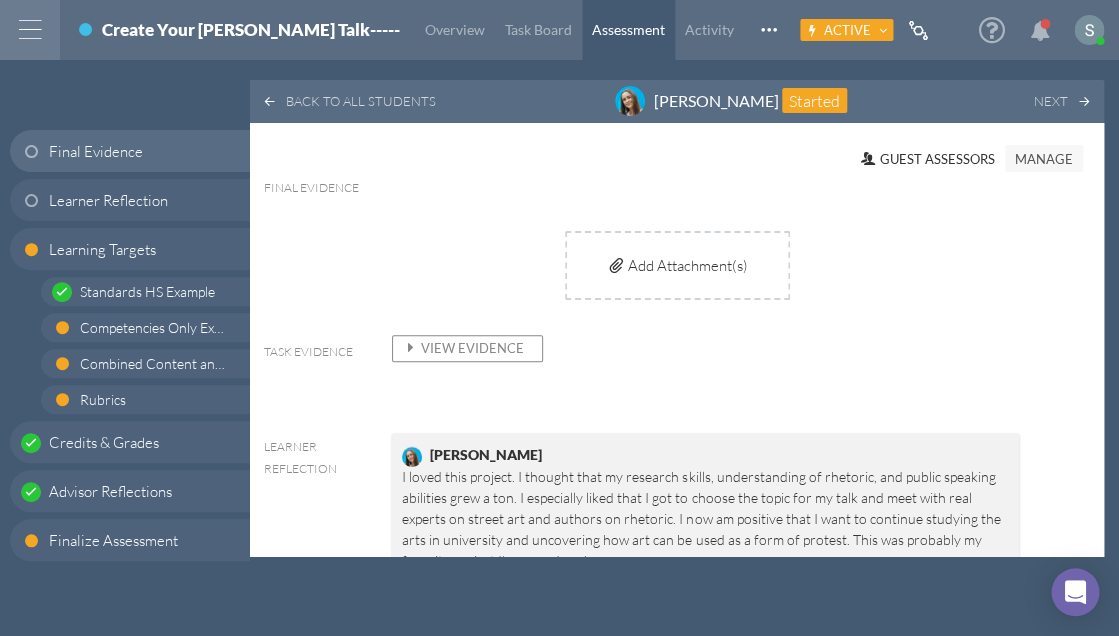 click at bounding box center (30, 30) 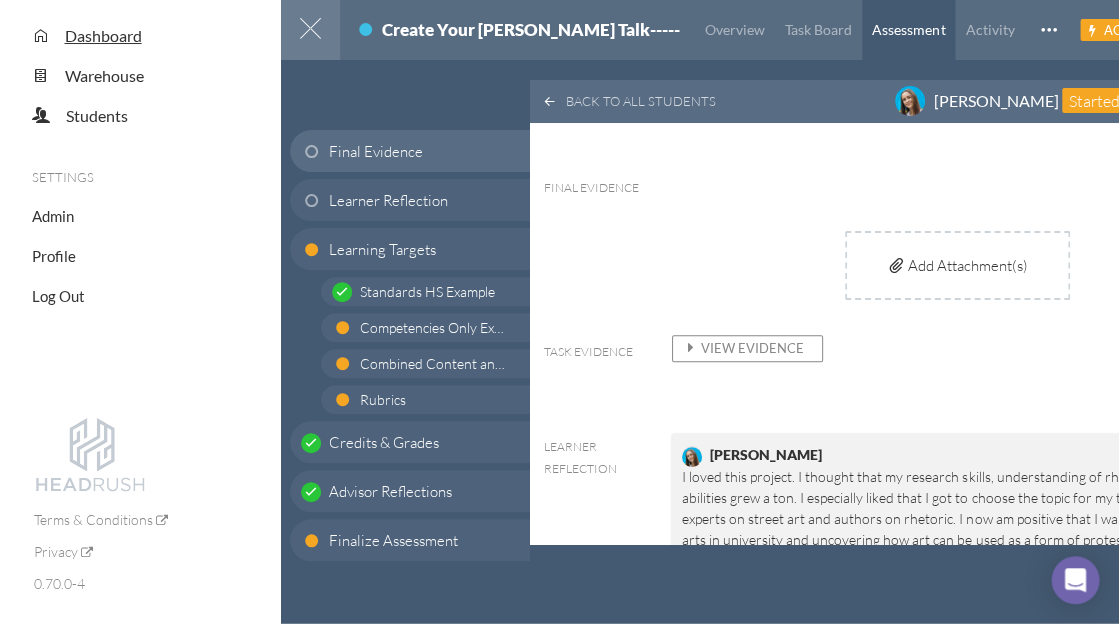 click on "Dashboard" at bounding box center [103, 35] 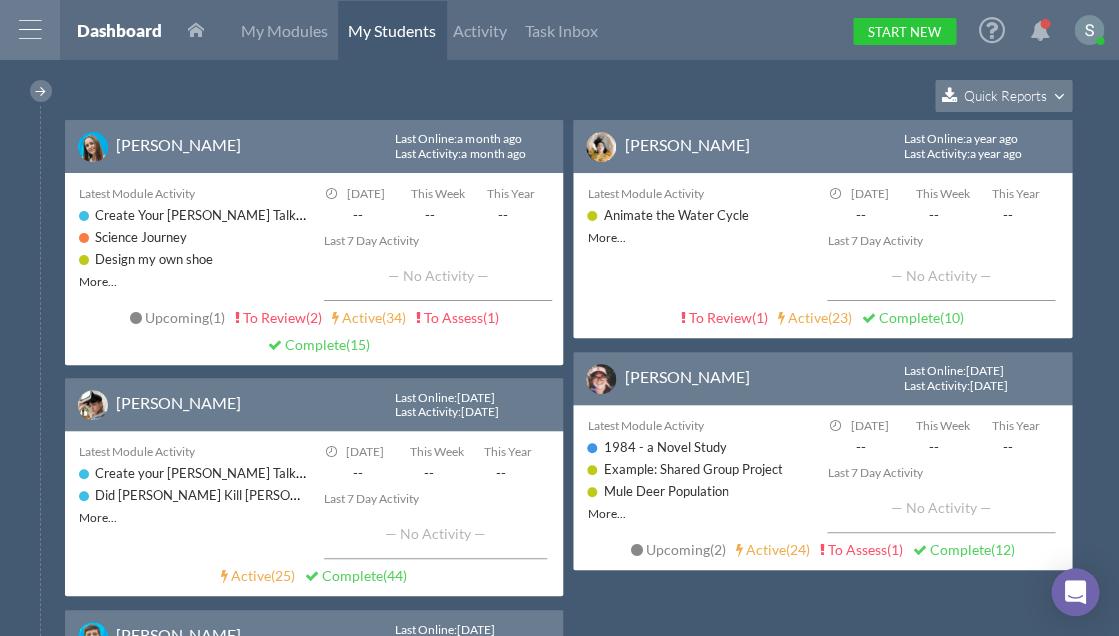 click on "Quick Reports" at bounding box center [573, 100] 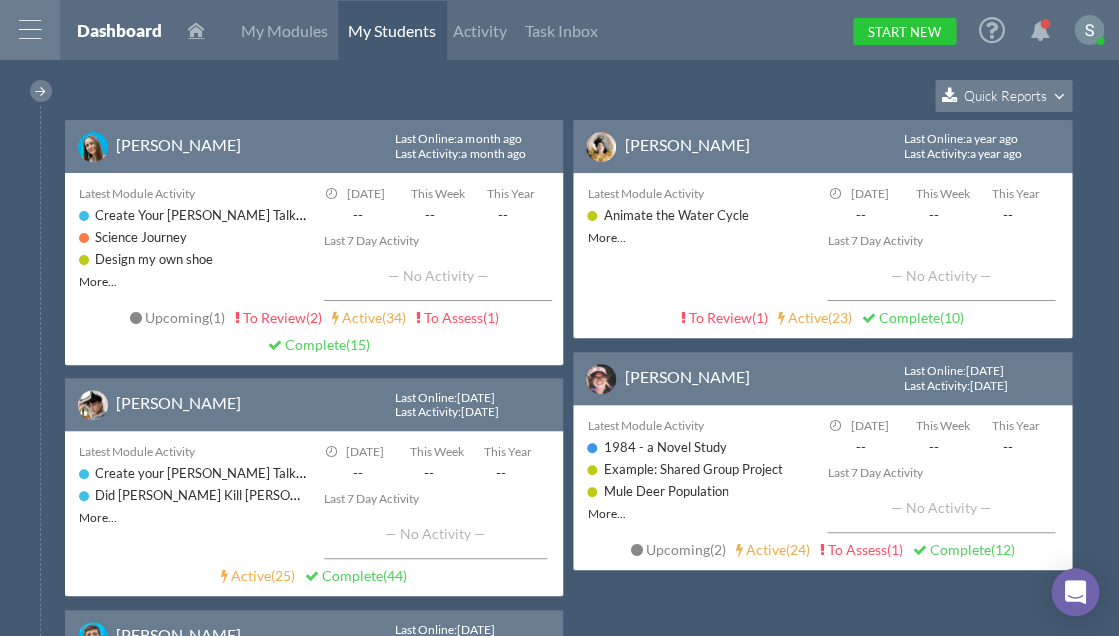 click at bounding box center (196, 30) 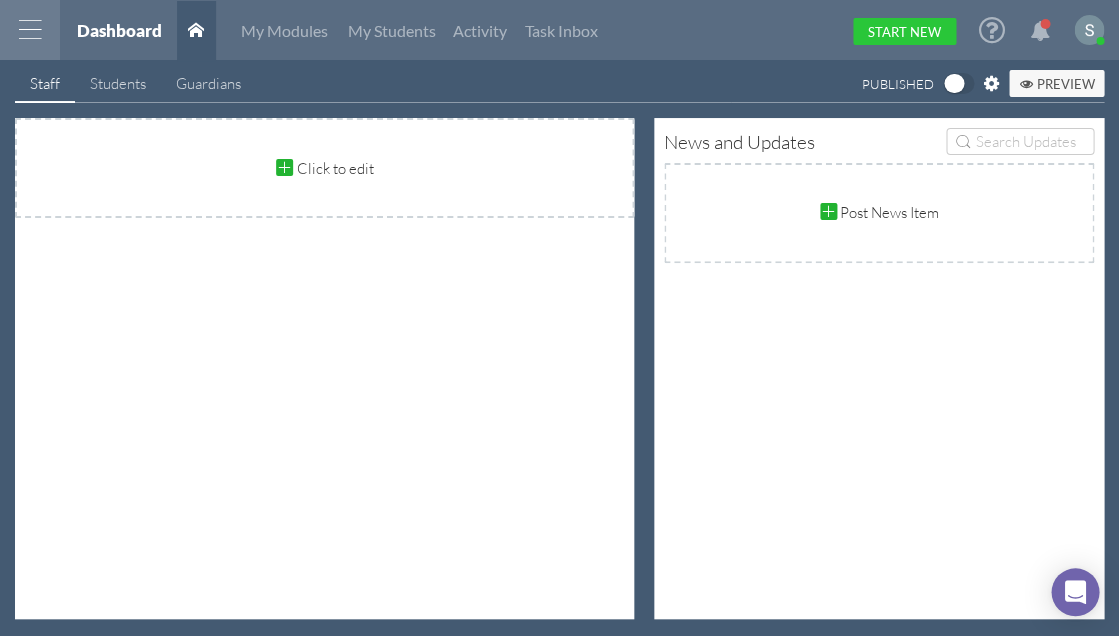 click at bounding box center [30, 30] 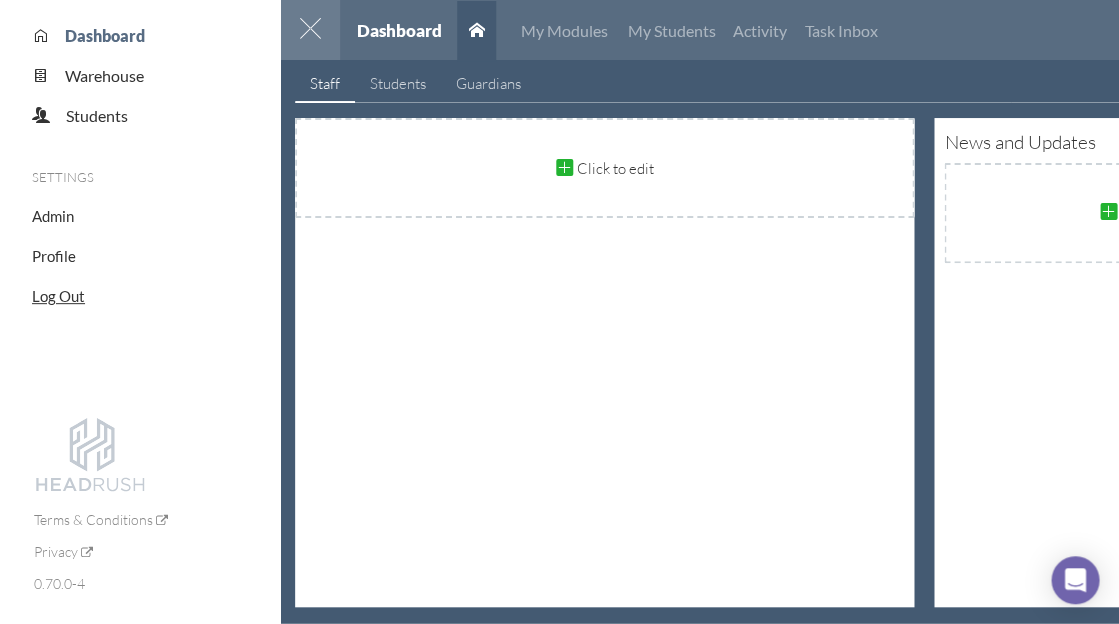 click on "Log Out" at bounding box center (58, 296) 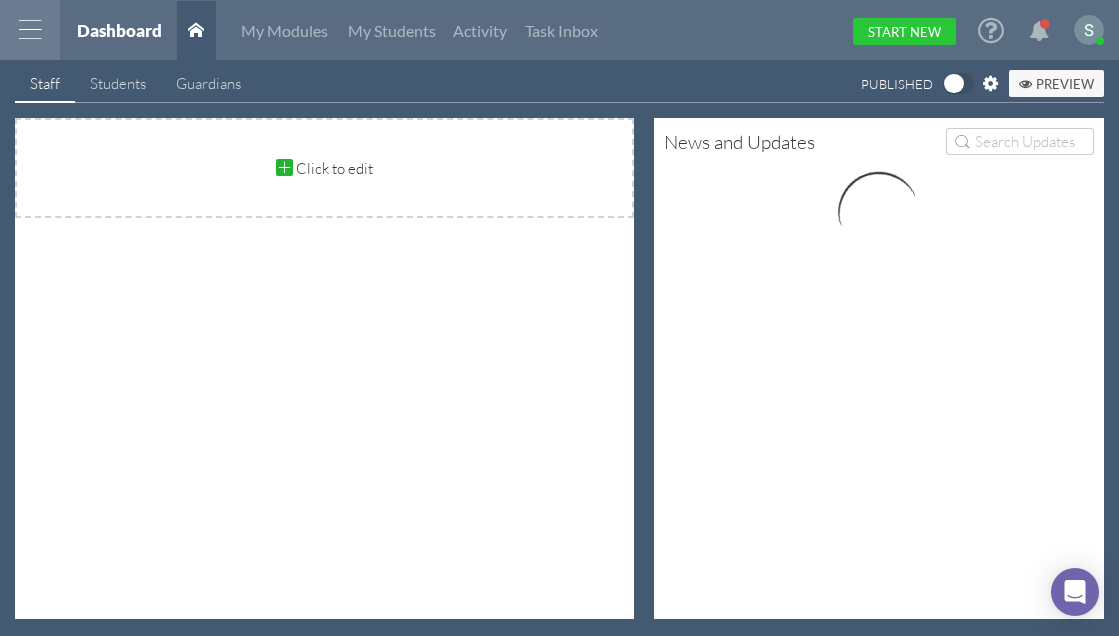 scroll, scrollTop: 0, scrollLeft: 0, axis: both 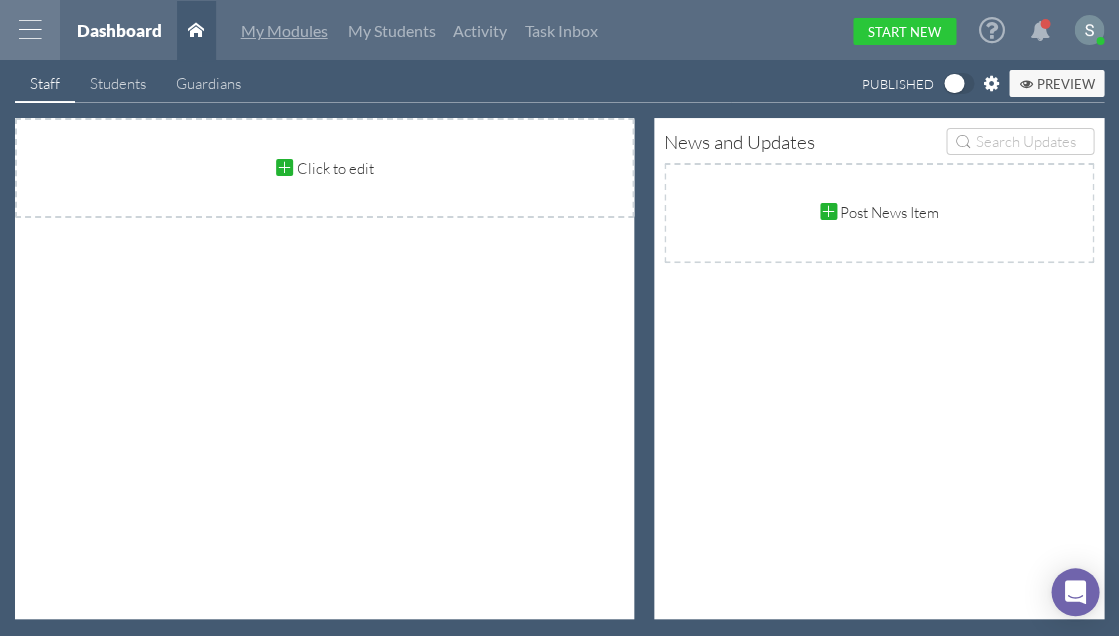 click on "My Modules" at bounding box center [284, 30] 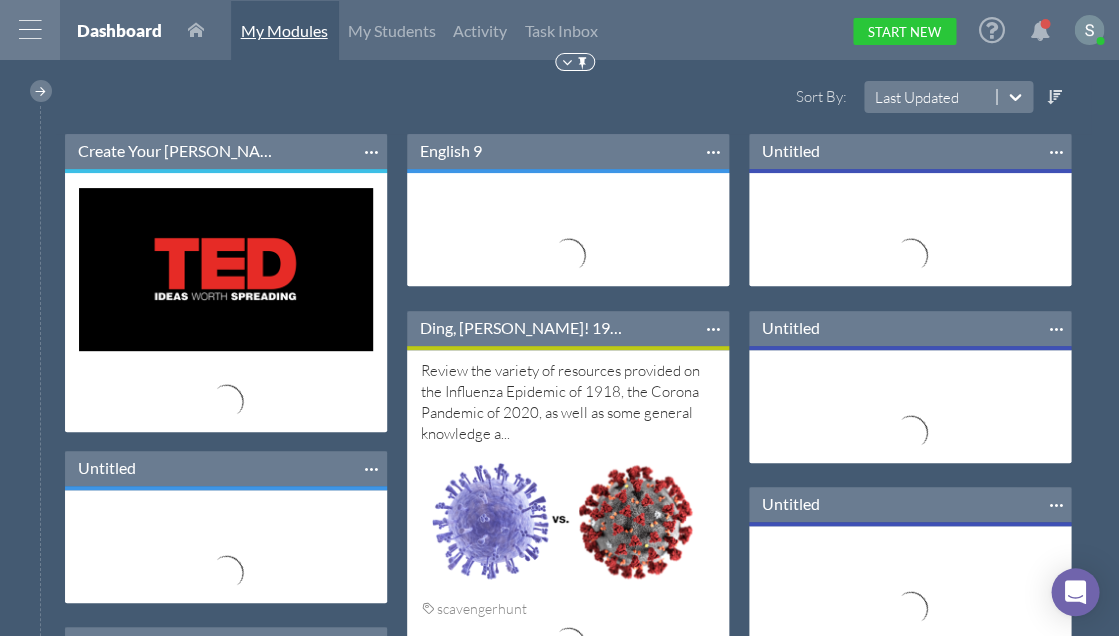 scroll, scrollTop: 10, scrollLeft: 11, axis: both 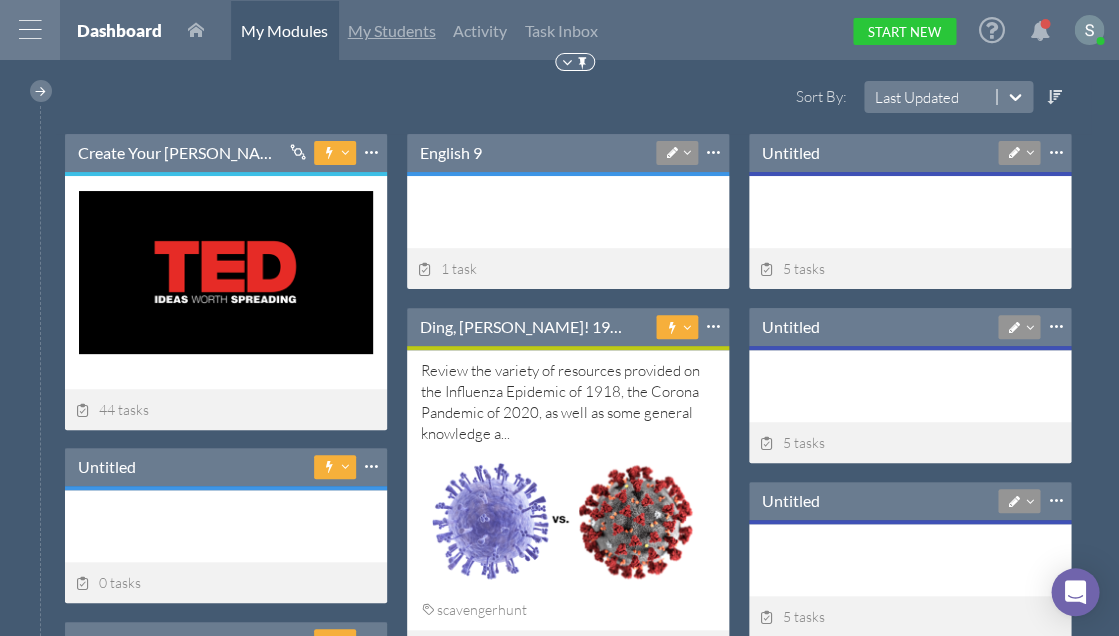 click on "My Students" at bounding box center (392, 30) 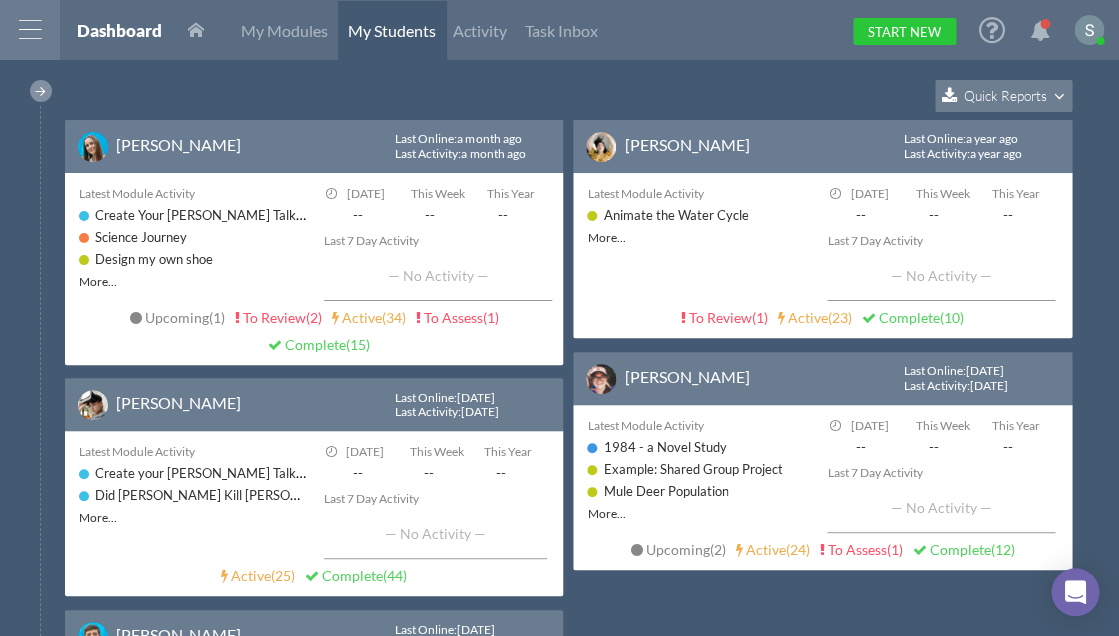 click at bounding box center [41, 91] 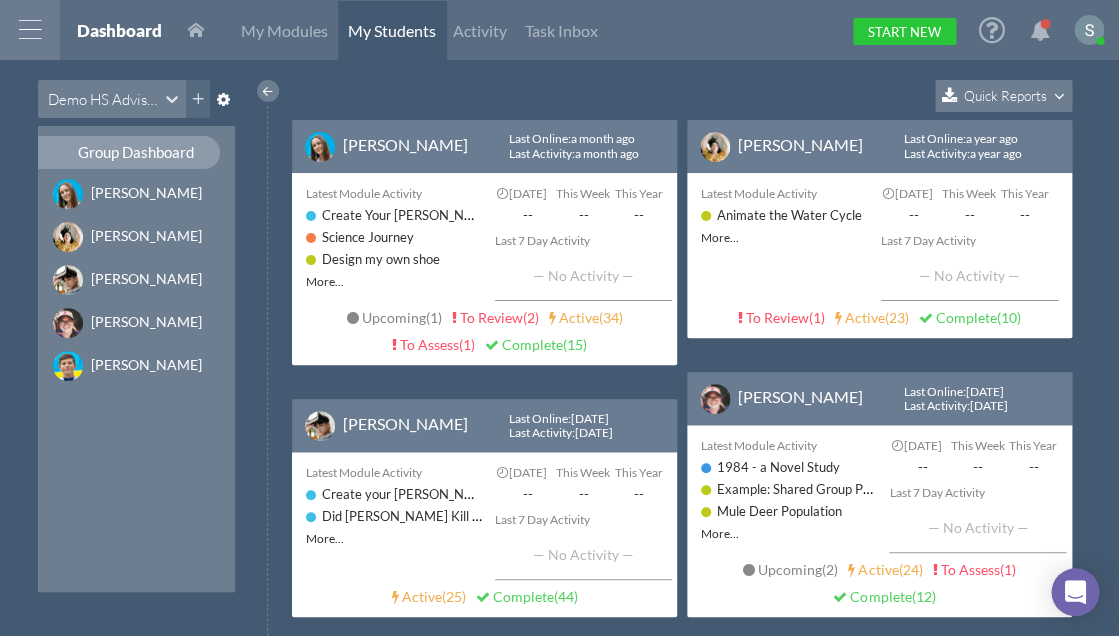 click on "Demo HS Advisory" at bounding box center [105, 99] 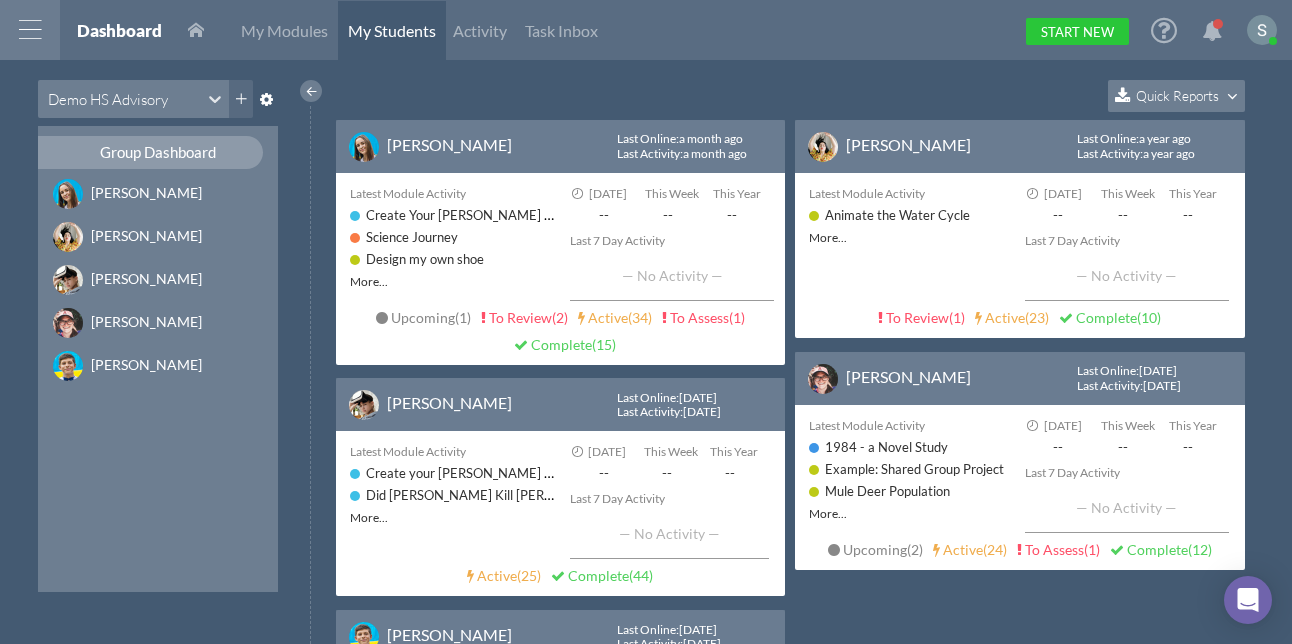 click on "Demo HS Advisory" at bounding box center [121, 99] 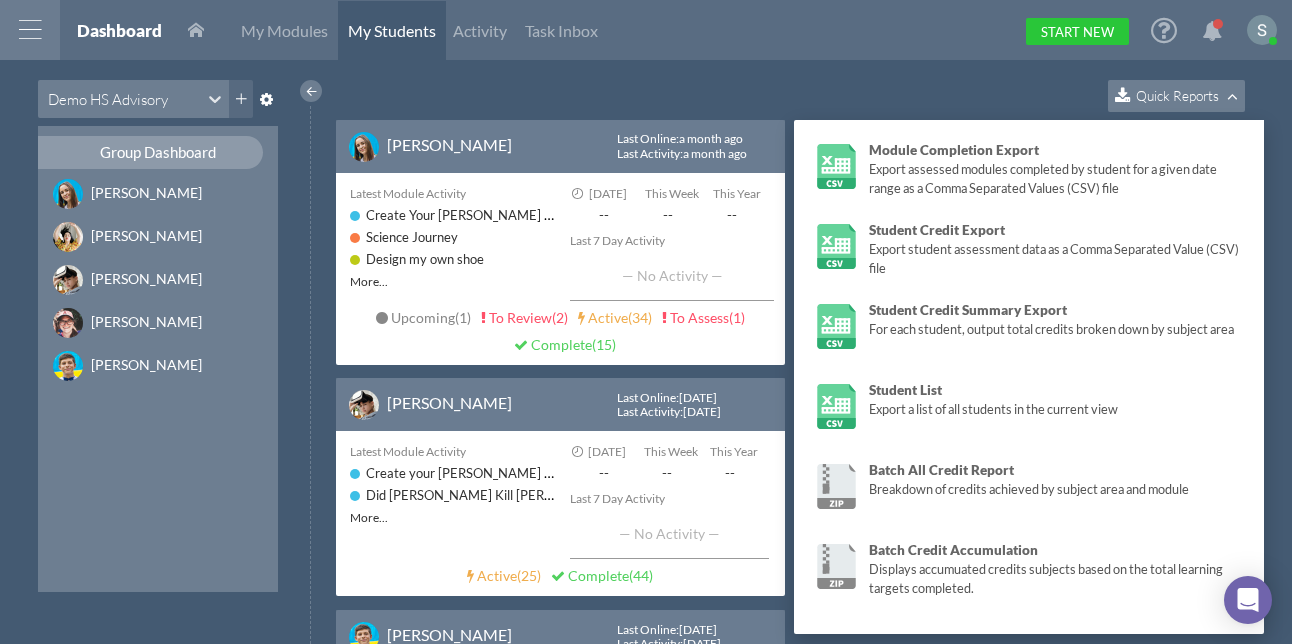 click at bounding box center [1228, 96] 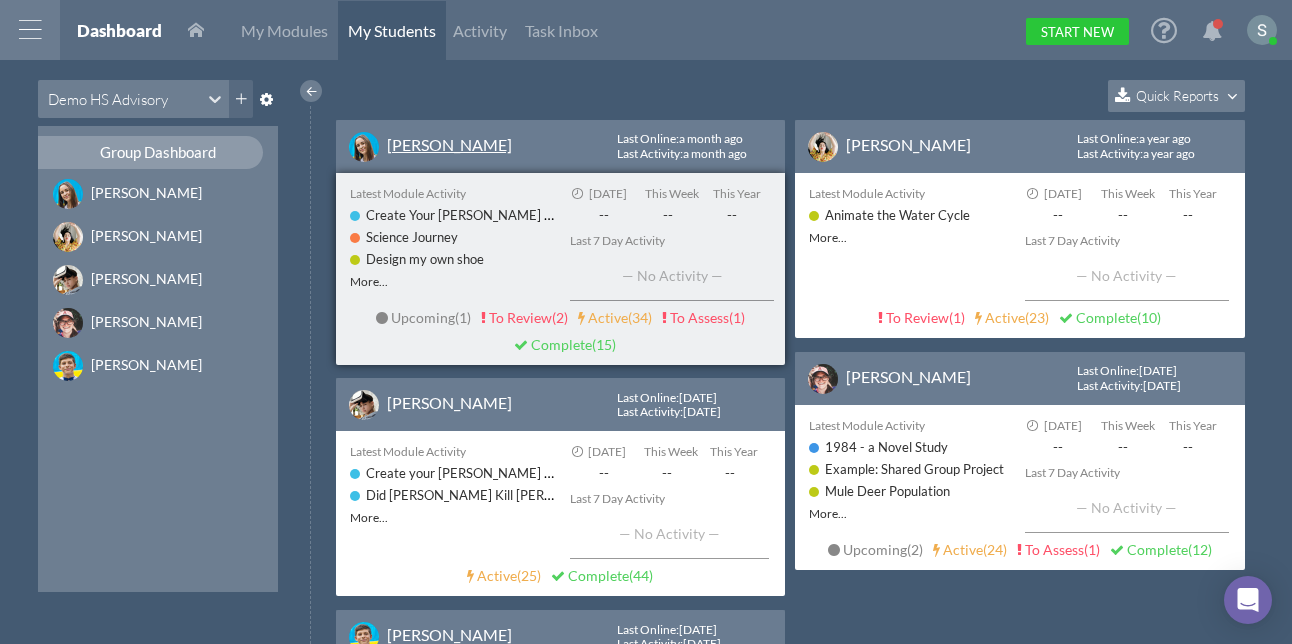 click on "[PERSON_NAME]" at bounding box center [449, 144] 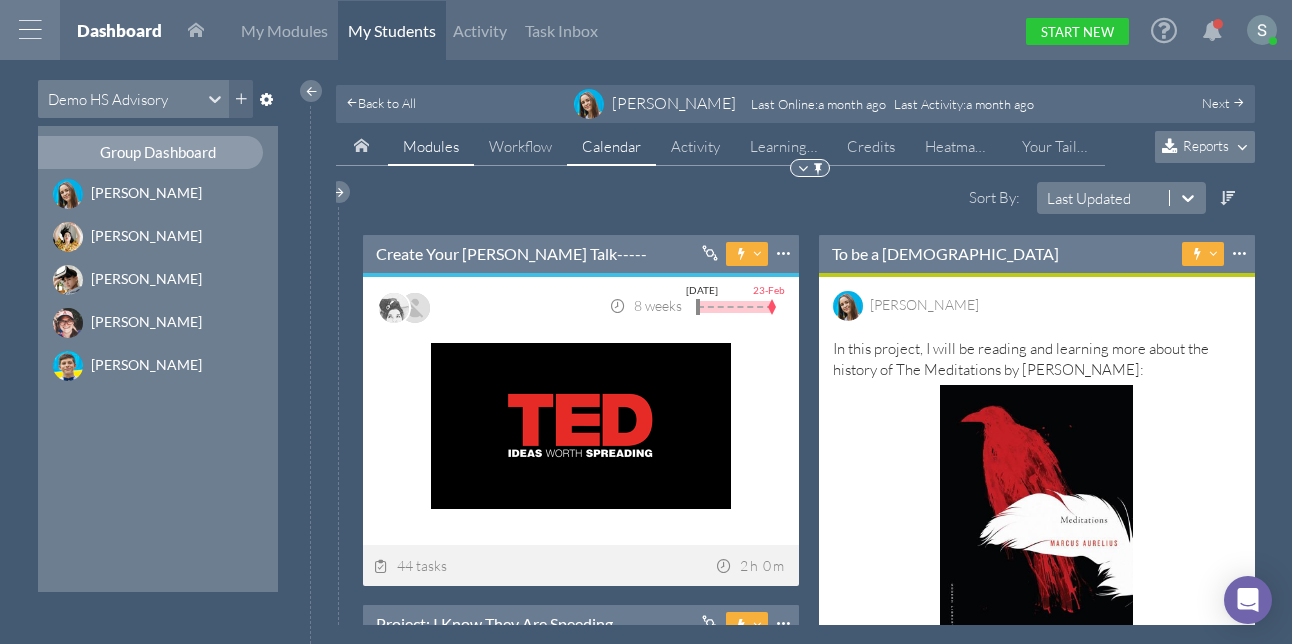 click on "Calendar" at bounding box center (611, 146) 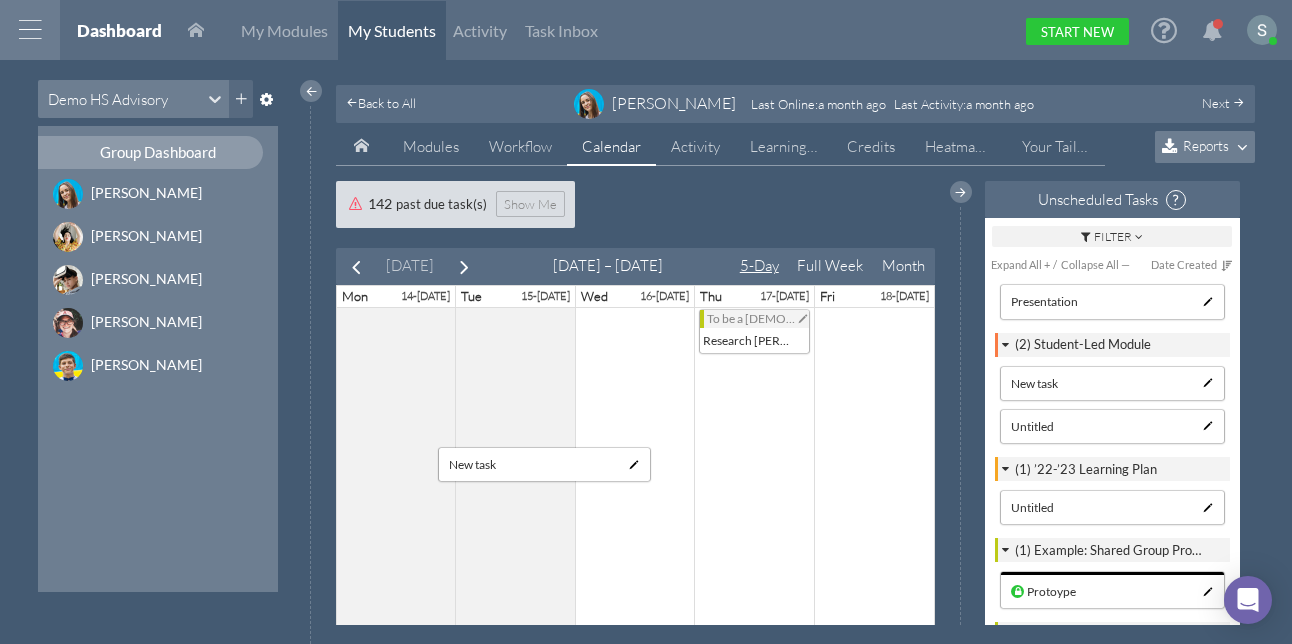 drag, startPoint x: 1048, startPoint y: 370, endPoint x: 486, endPoint y: 454, distance: 568.2429 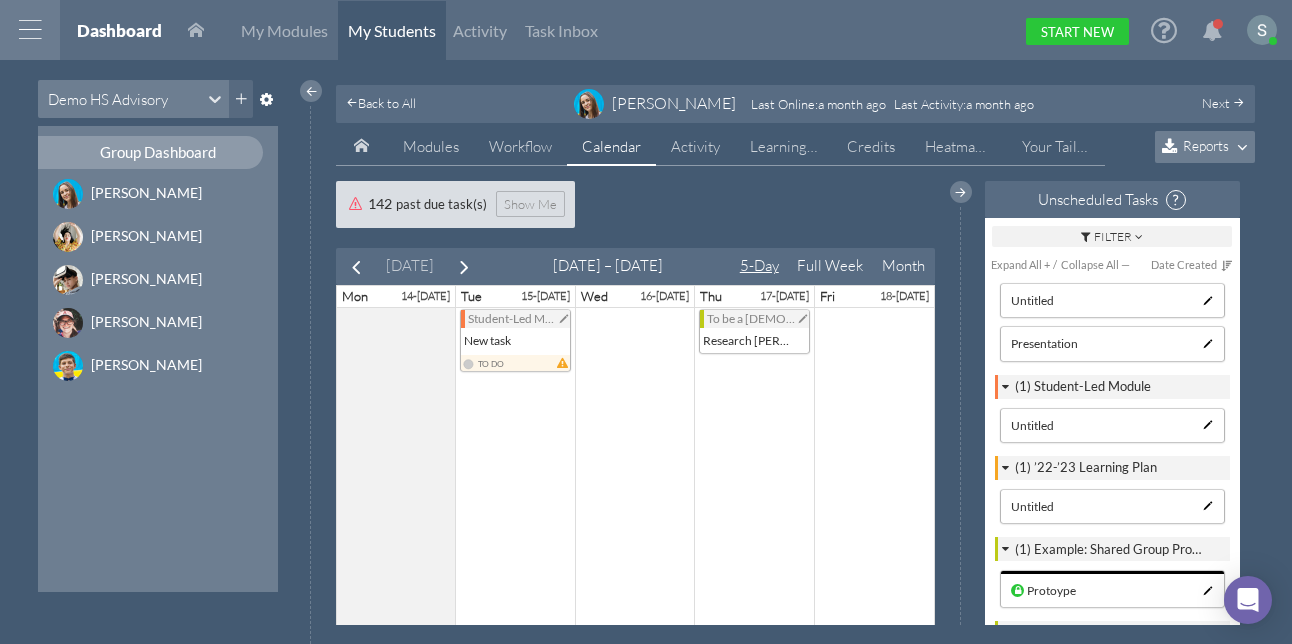 click on "Month" at bounding box center [903, 266] 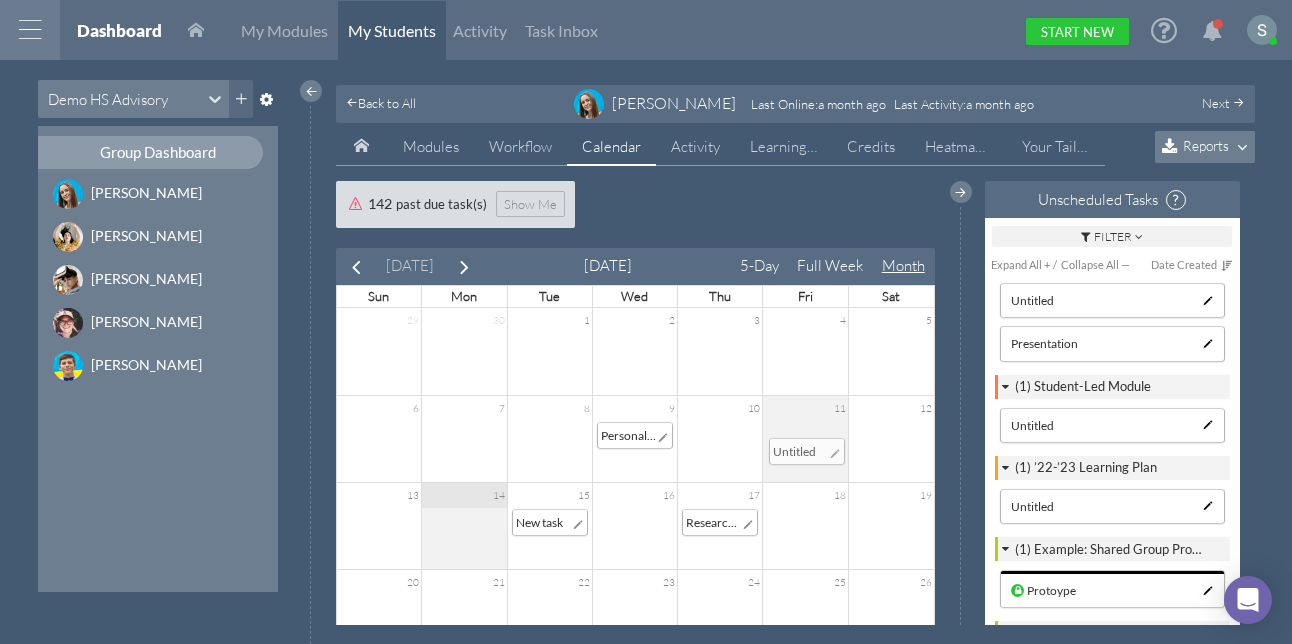 drag, startPoint x: 803, startPoint y: 350, endPoint x: 809, endPoint y: 454, distance: 104.172935 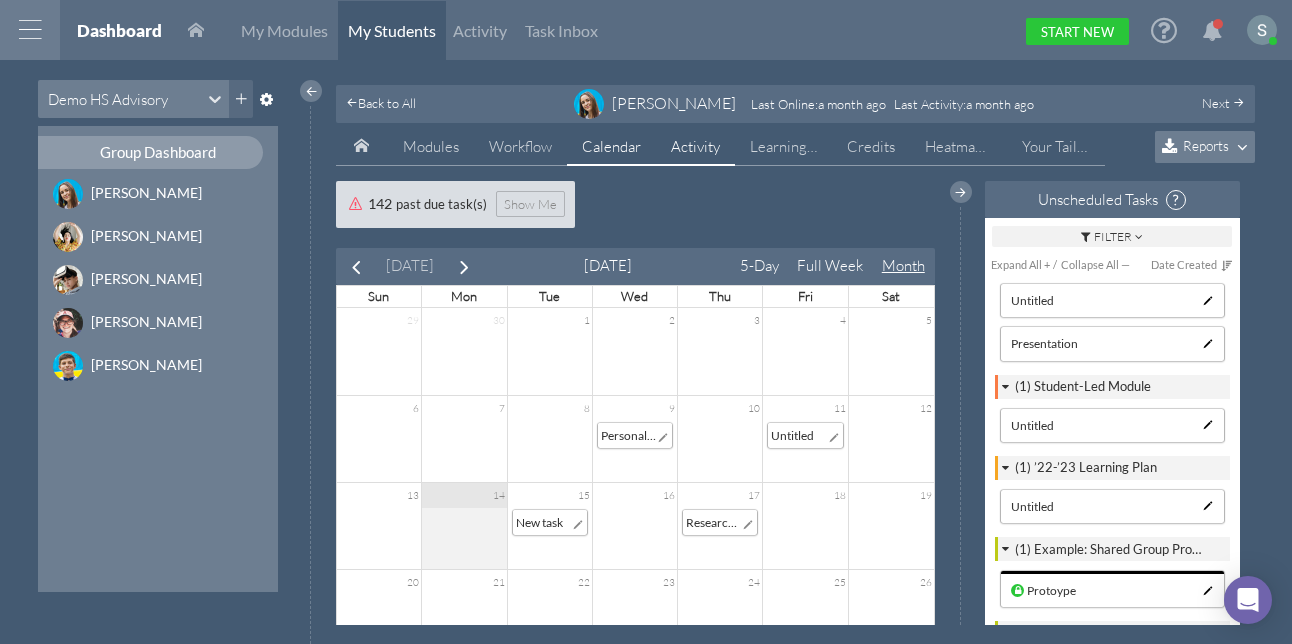 click on "Activity" at bounding box center (695, 146) 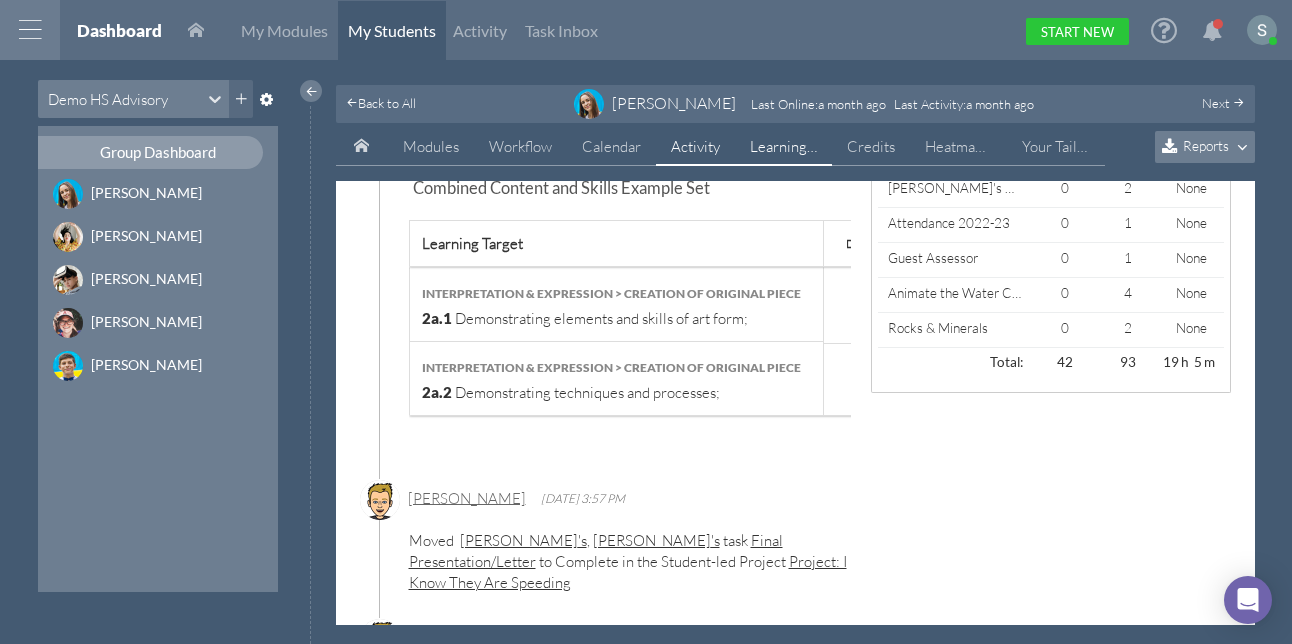click on "Learning Targets" at bounding box center [803, 146] 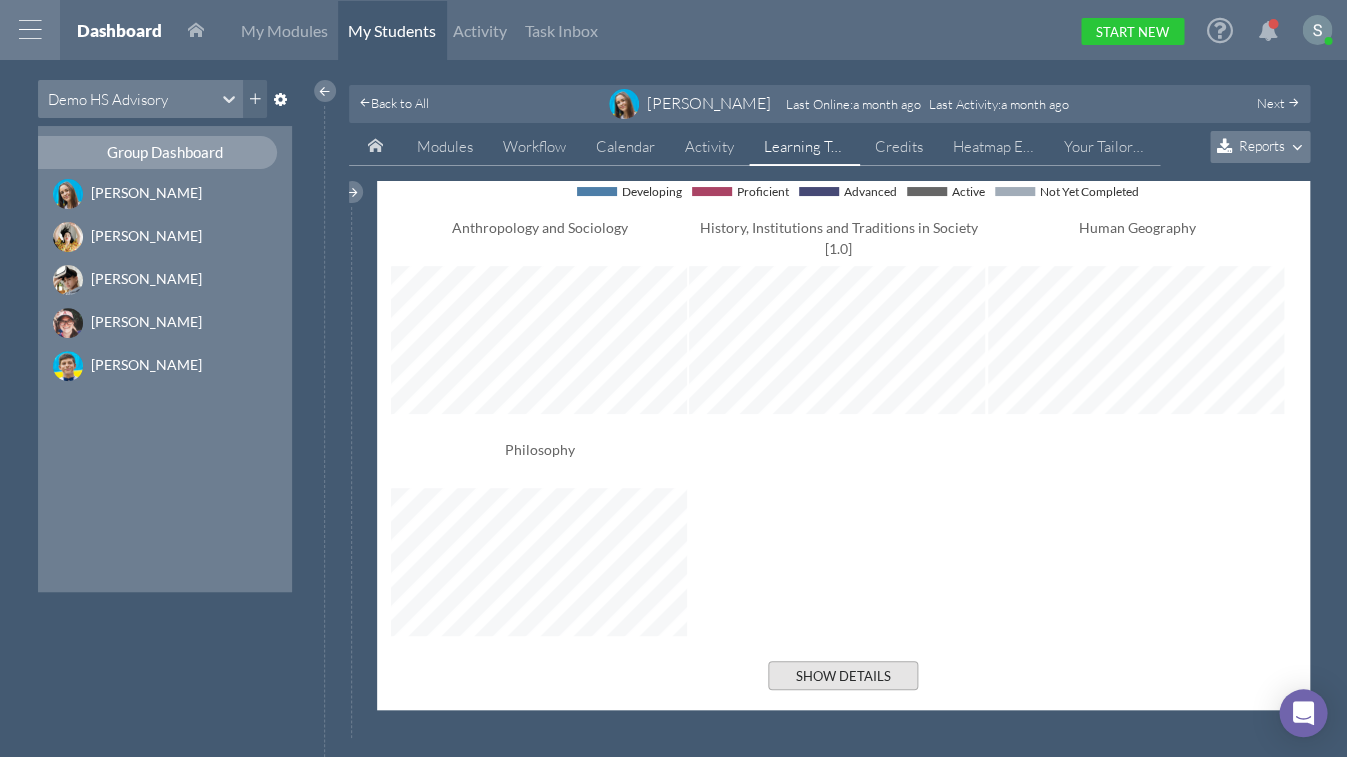 click on "Show Details" at bounding box center [843, 675] 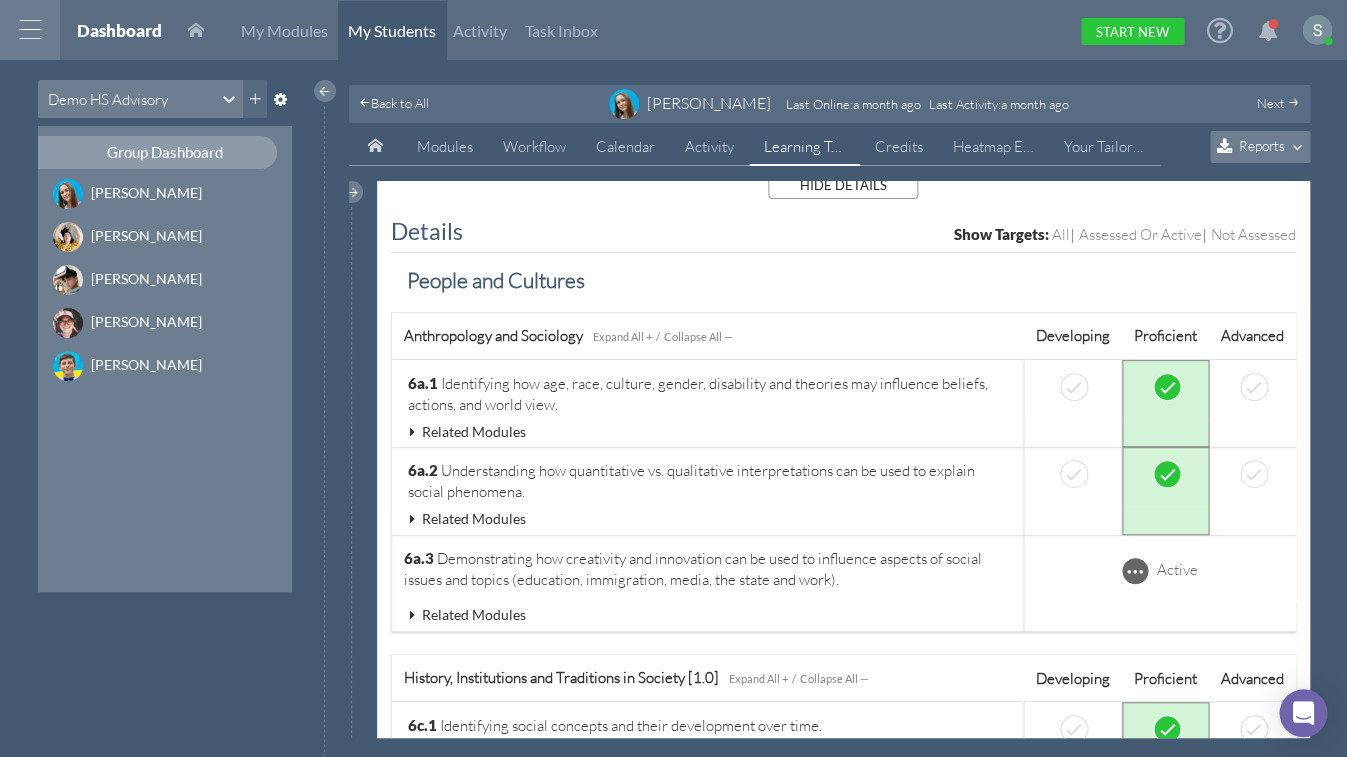 click at bounding box center [413, 432] 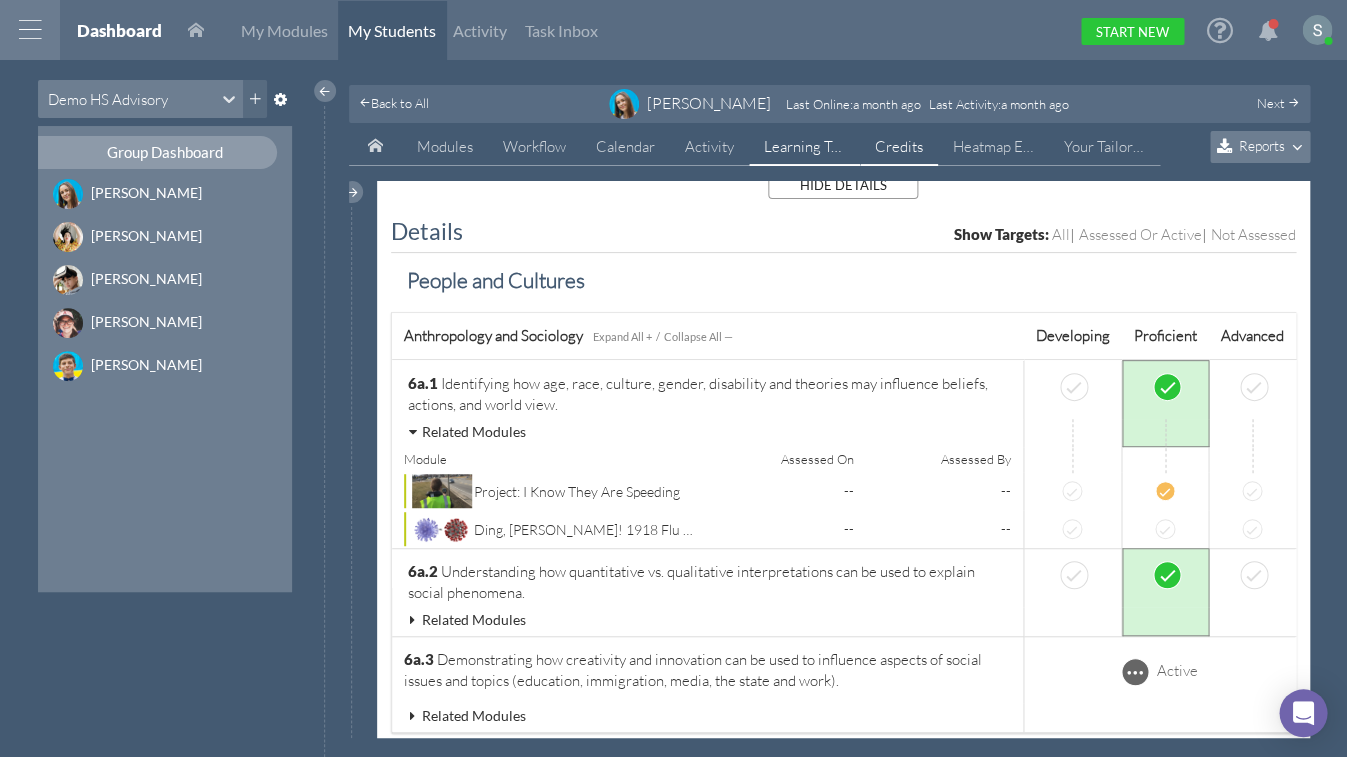 click on "Credits" at bounding box center [899, 147] 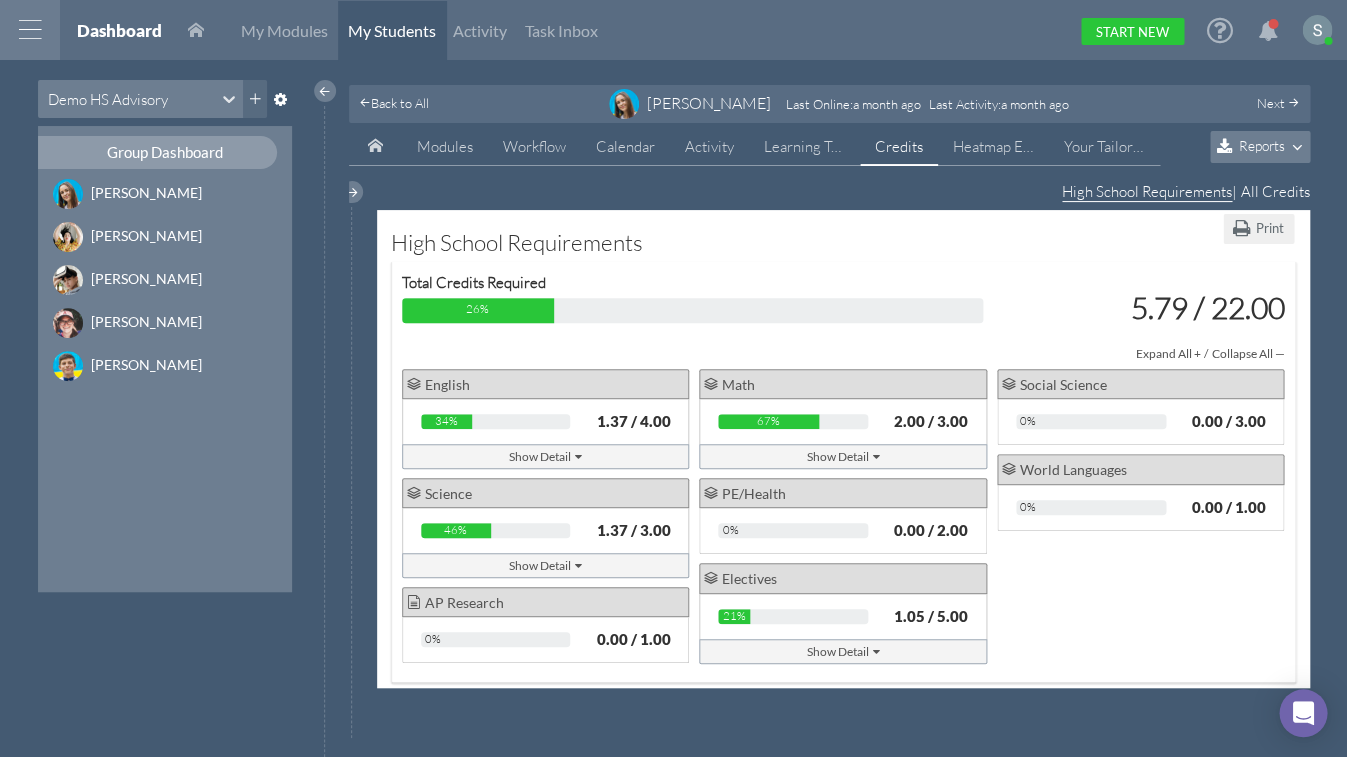 click on "Show Detail" at bounding box center [843, 456] 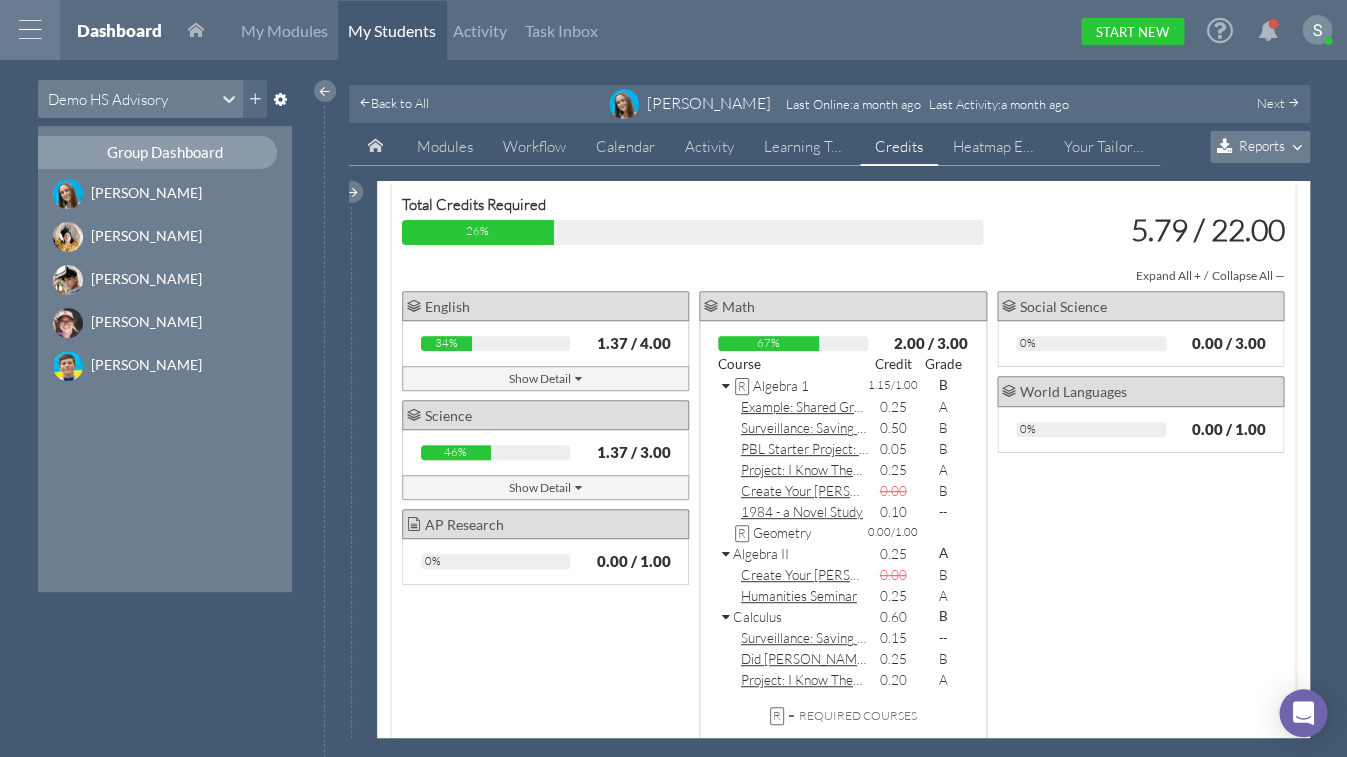 click at bounding box center (727, 387) 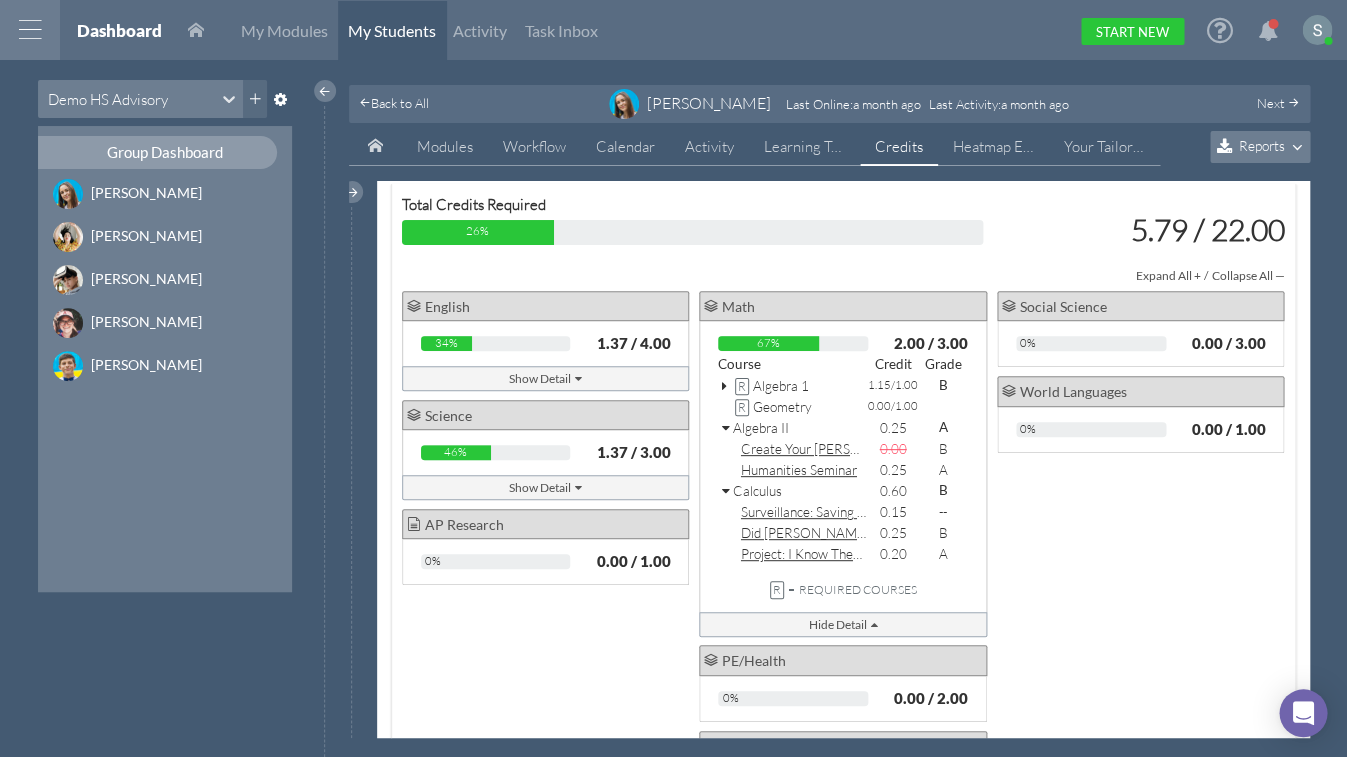 click at bounding box center (727, 429) 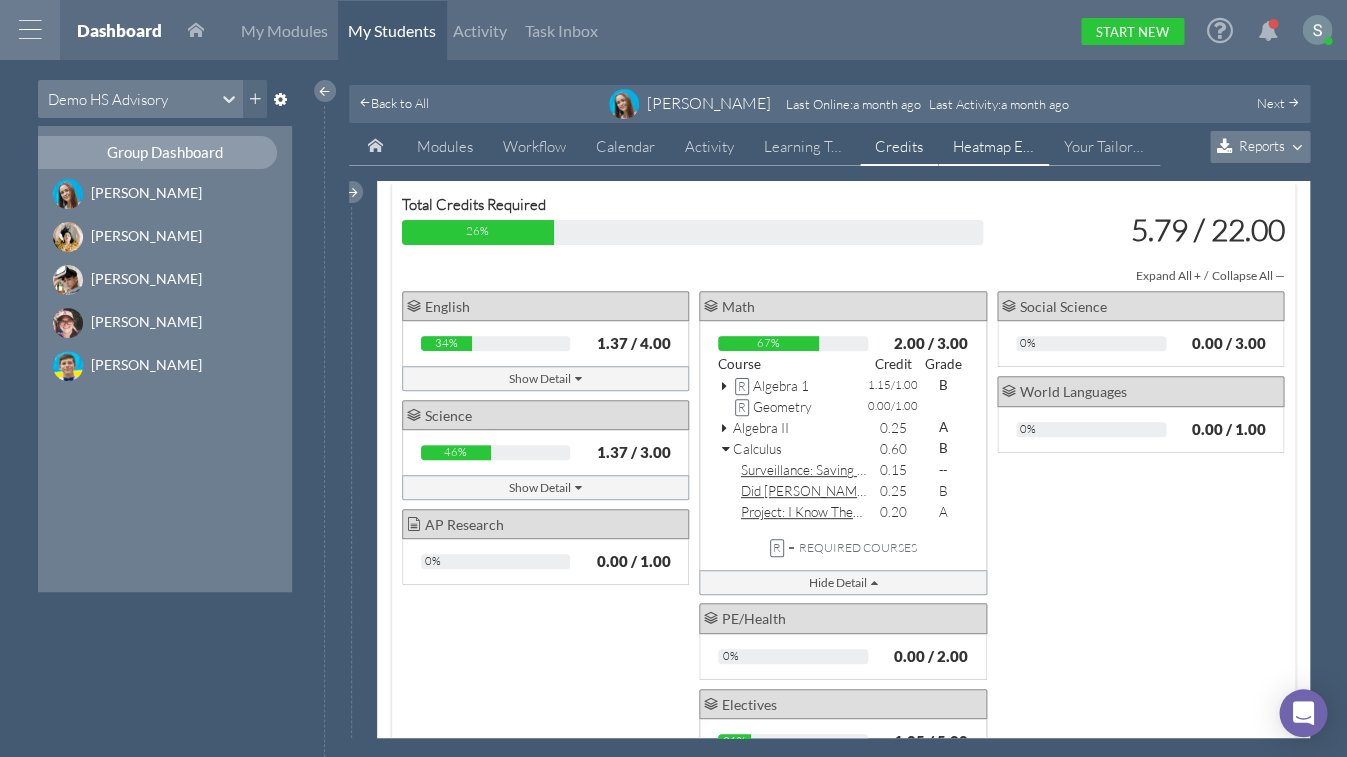 click on "Heatmap Example" at bounding box center [993, 147] 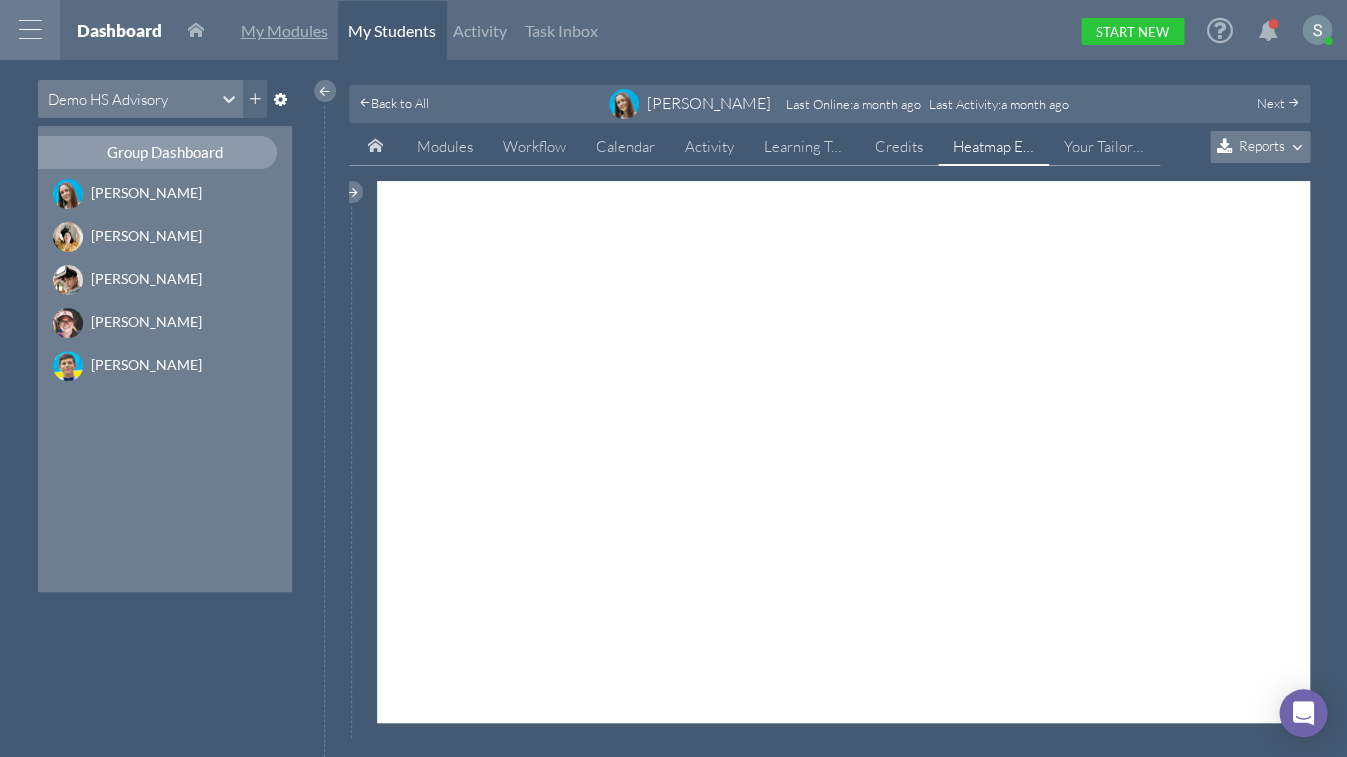 click on "My Modules" at bounding box center (284, 31) 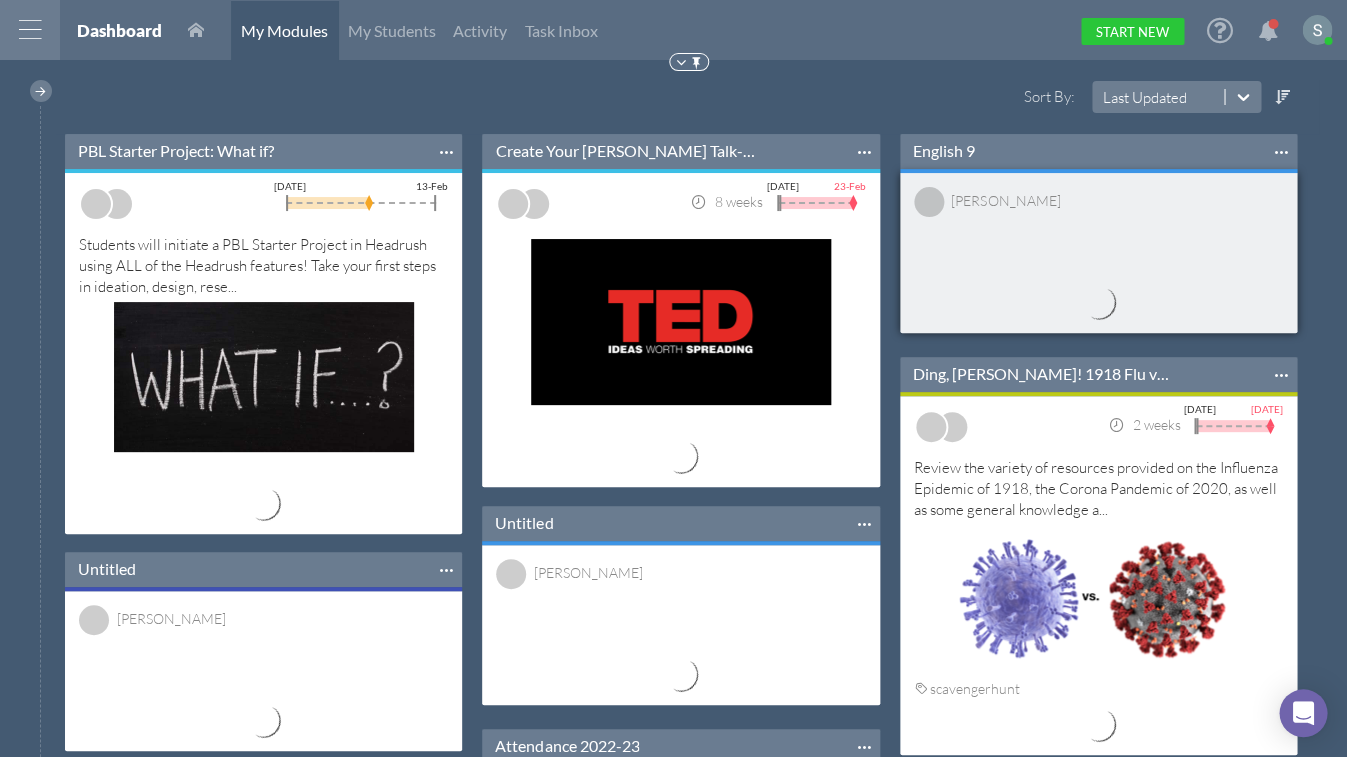 scroll, scrollTop: 10, scrollLeft: 11, axis: both 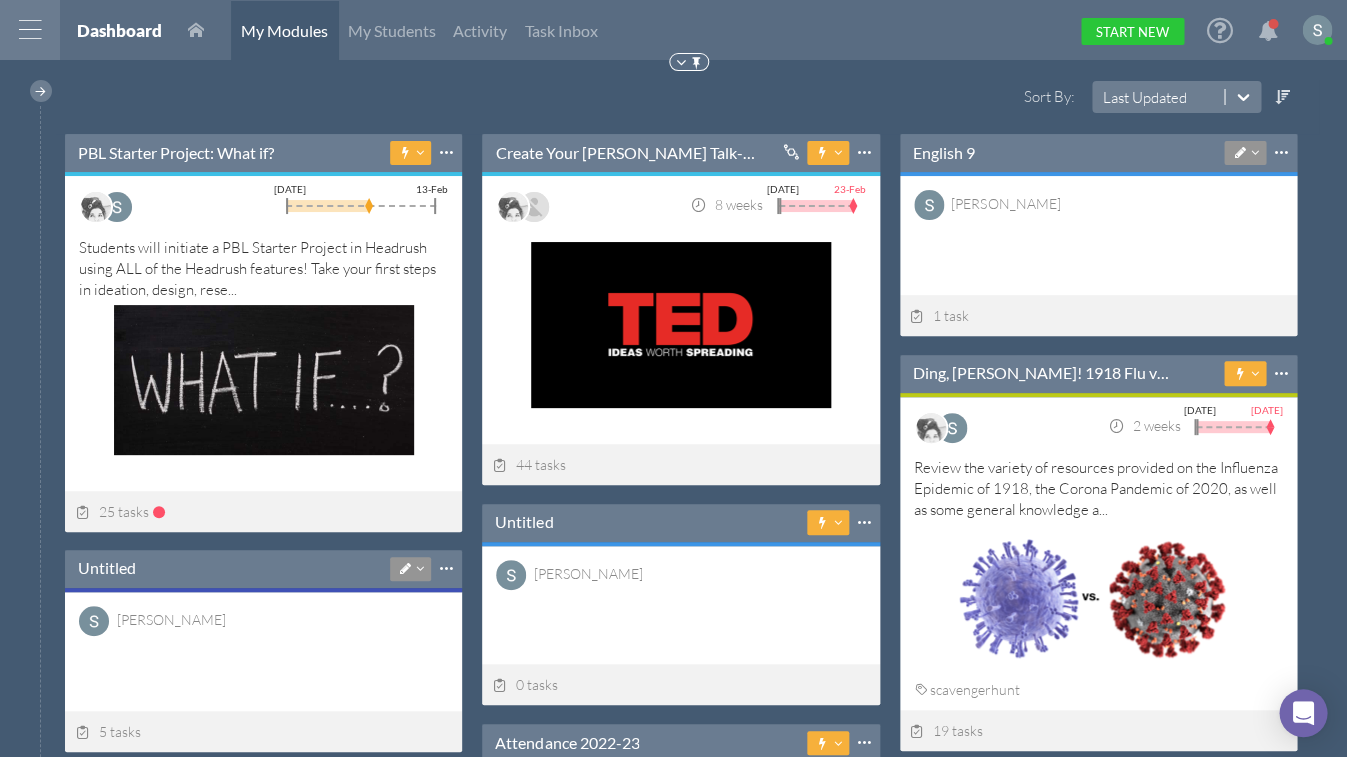 click at bounding box center (30, 30) 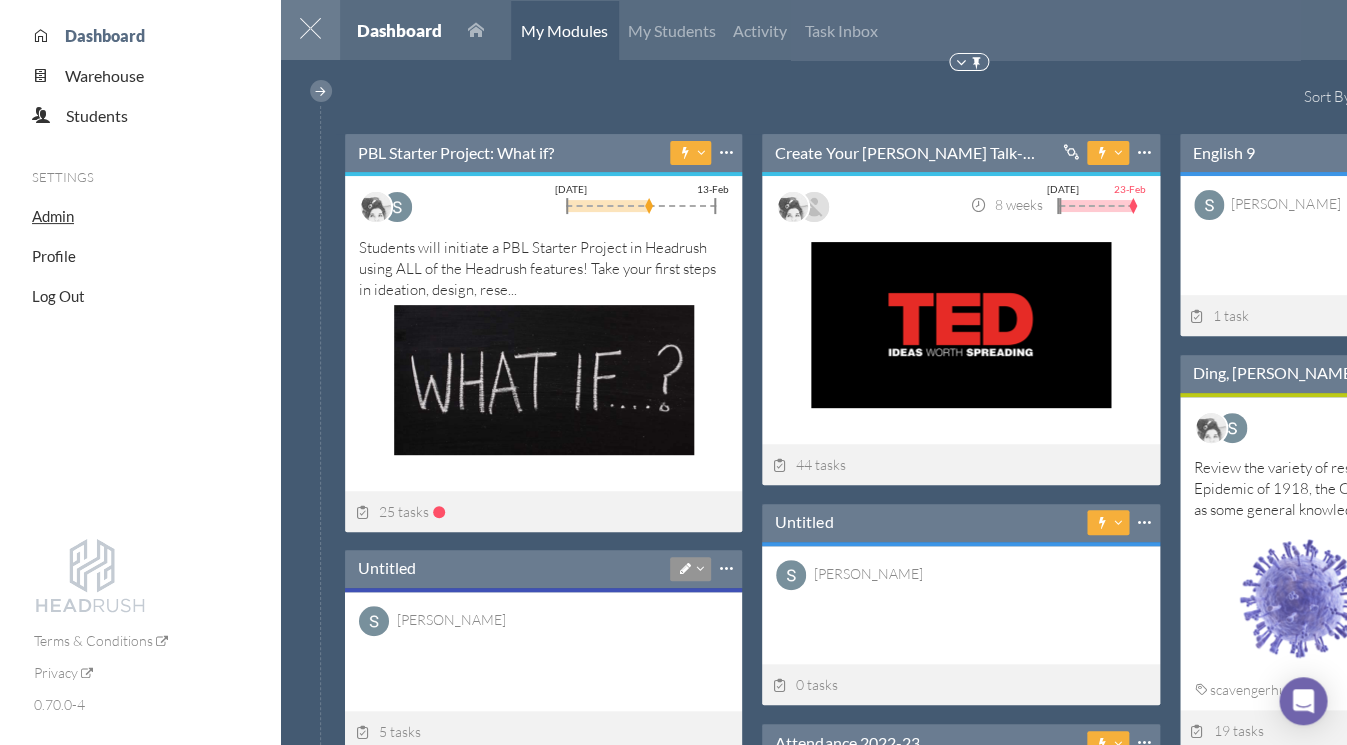 click on "Admin" at bounding box center (53, 216) 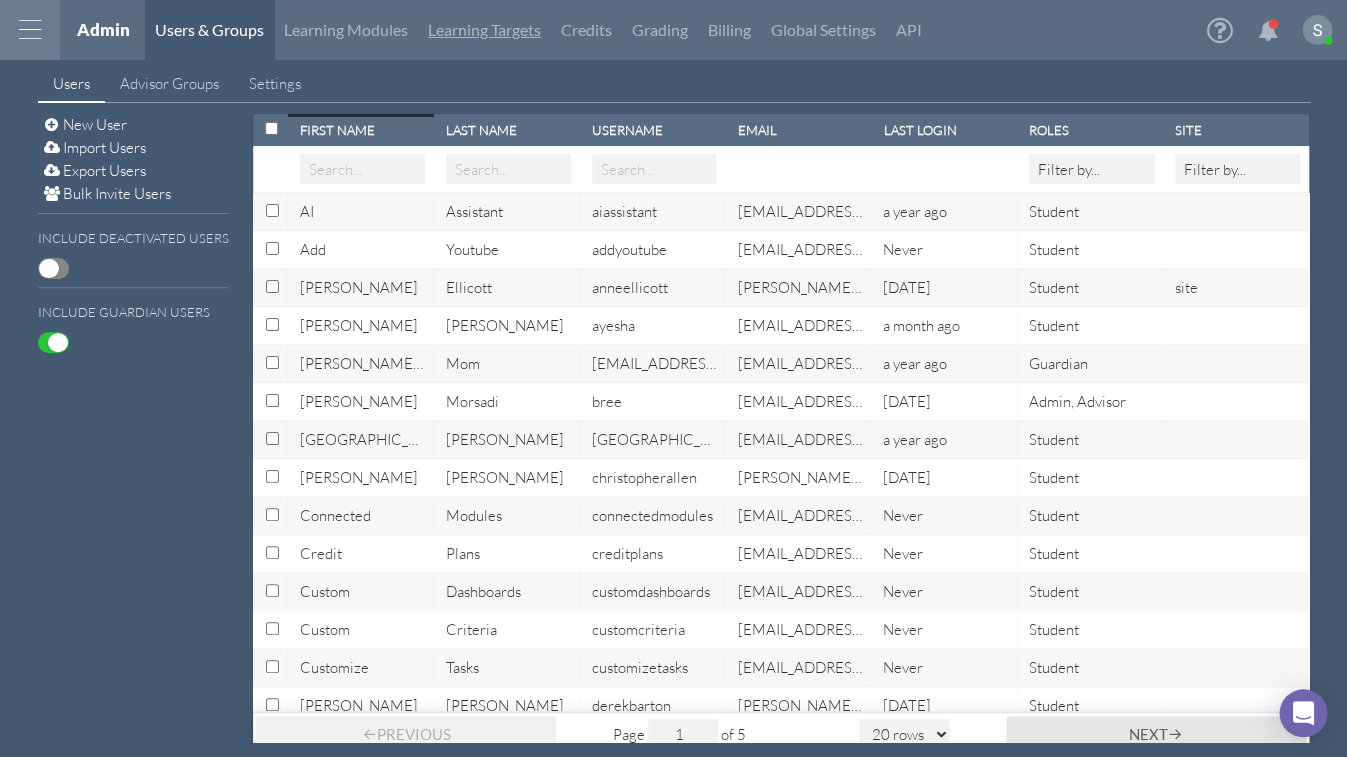 click on "Learning Targets" at bounding box center (484, 30) 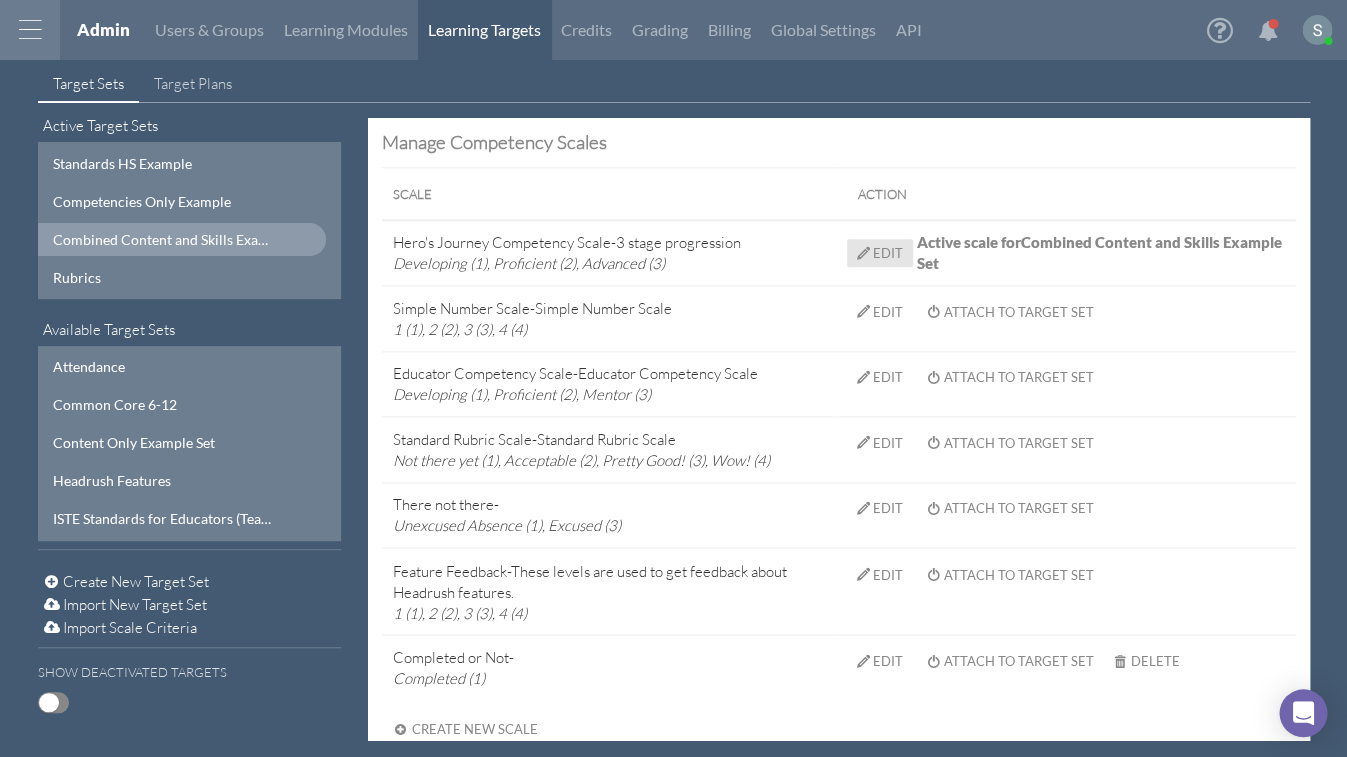 click on "Edit" at bounding box center (888, 253) 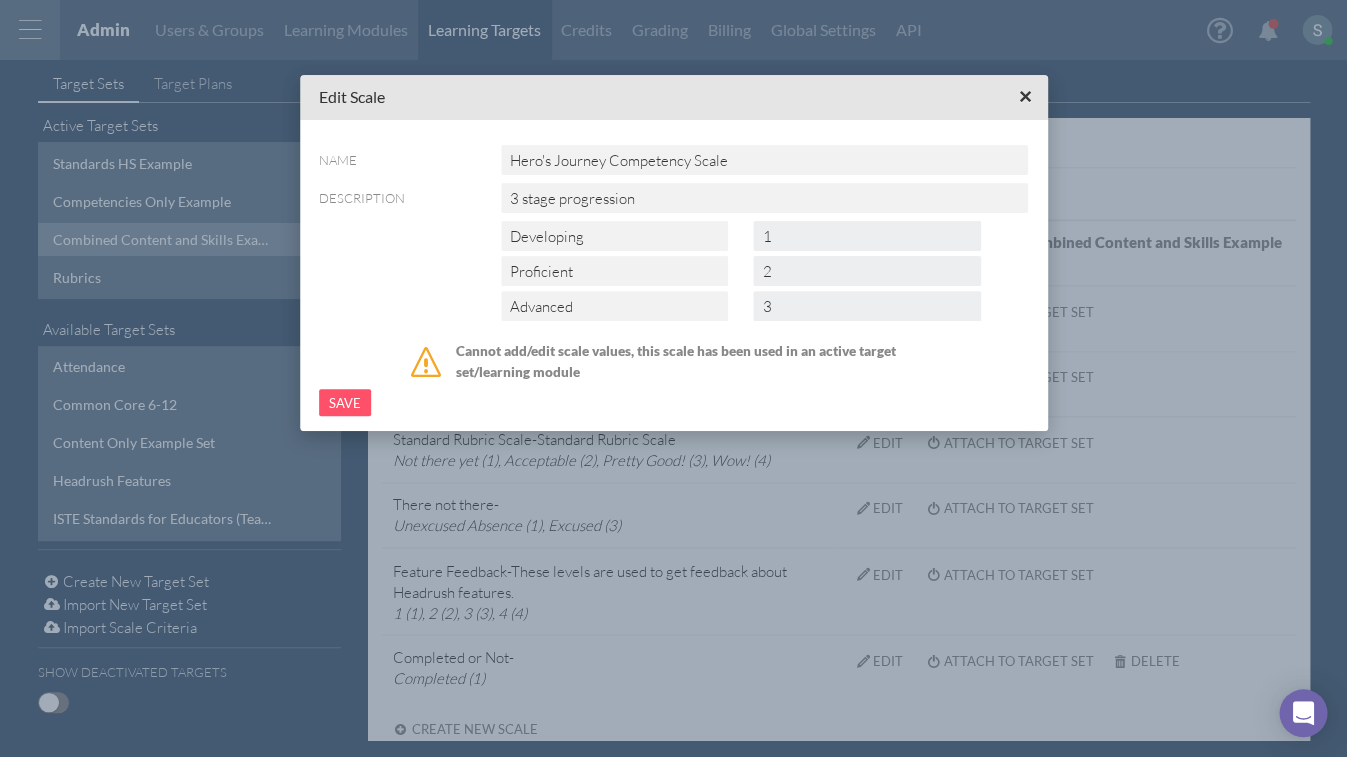 click on "×" at bounding box center [1024, 96] 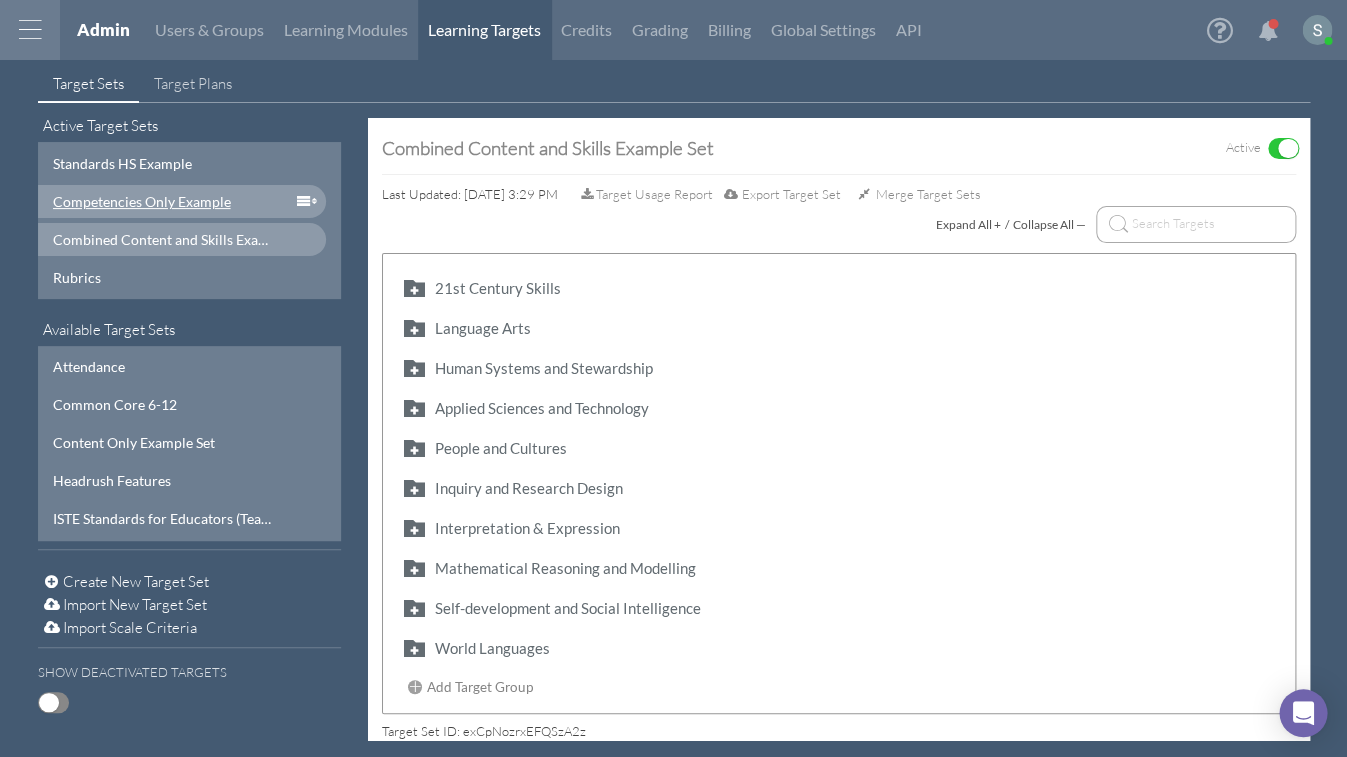 click on "Competencies Only Example" at bounding box center (162, 201) 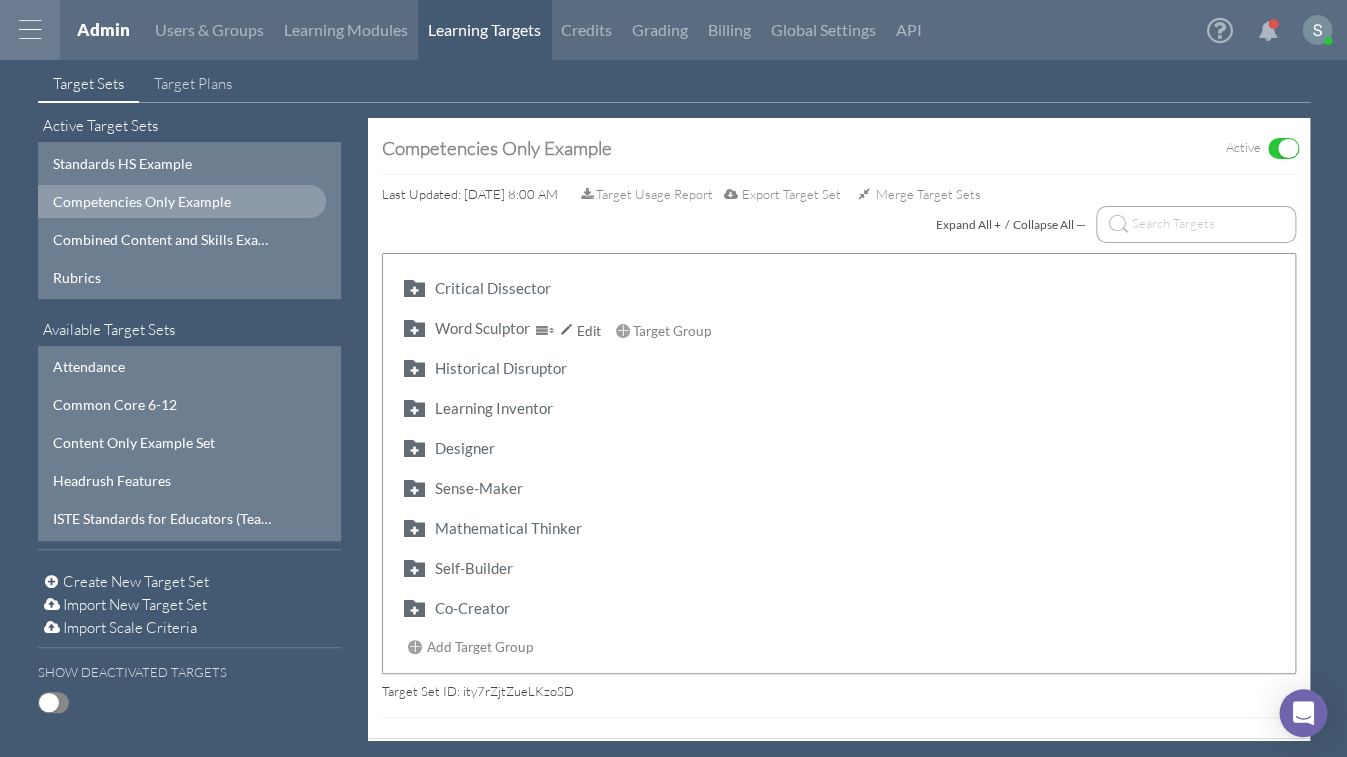 click at bounding box center [414, 327] 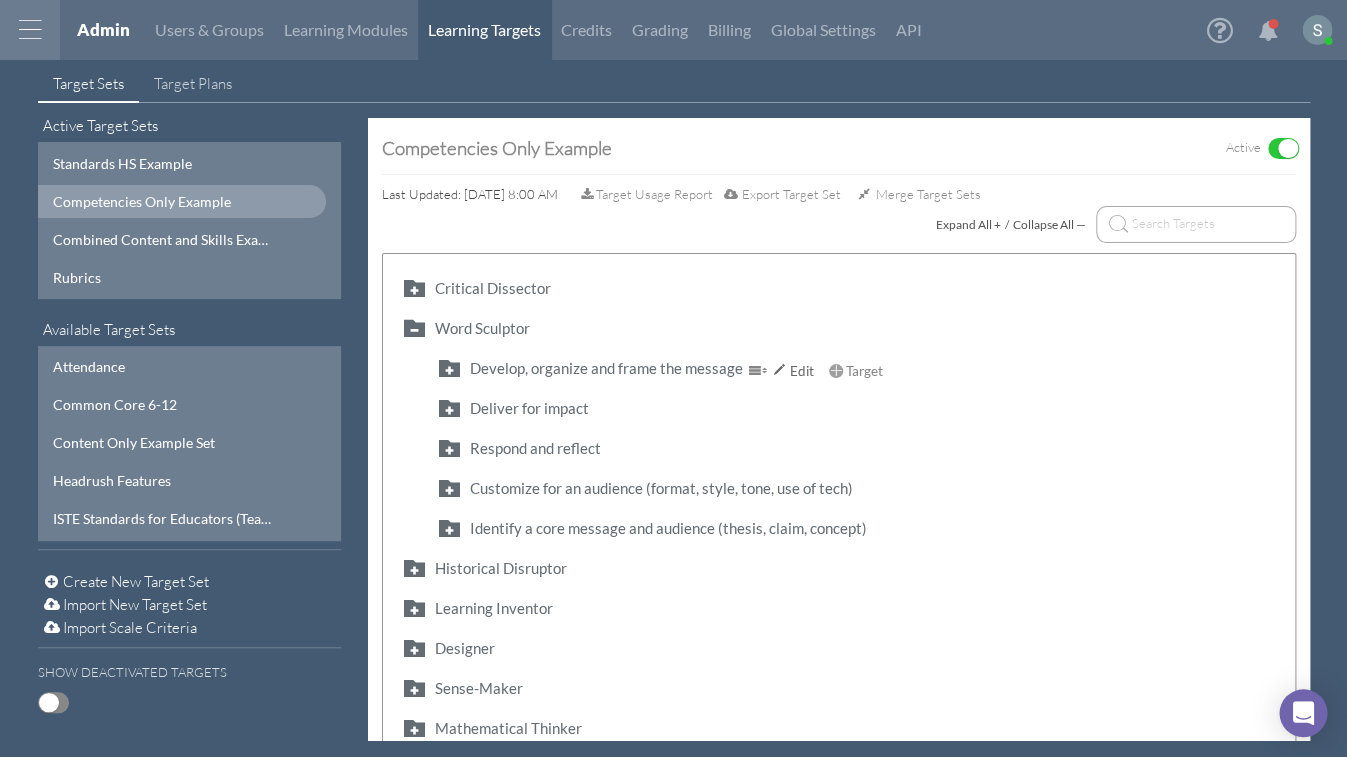 click at bounding box center [449, 367] 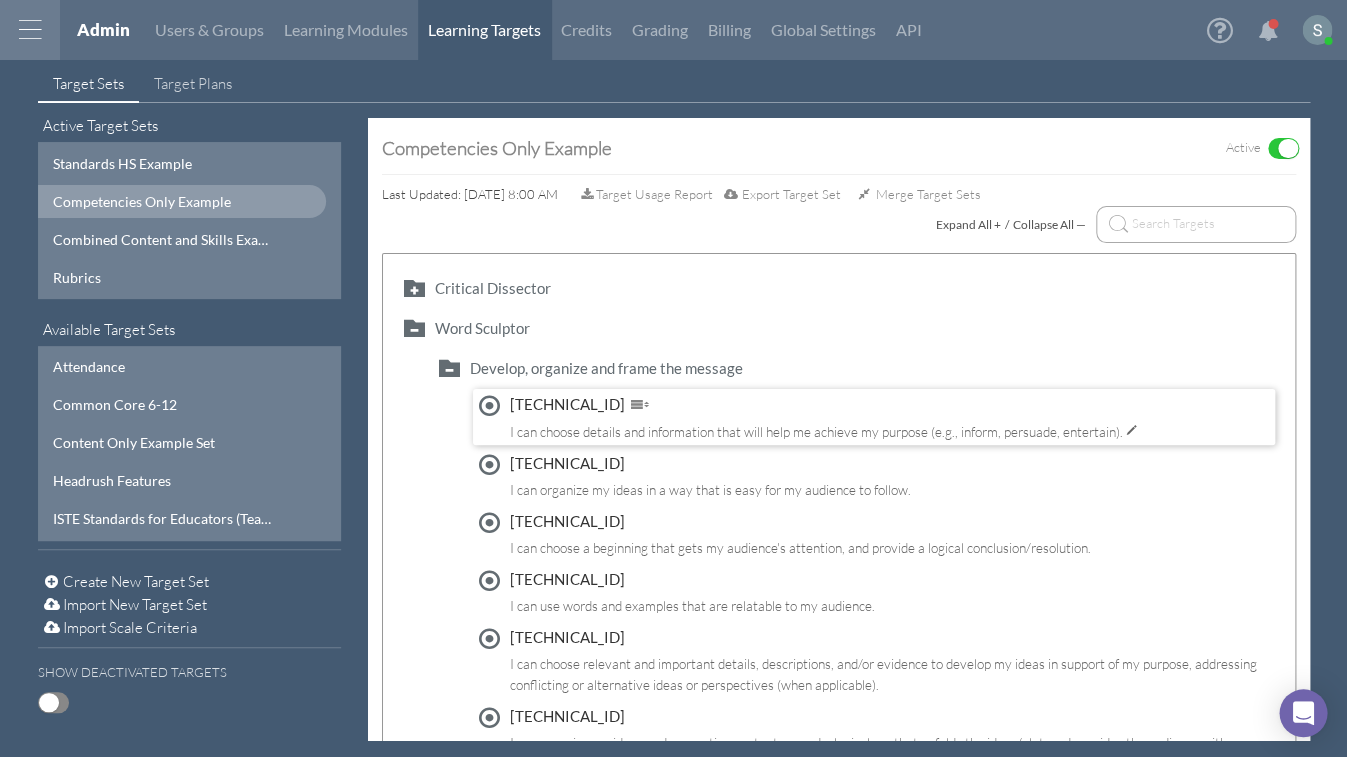 click on "[TECHNICAL_ID] I can choose details and information that will help me achieve my purpose (e.g., inform, persuade, entertain)." at bounding box center (829, 418) 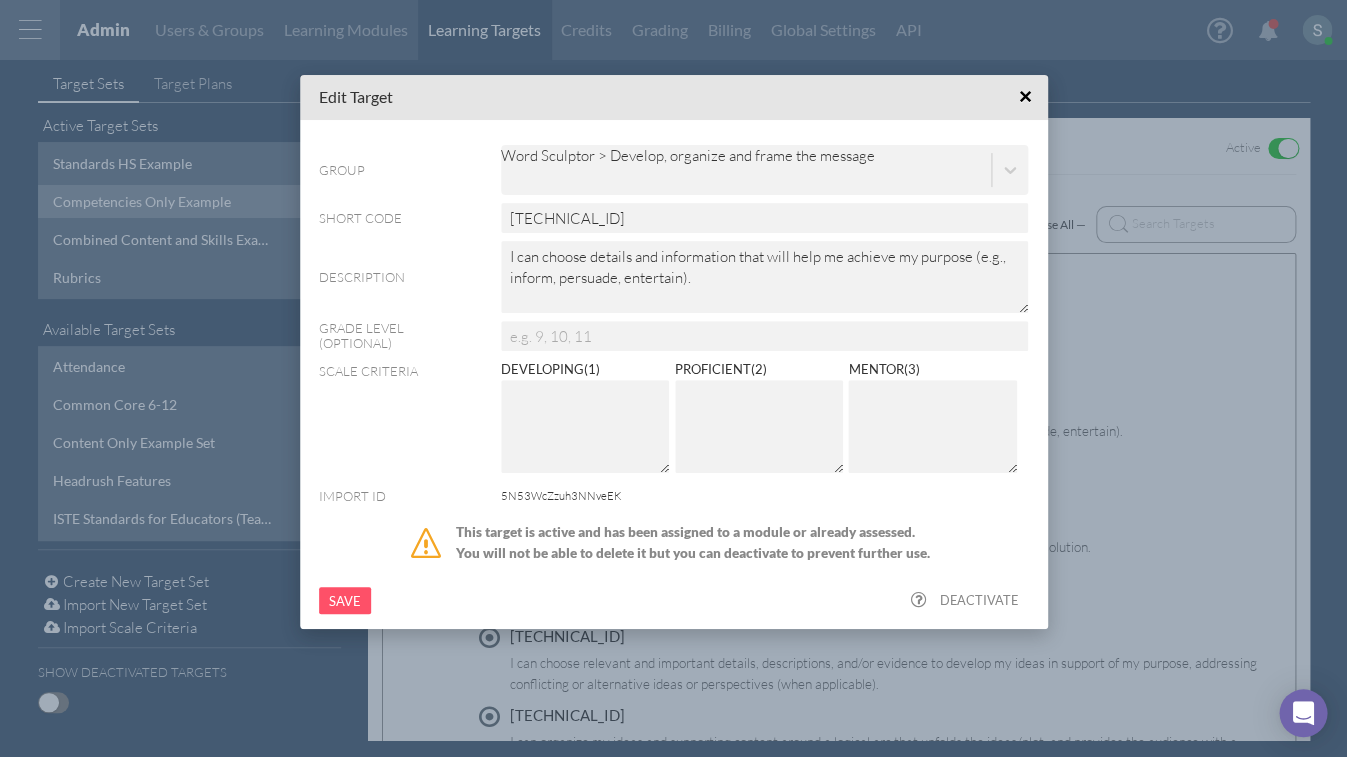 drag, startPoint x: 531, startPoint y: 420, endPoint x: 884, endPoint y: 408, distance: 353.20392 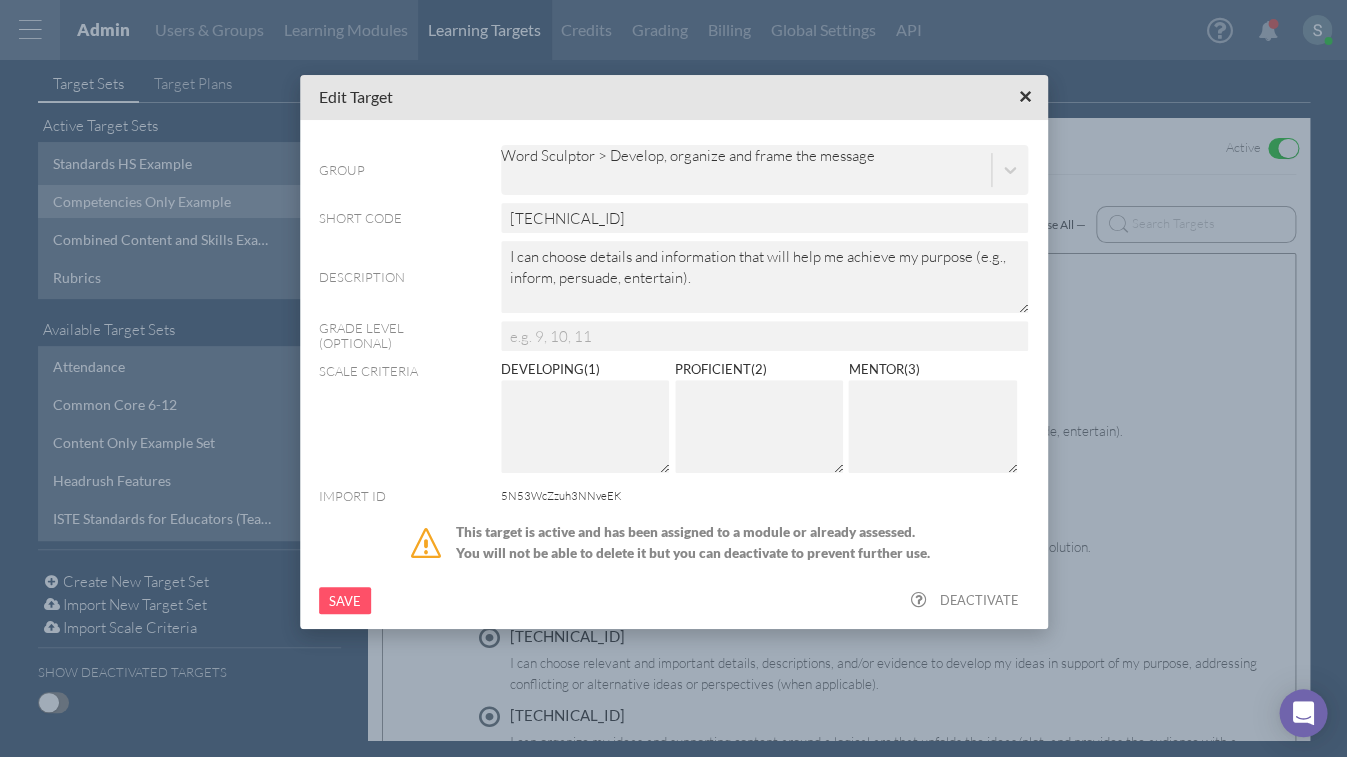 click on "×" at bounding box center [1024, 96] 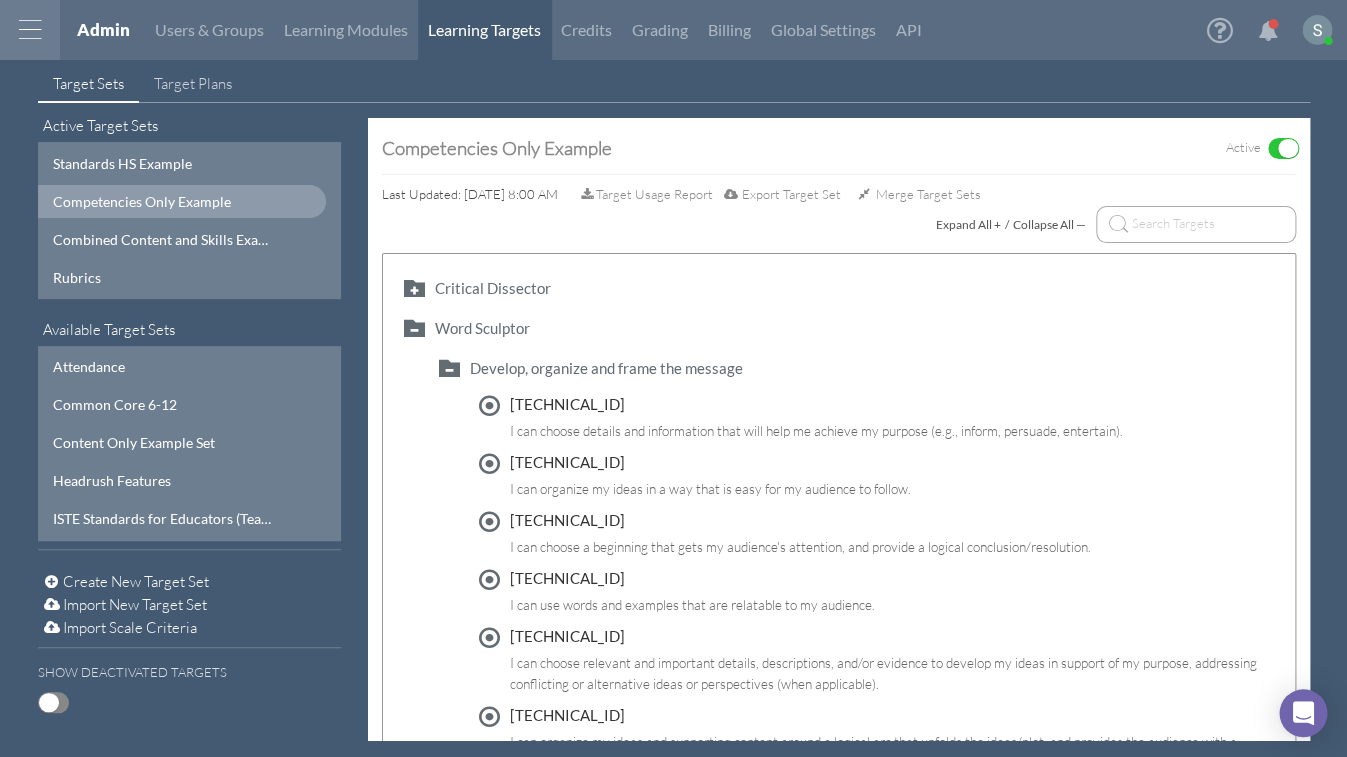 click at bounding box center (30, 30) 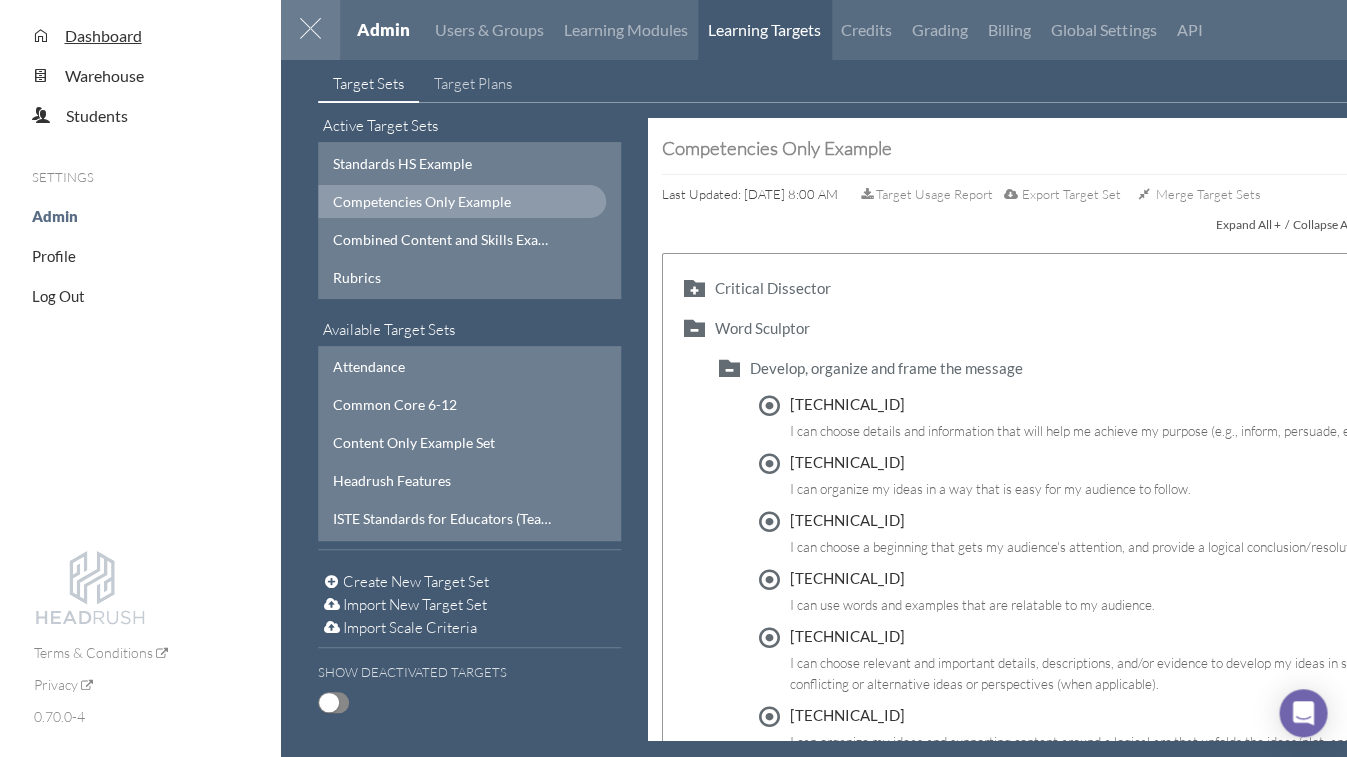 click on "Dashboard" at bounding box center (103, 35) 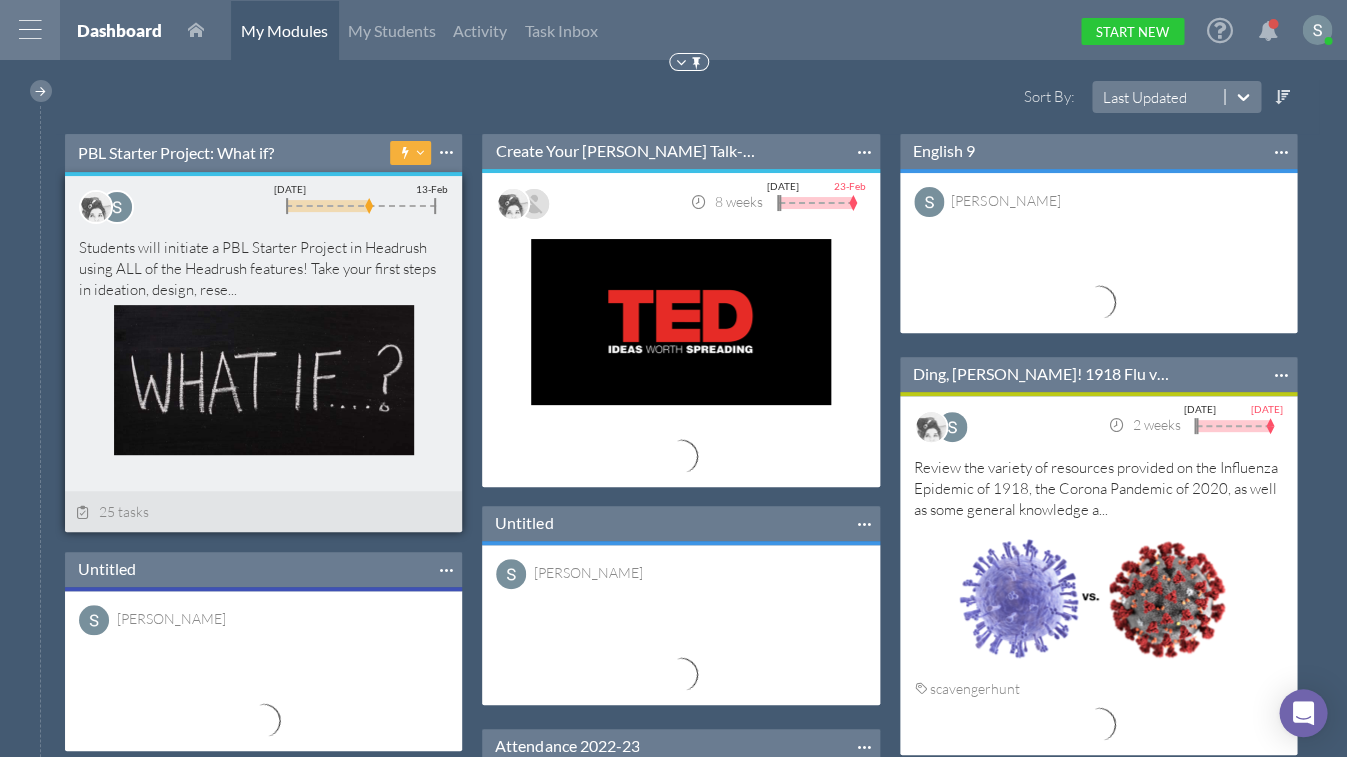 scroll, scrollTop: 421, scrollLeft: 420, axis: both 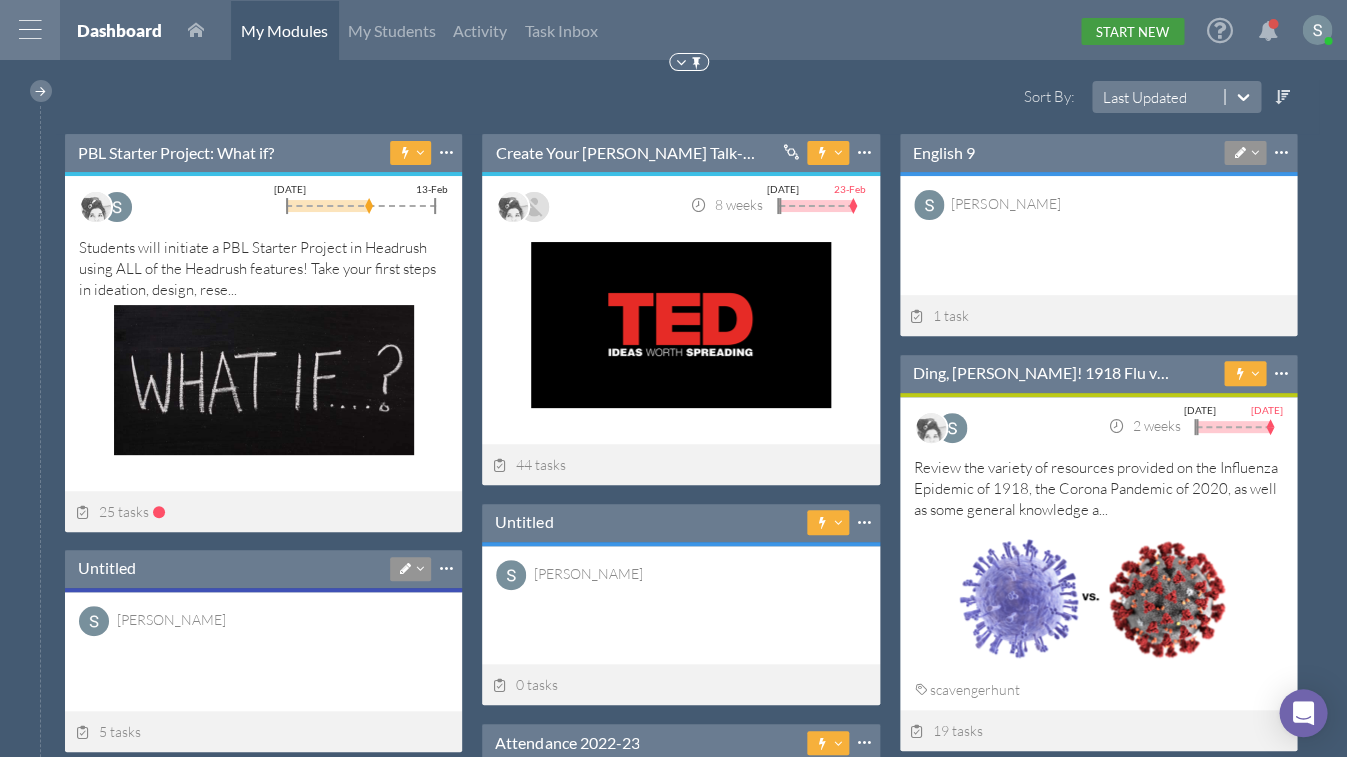 click on "Start New" at bounding box center [1132, 31] 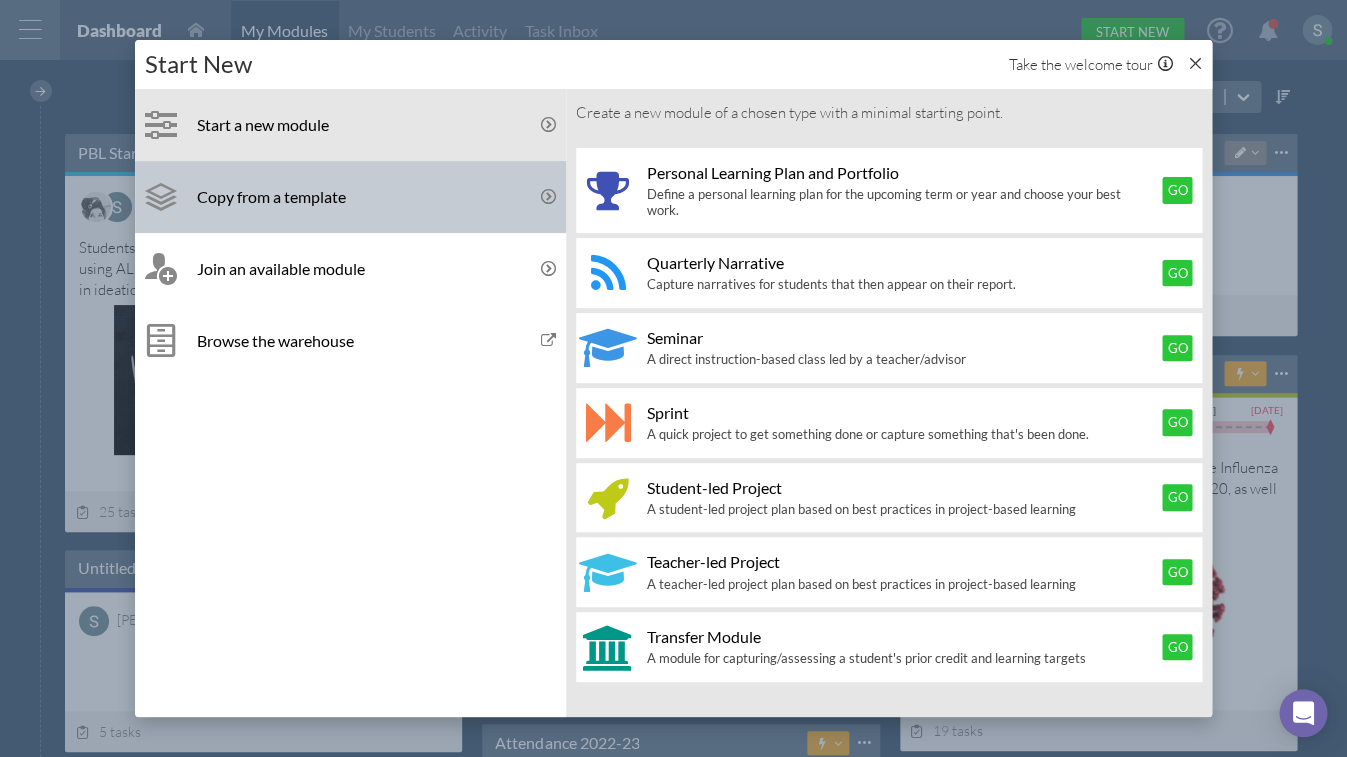 click on "Copy from a template" at bounding box center (350, 197) 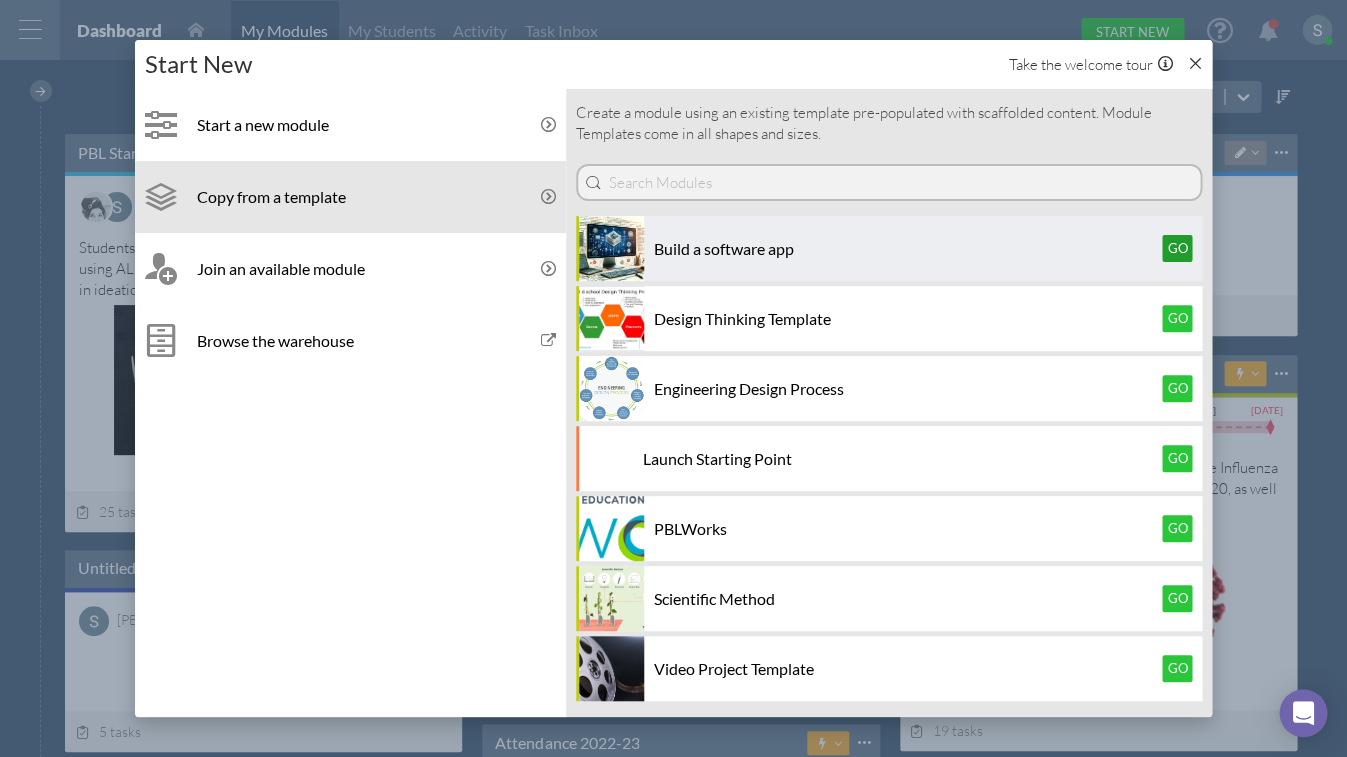 click on "Go" at bounding box center [1177, 248] 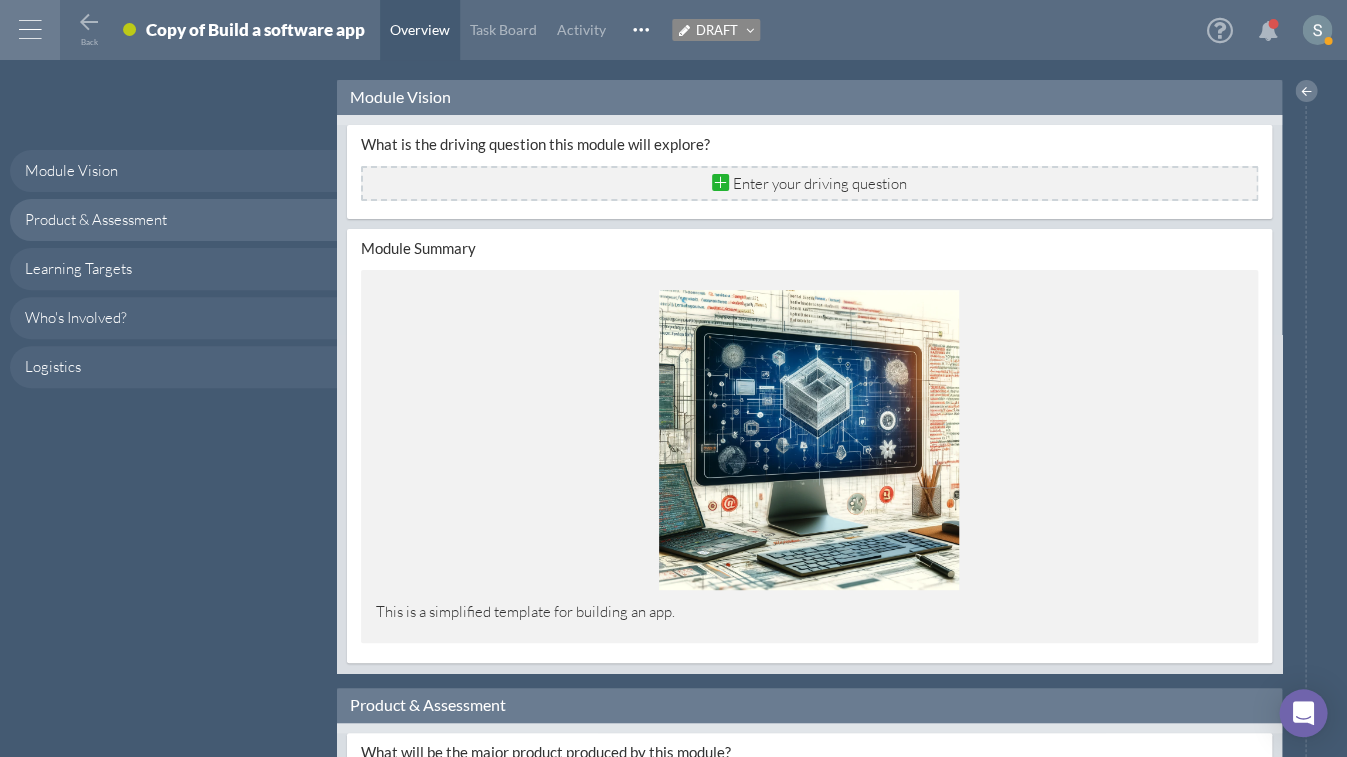 click at bounding box center [129, 29] 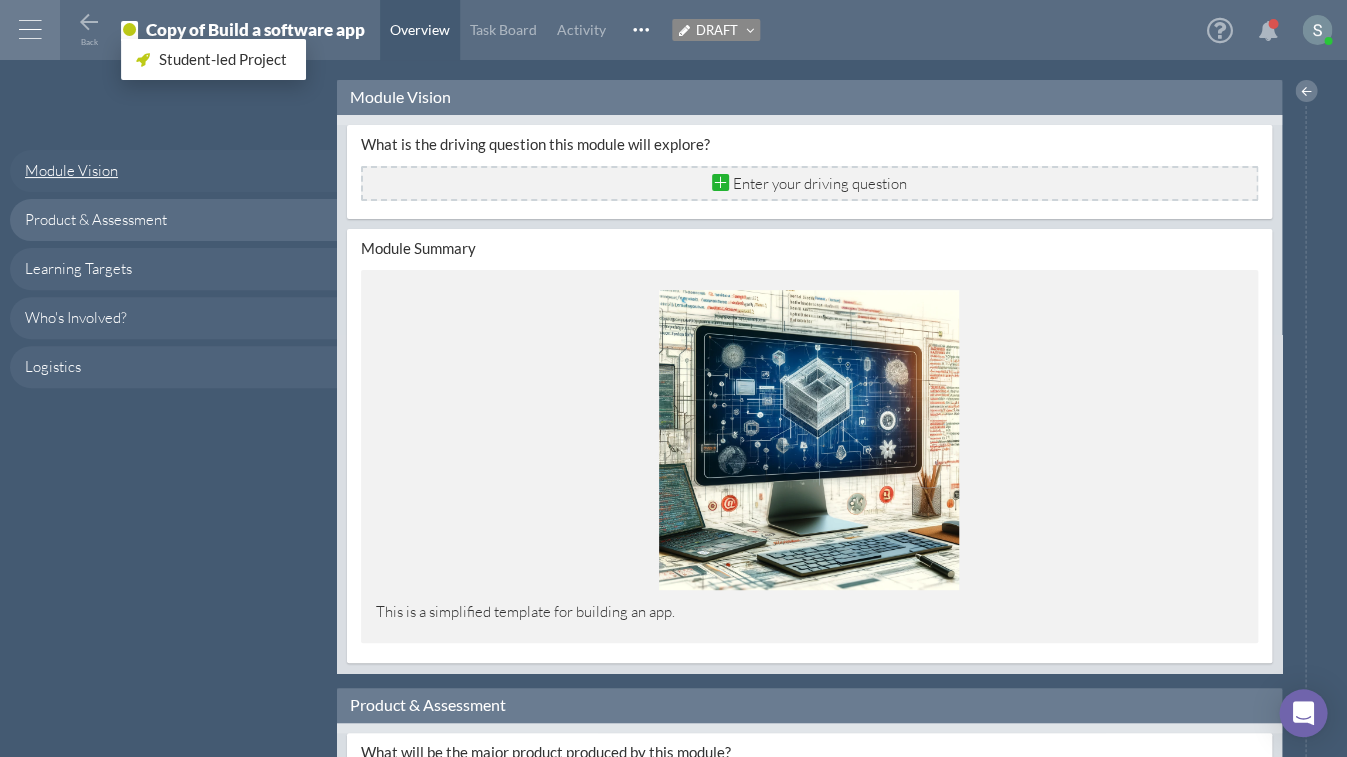 click on "Module Vision" at bounding box center (173, 171) 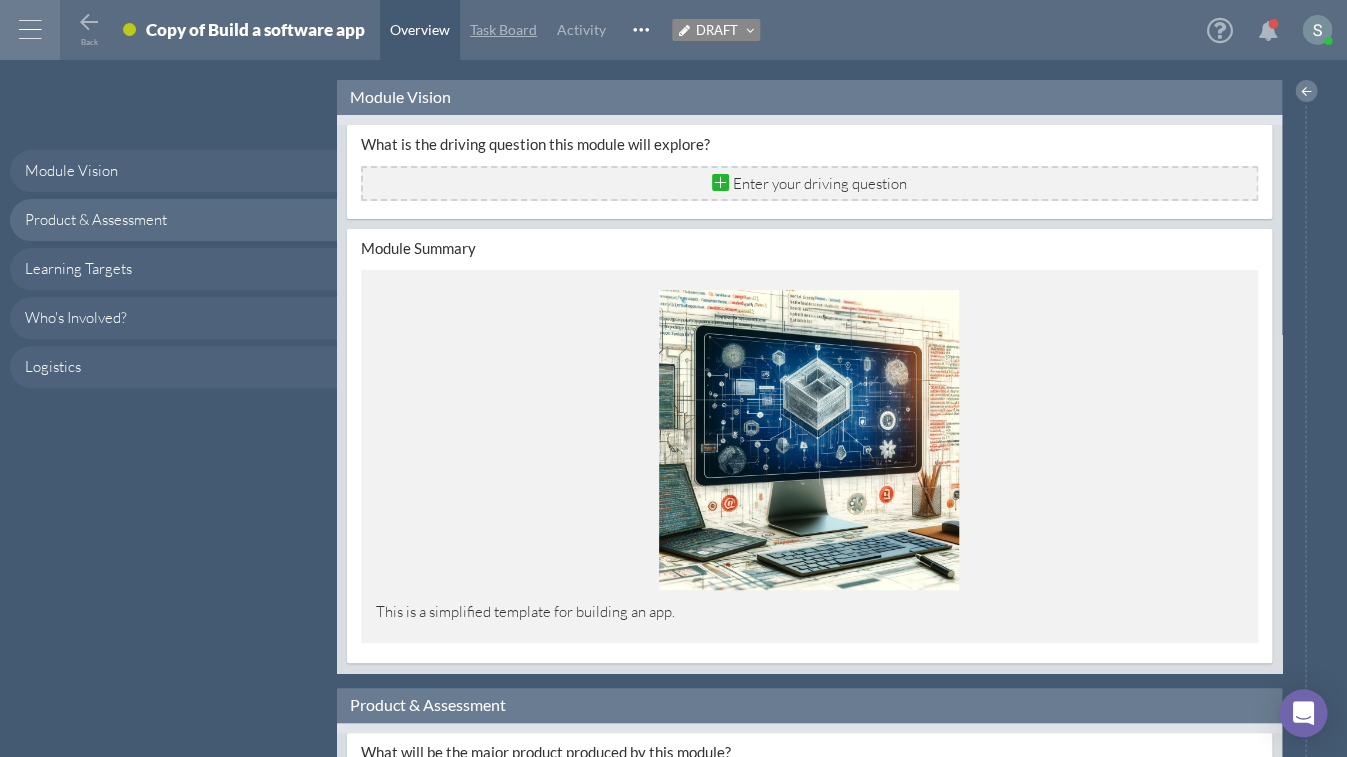 click on "Task Board" at bounding box center (503, 29) 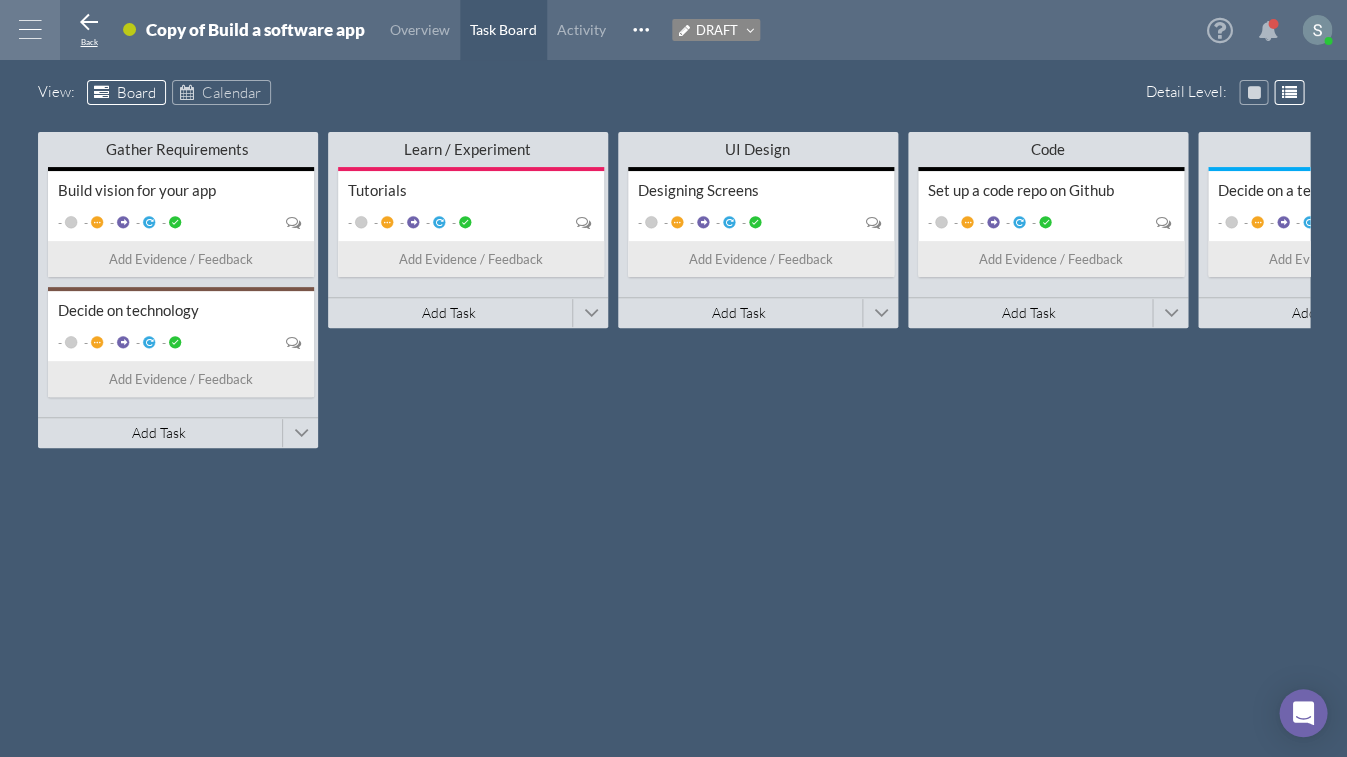click at bounding box center [89, 23] 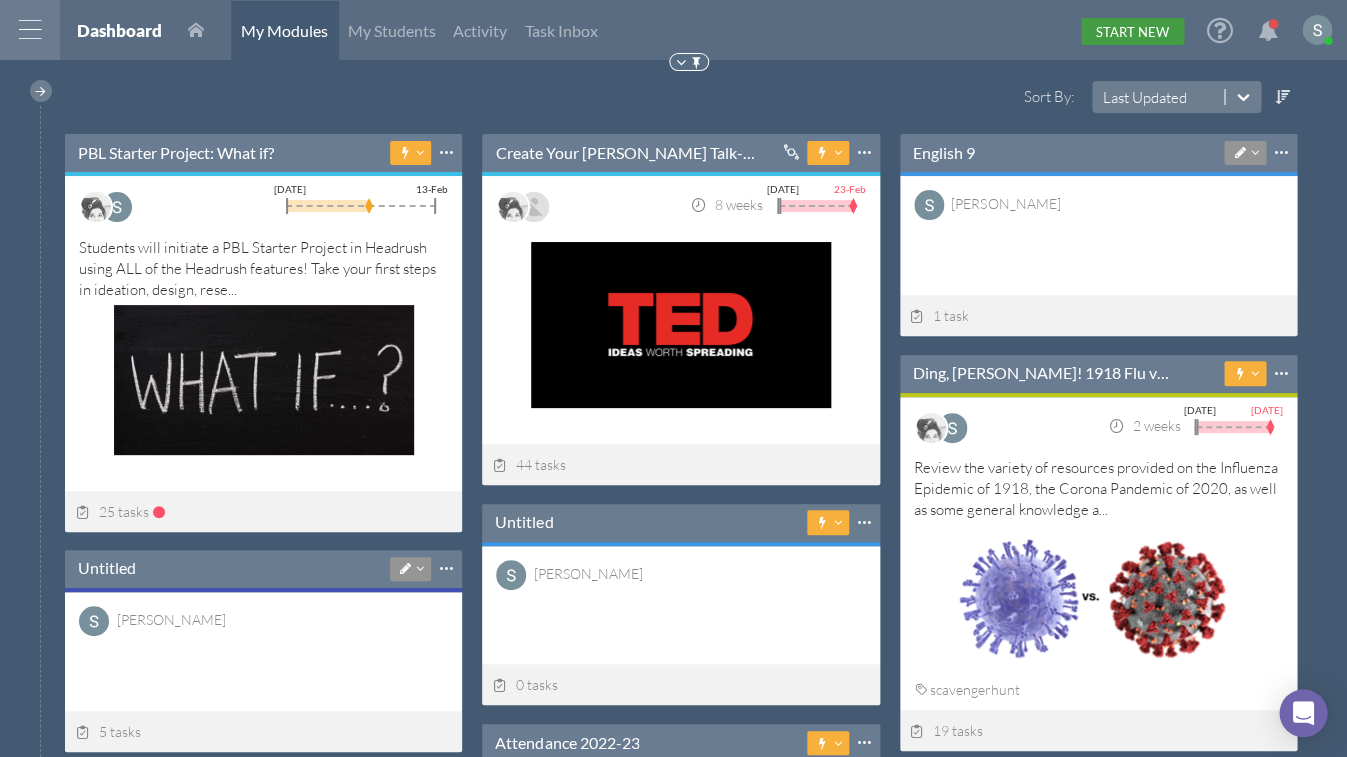 click on "Start New" at bounding box center (1132, 31) 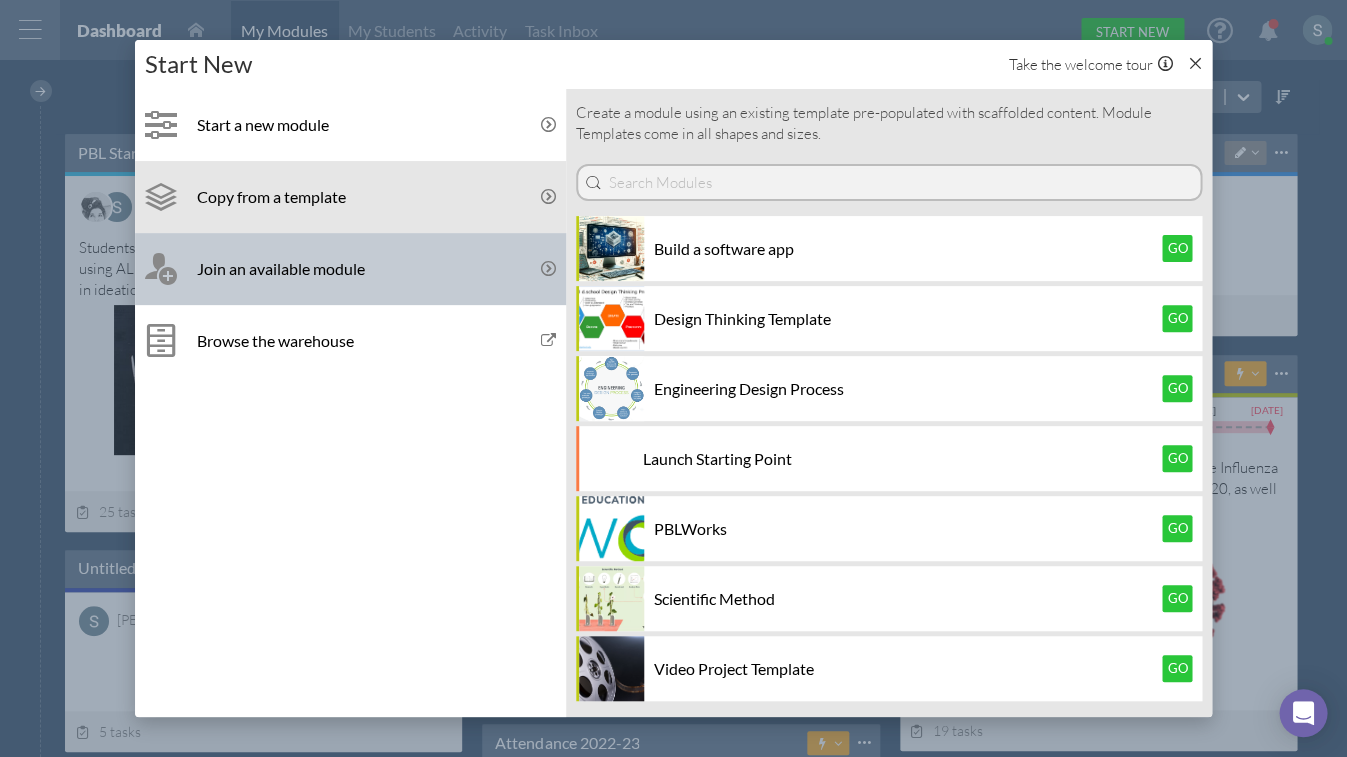 click on "Join an available module" at bounding box center (350, 269) 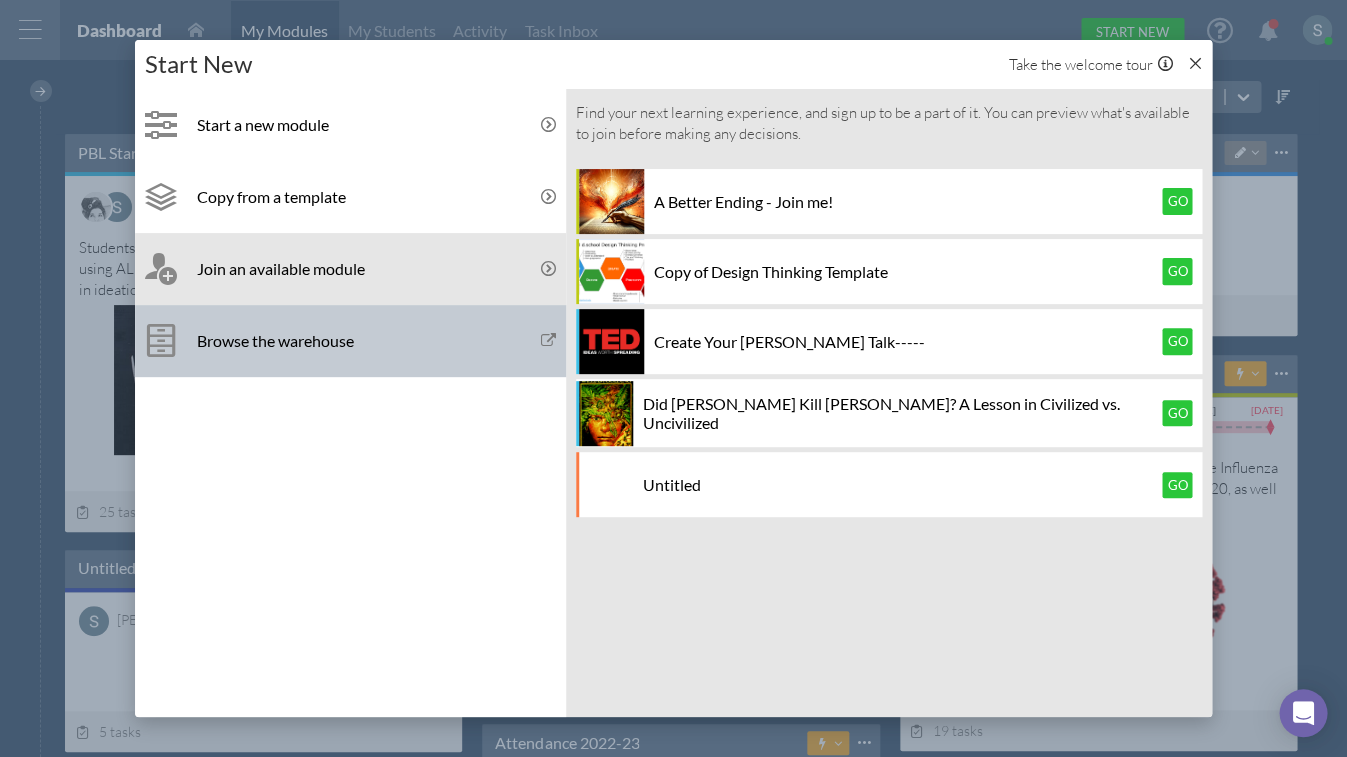 click on "Browse the warehouse" at bounding box center [376, 340] 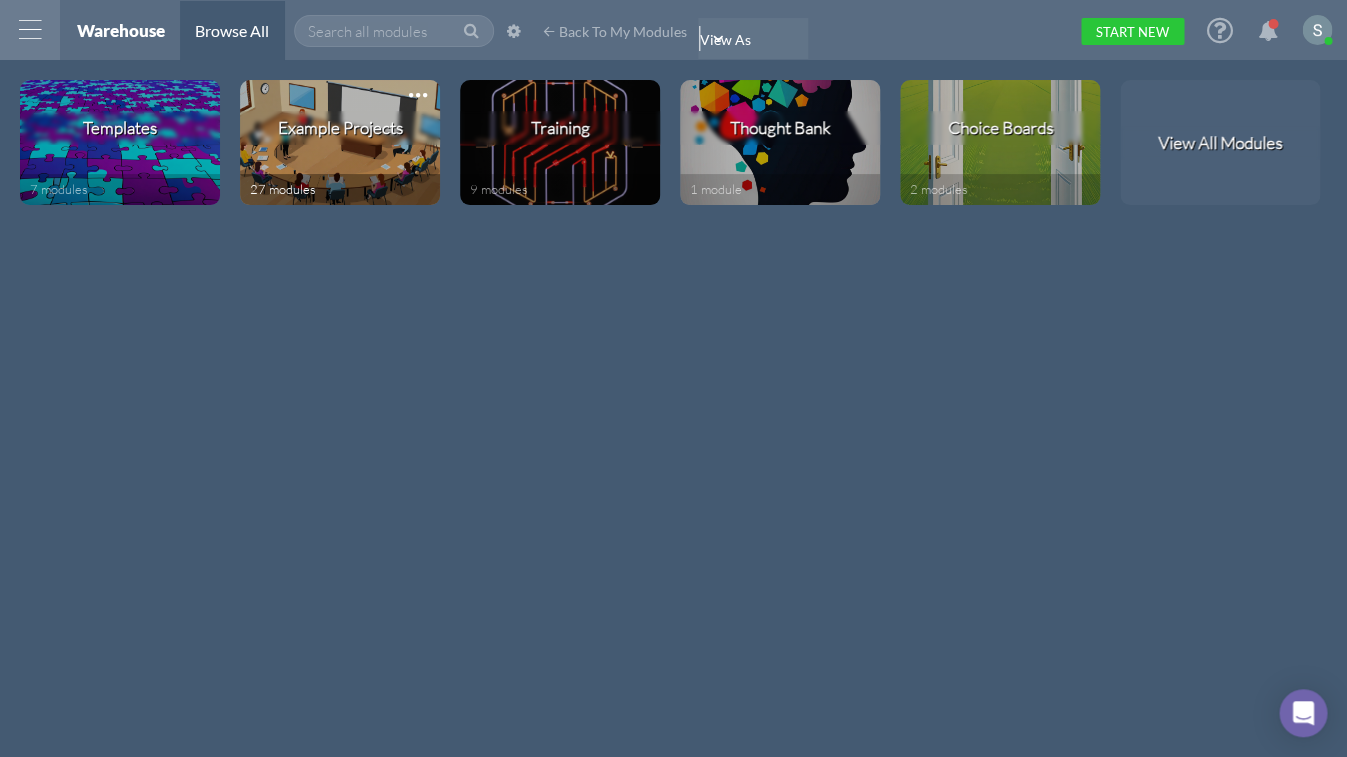 click on "Example Projects" at bounding box center [340, 142] 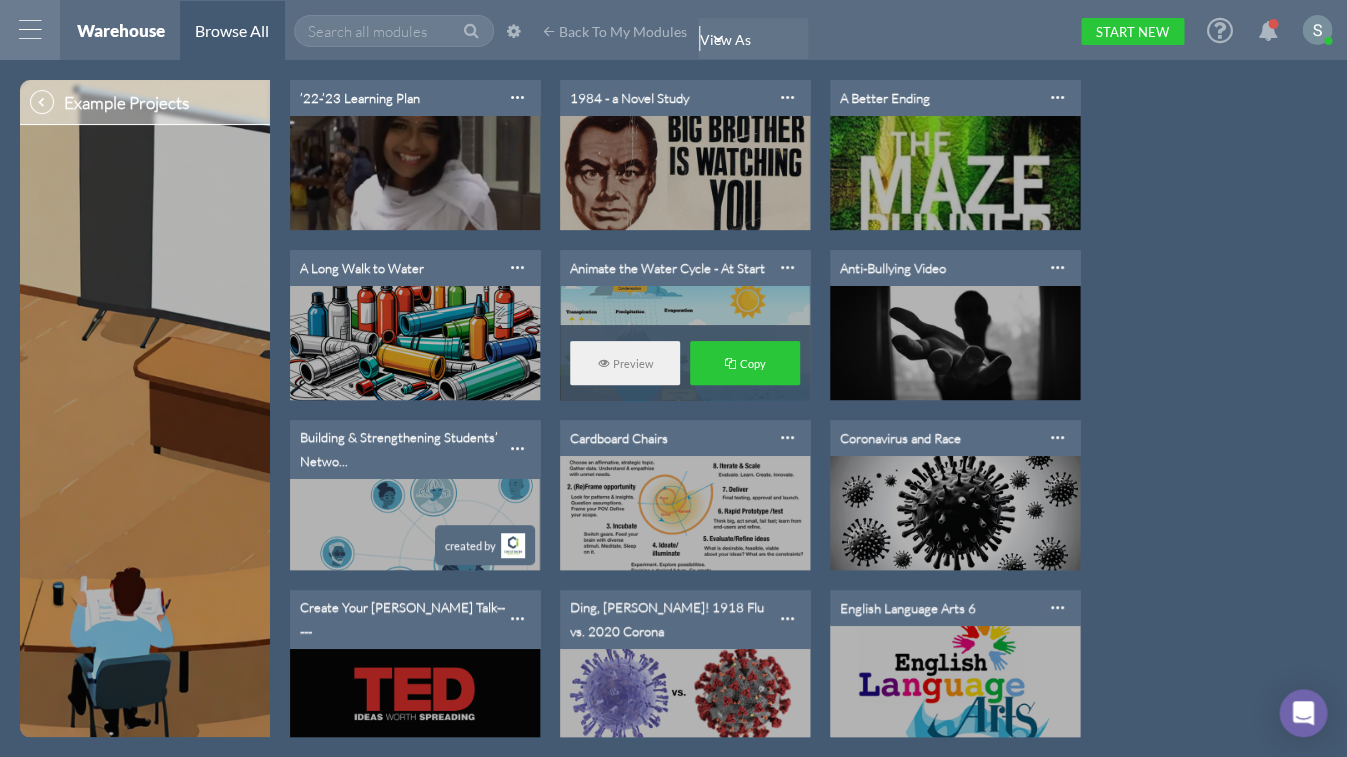 click on "Animate the Water Cycle - At Start" at bounding box center [667, 268] 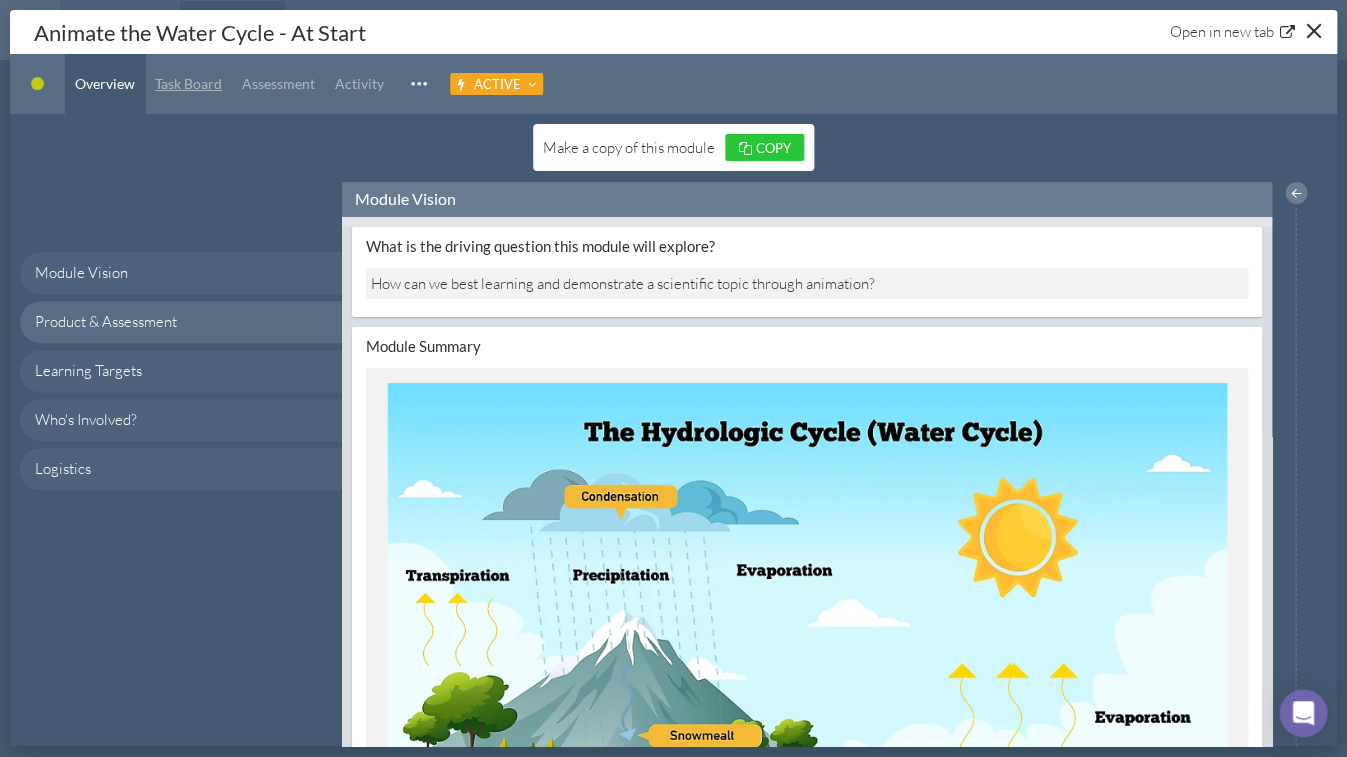 click on "Task Board" at bounding box center (188, 83) 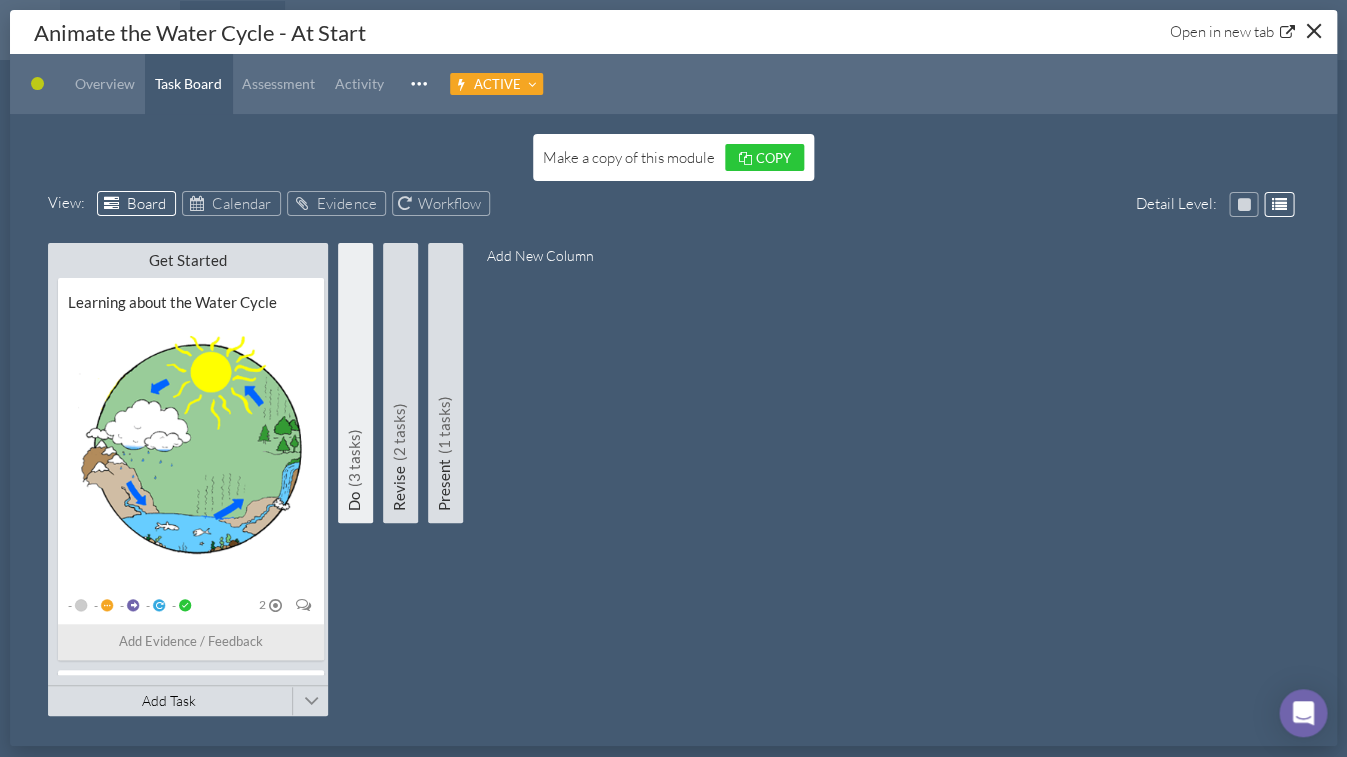 click on "(3 tasks)" at bounding box center [354, 458] 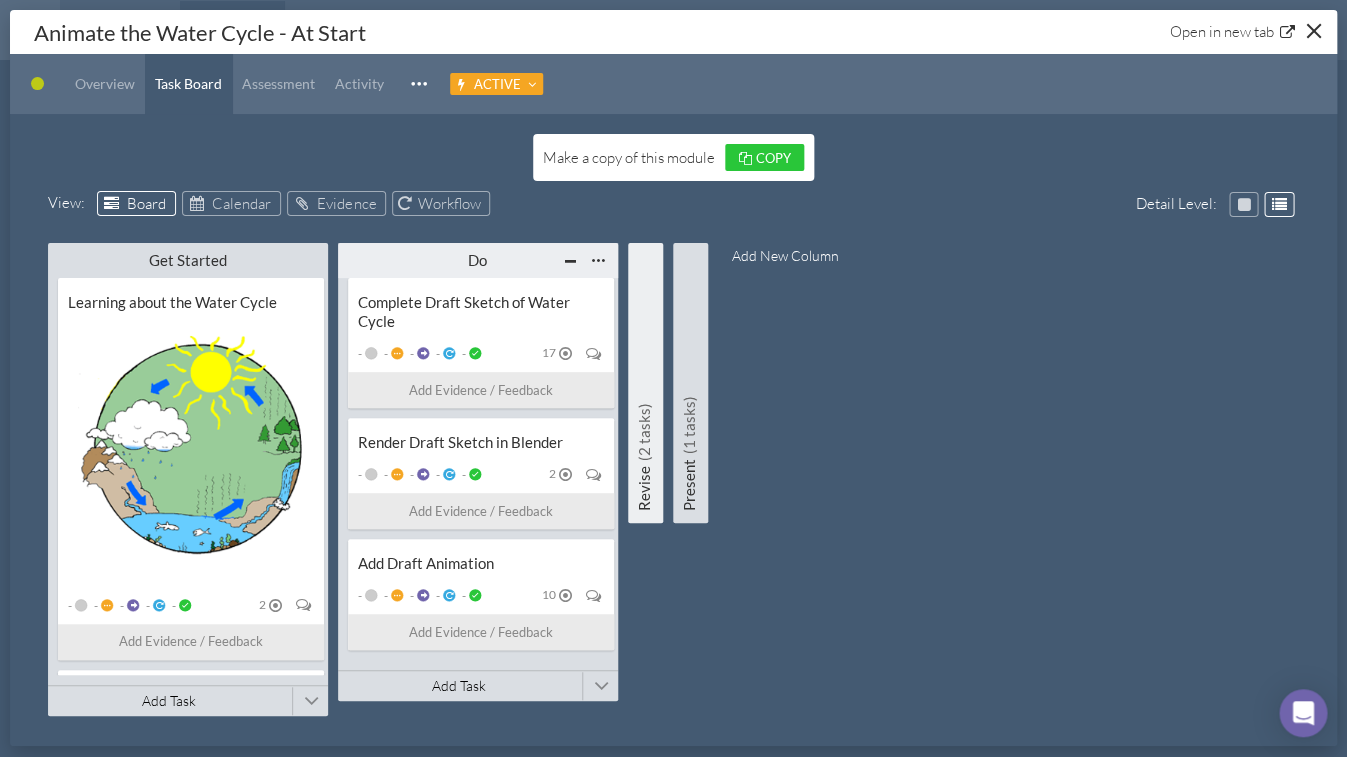 click on "Revise (2 tasks)" at bounding box center (644, 386) 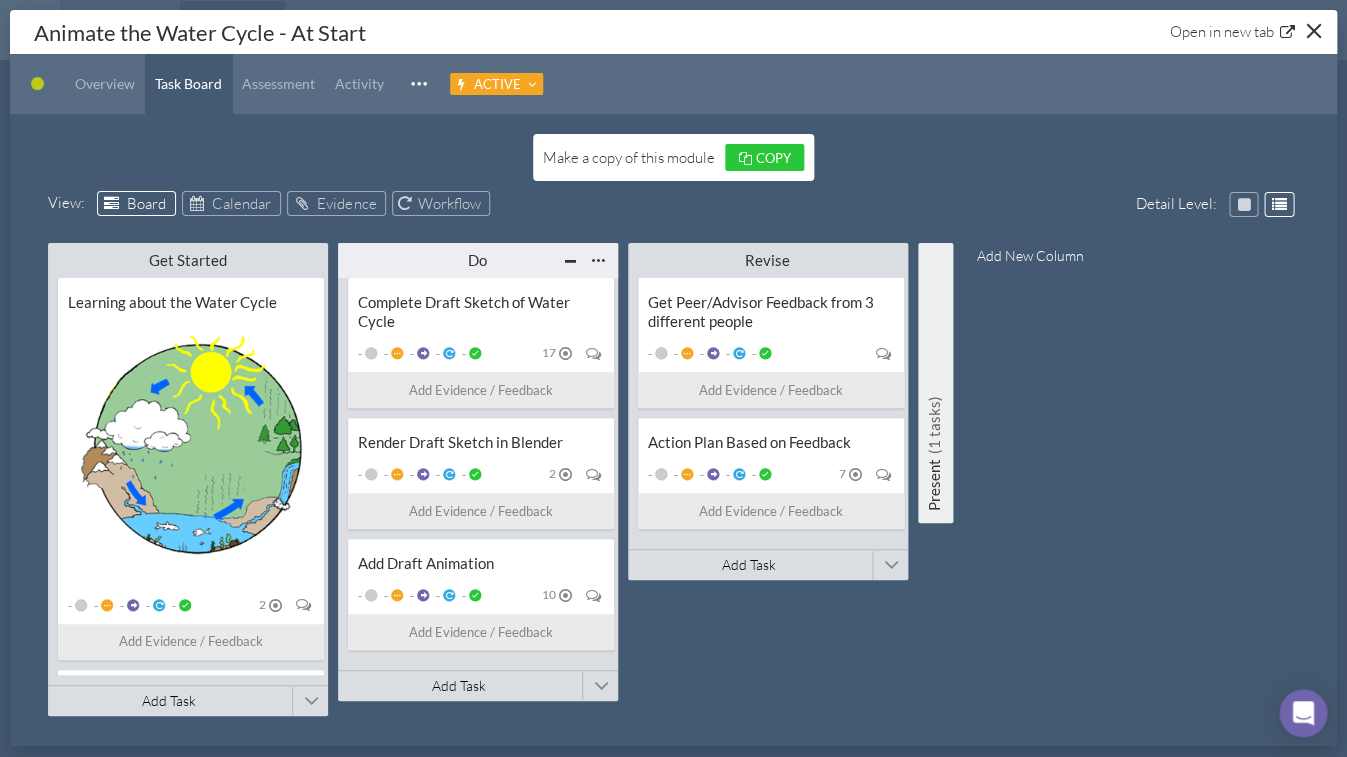click on "Present (1 tasks)" at bounding box center (934, 386) 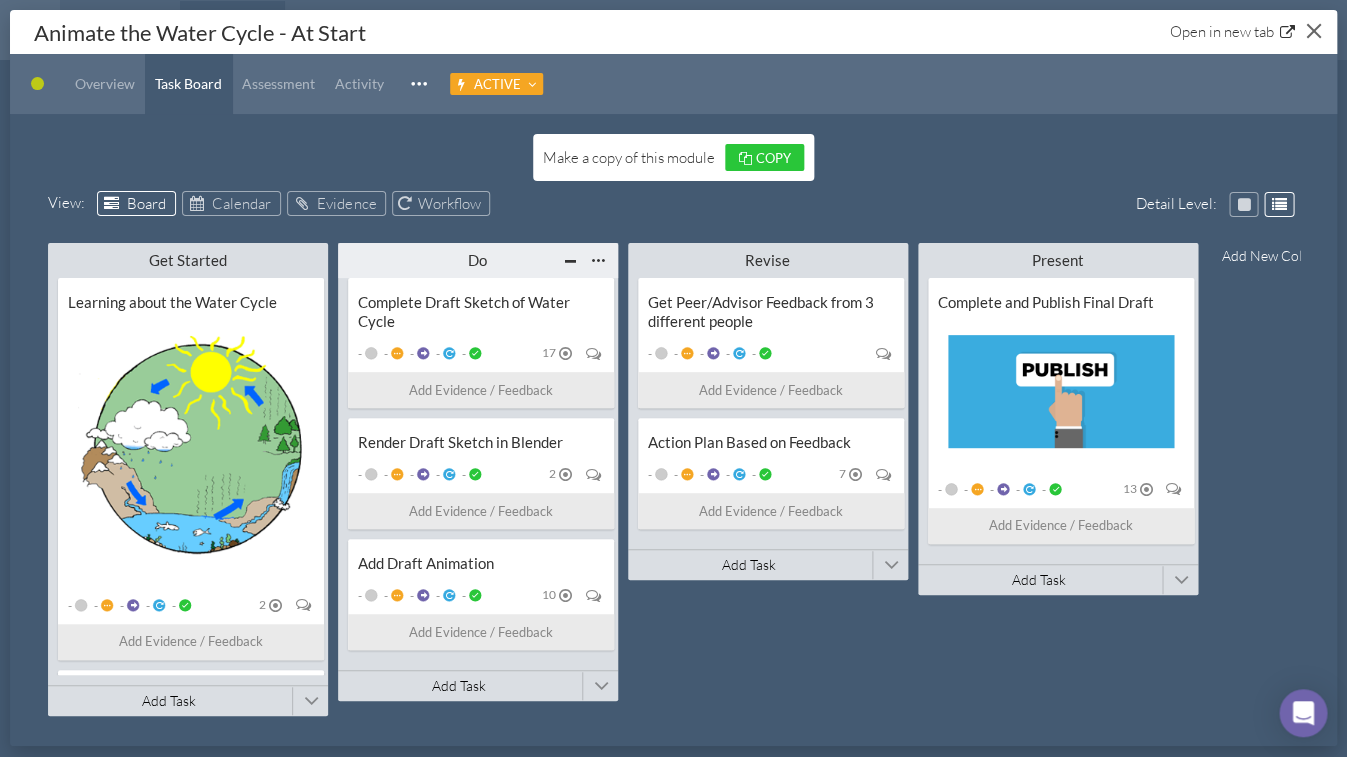click at bounding box center (1313, 31) 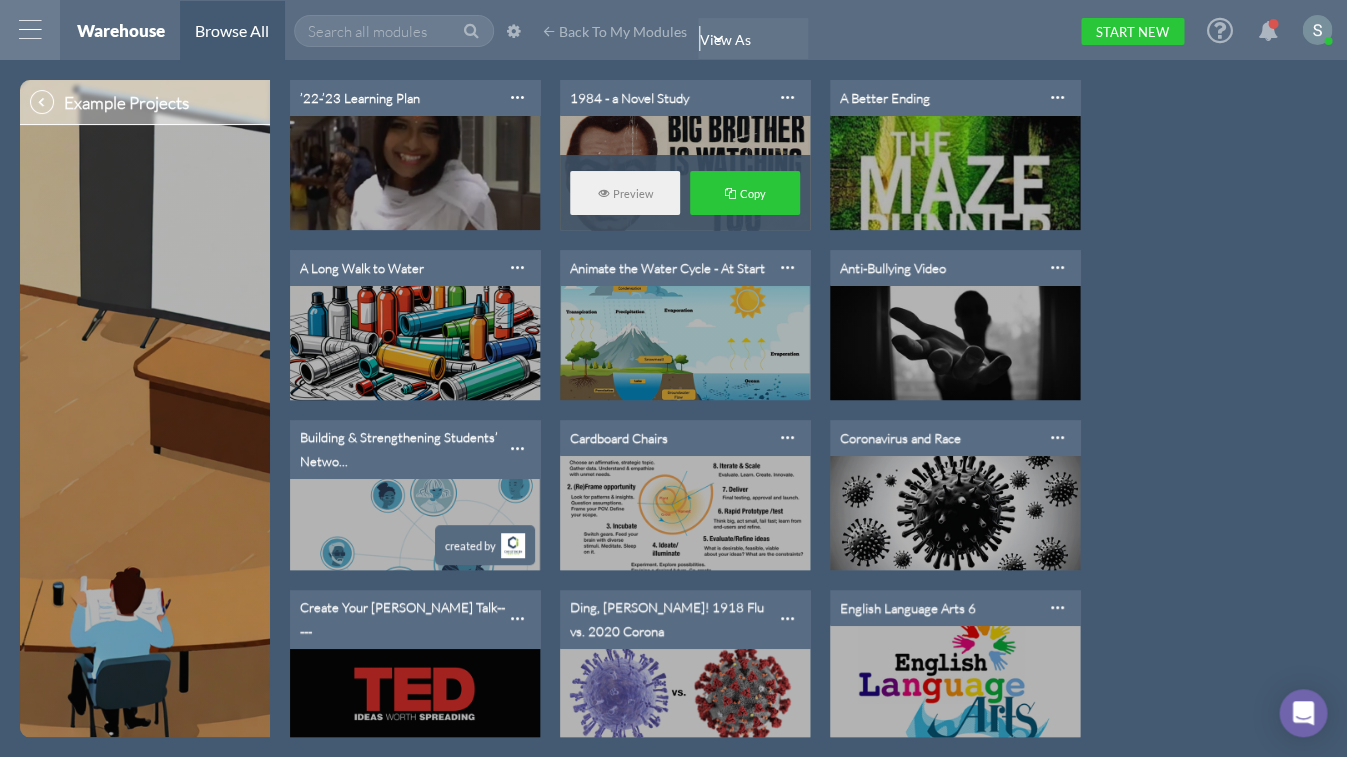 click on "1984 - a Novel Study" at bounding box center (629, 98) 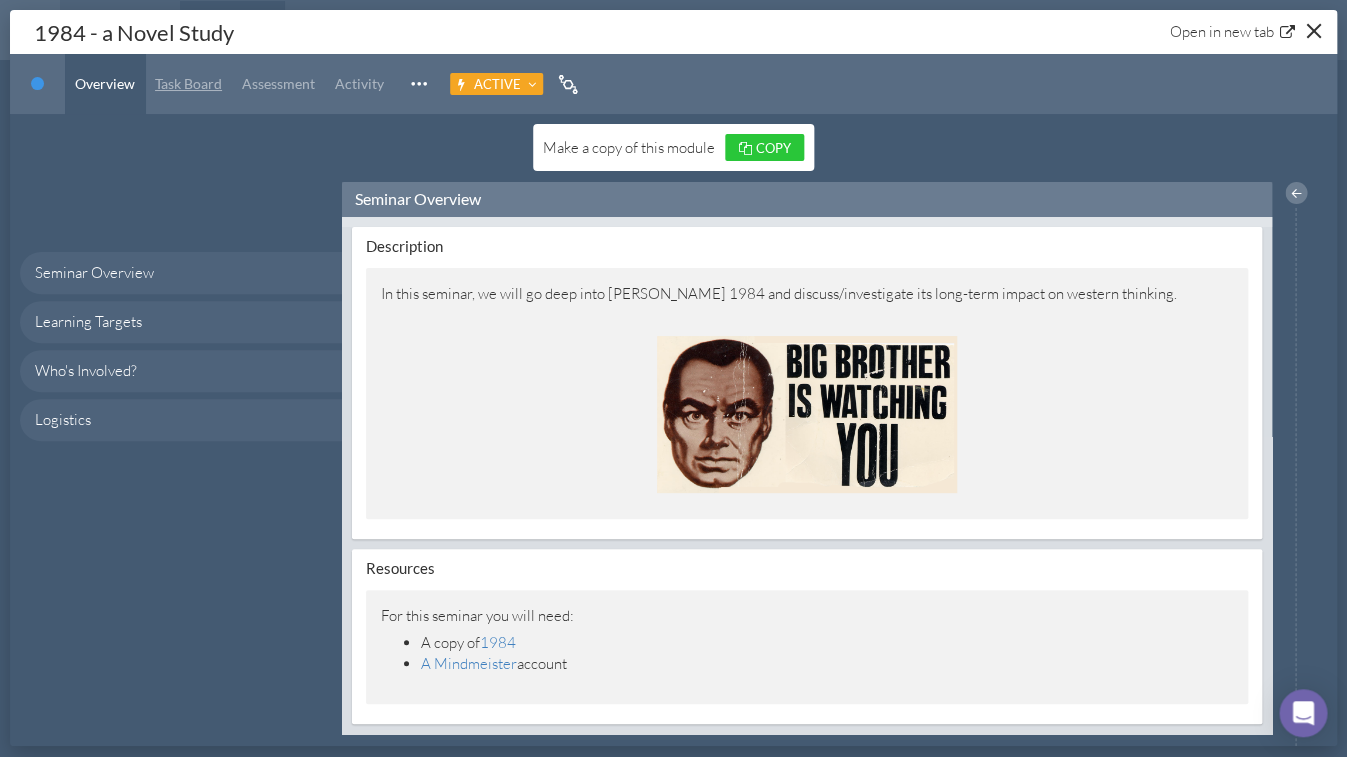 click on "Task Board" at bounding box center (188, 83) 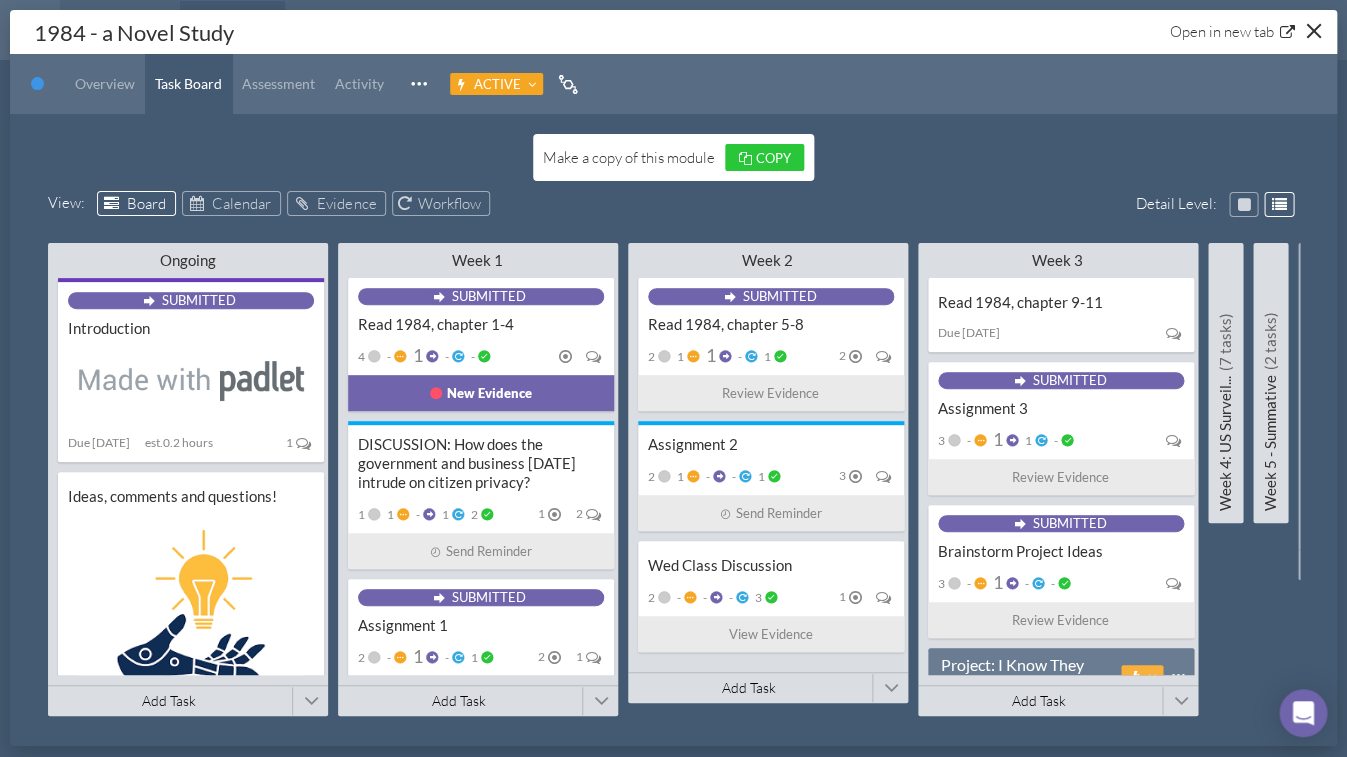 click on "1984 - a Novel Study Open in new tab" at bounding box center (673, 32) 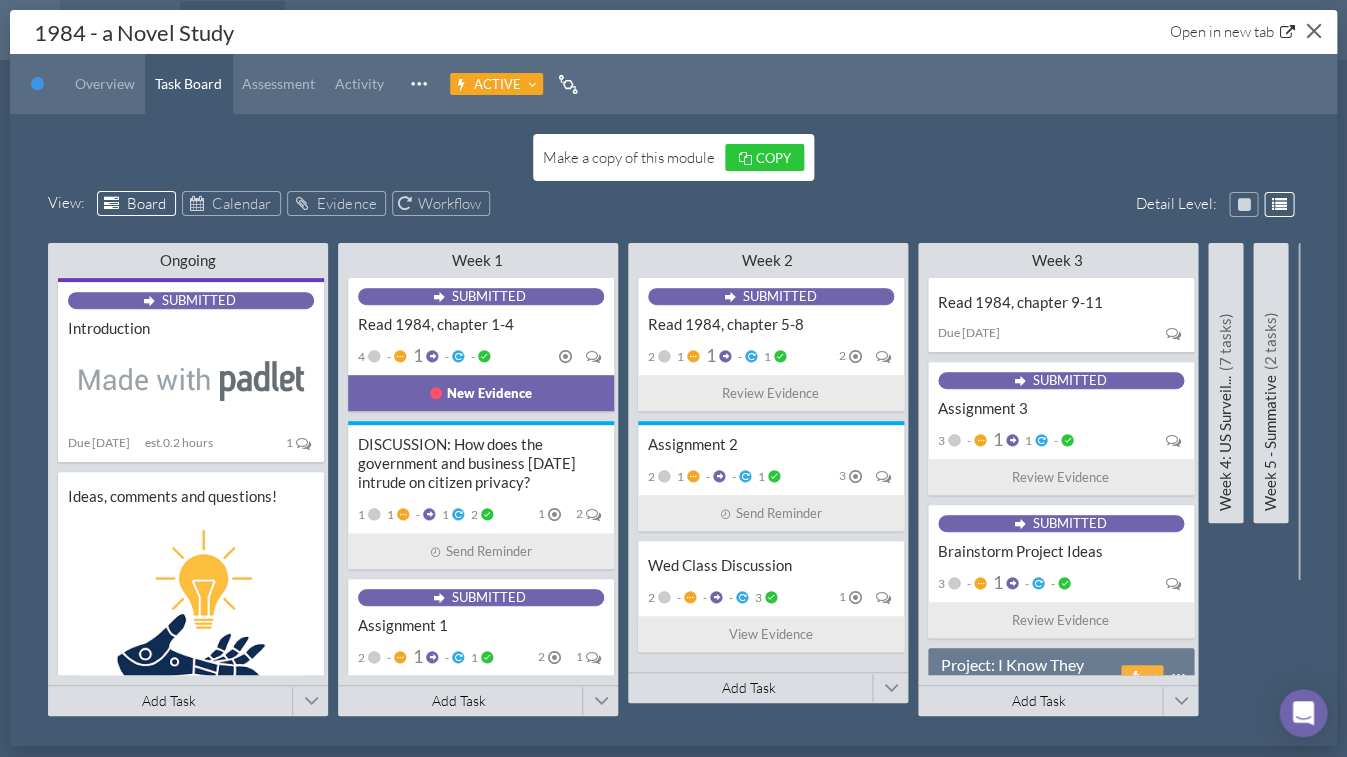 click at bounding box center [1313, 30] 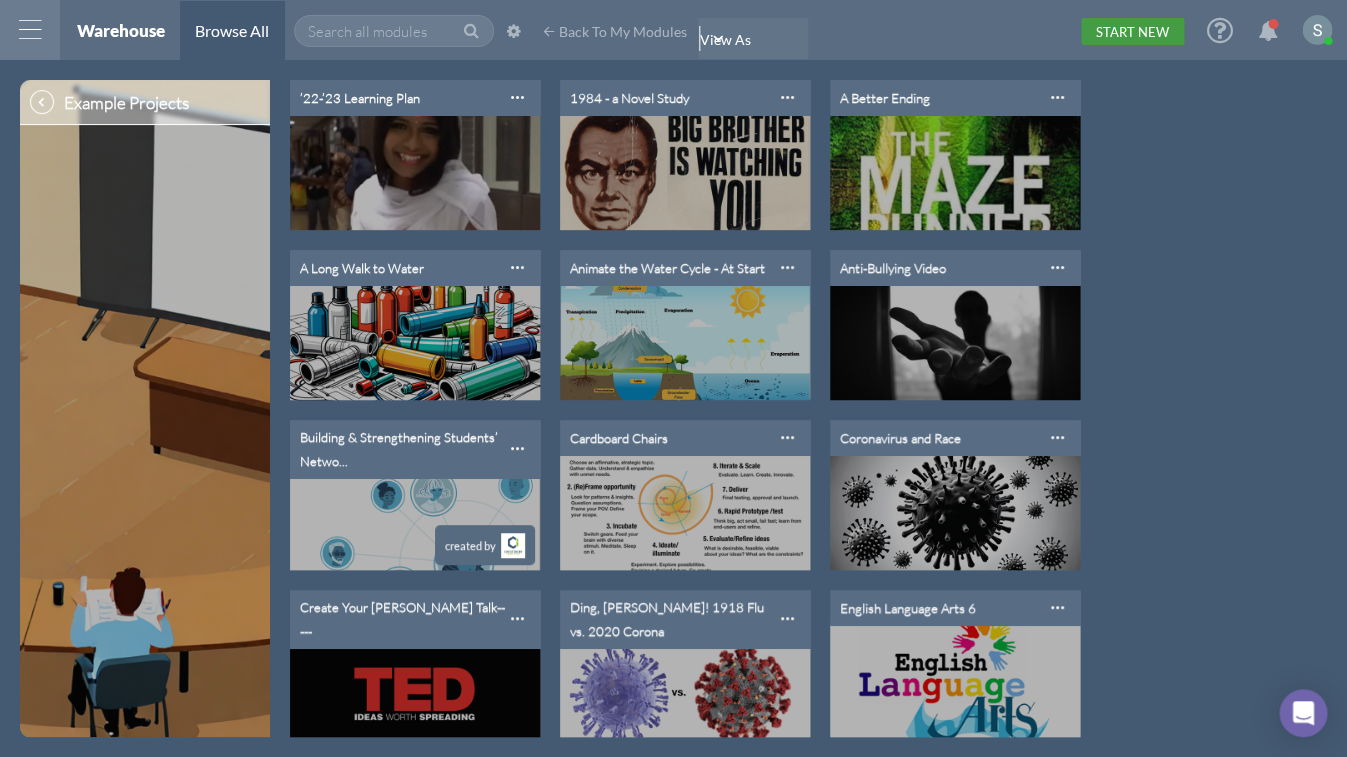 click on "Start New" at bounding box center (1132, 31) 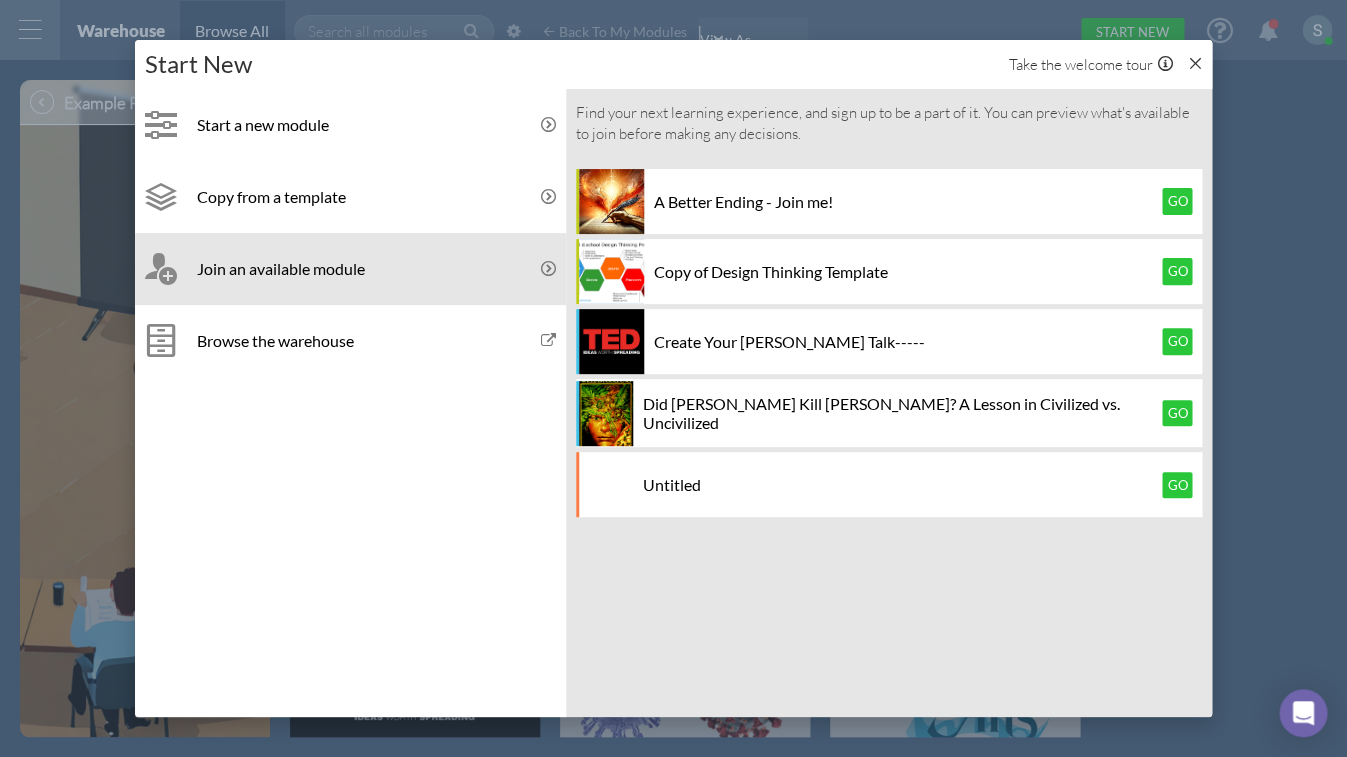 click at bounding box center (1194, 63) 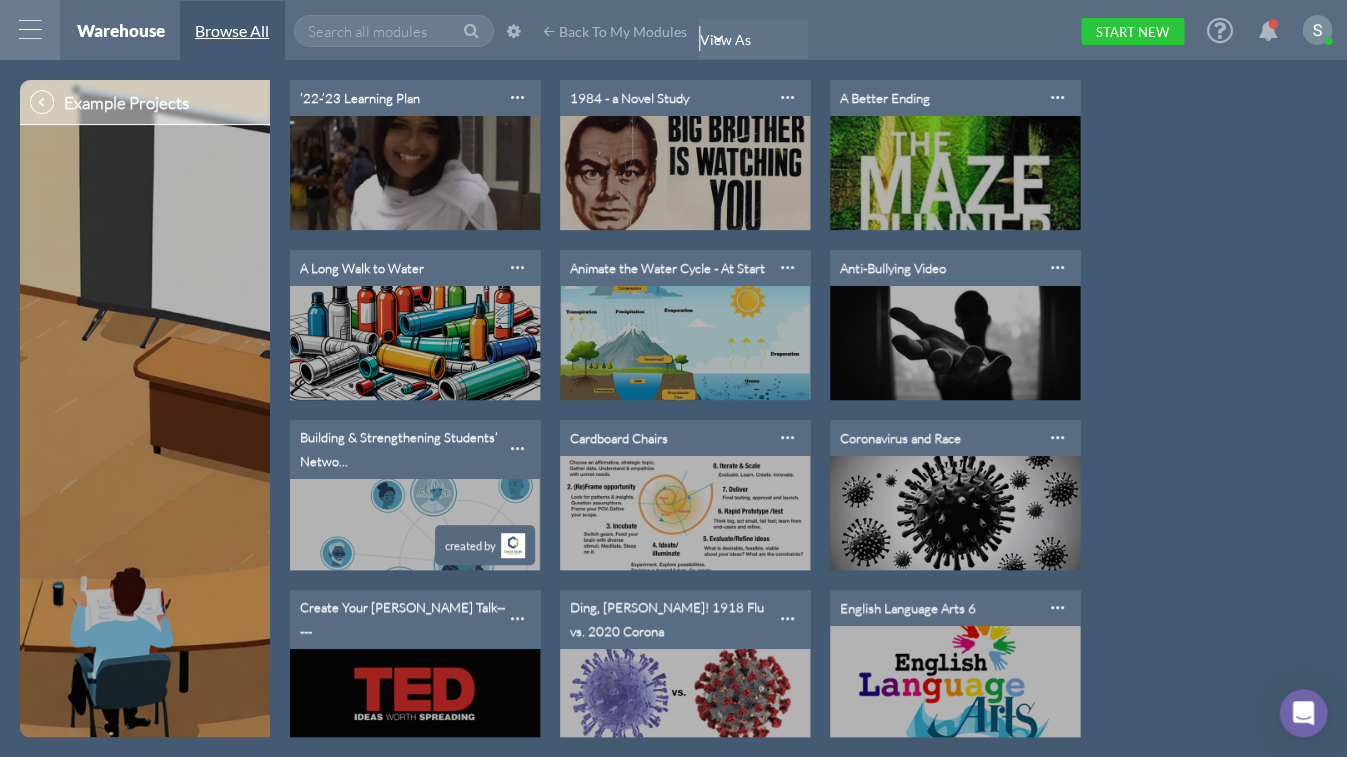click on "Browse All" at bounding box center [232, 30] 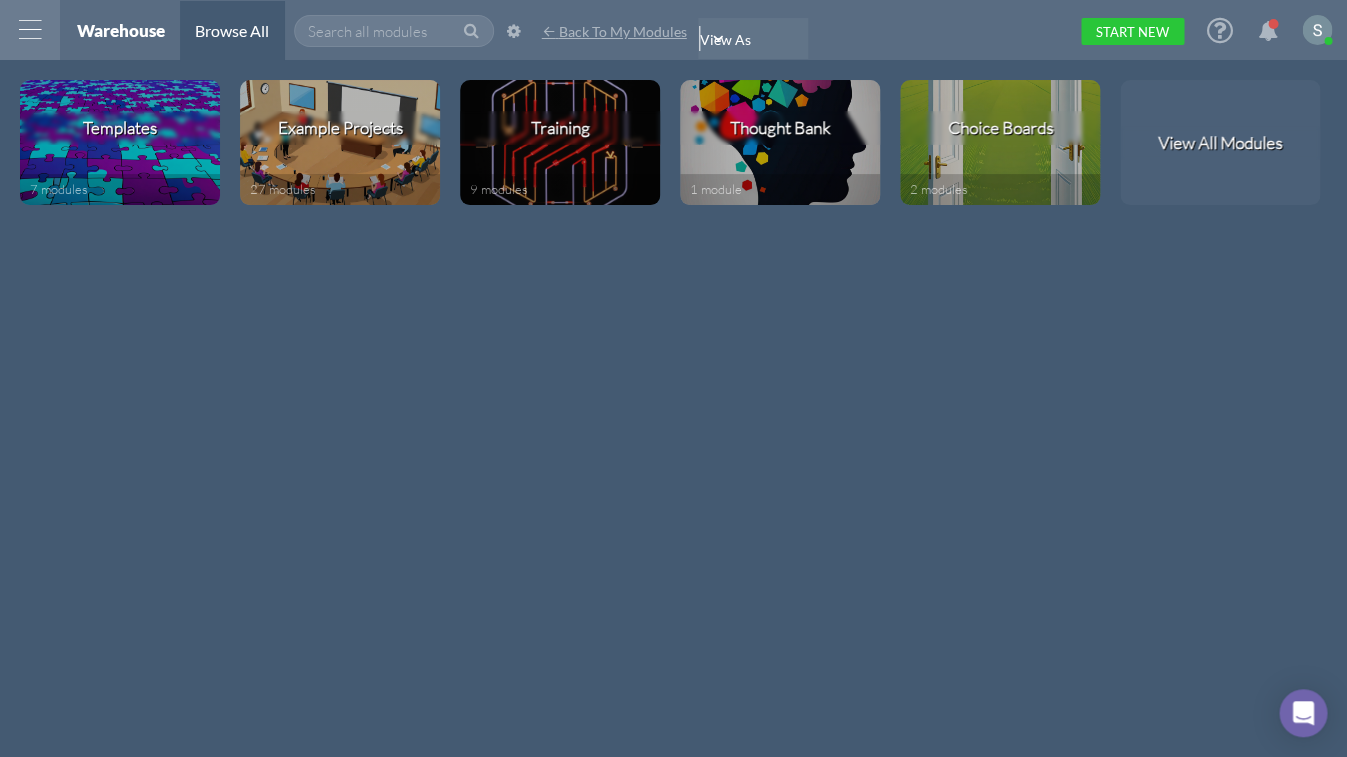 click on "Back To My Modules" at bounding box center [614, 32] 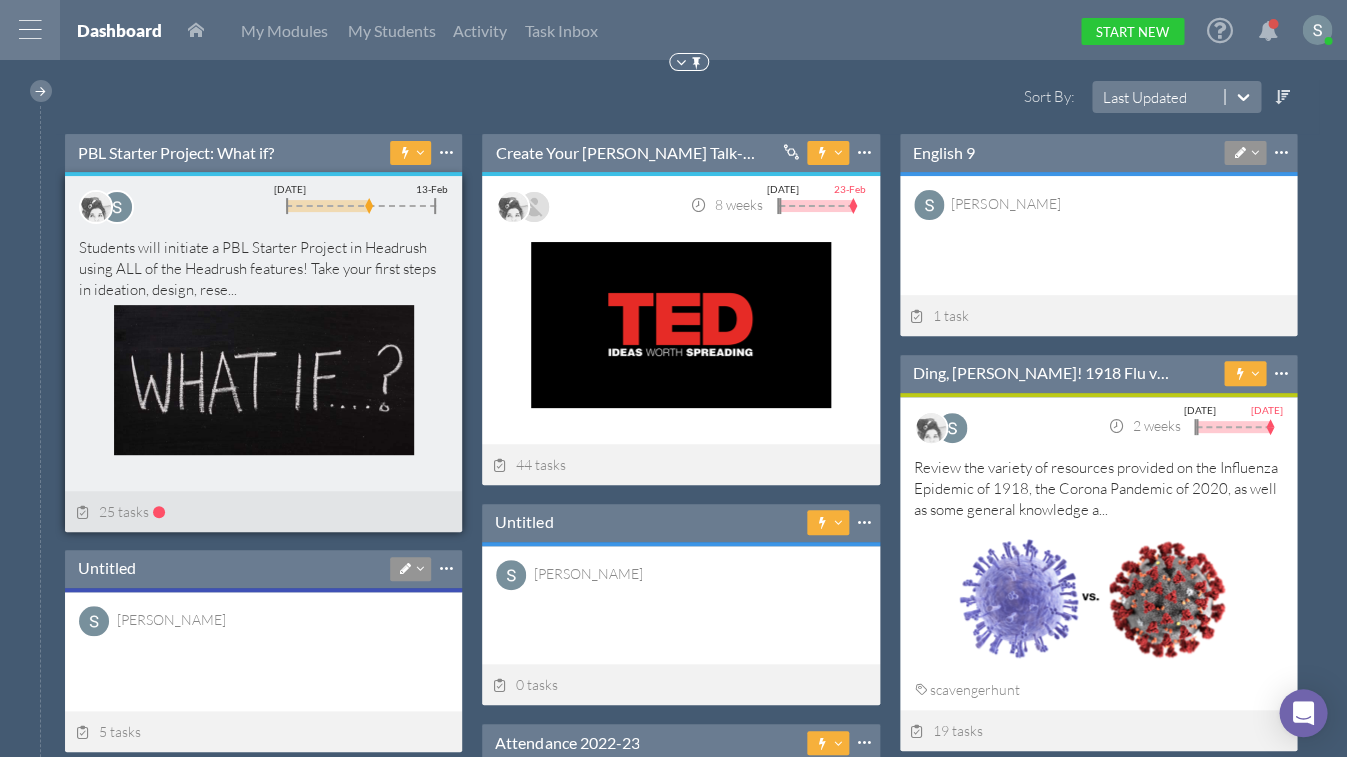 scroll, scrollTop: 226, scrollLeft: 420, axis: both 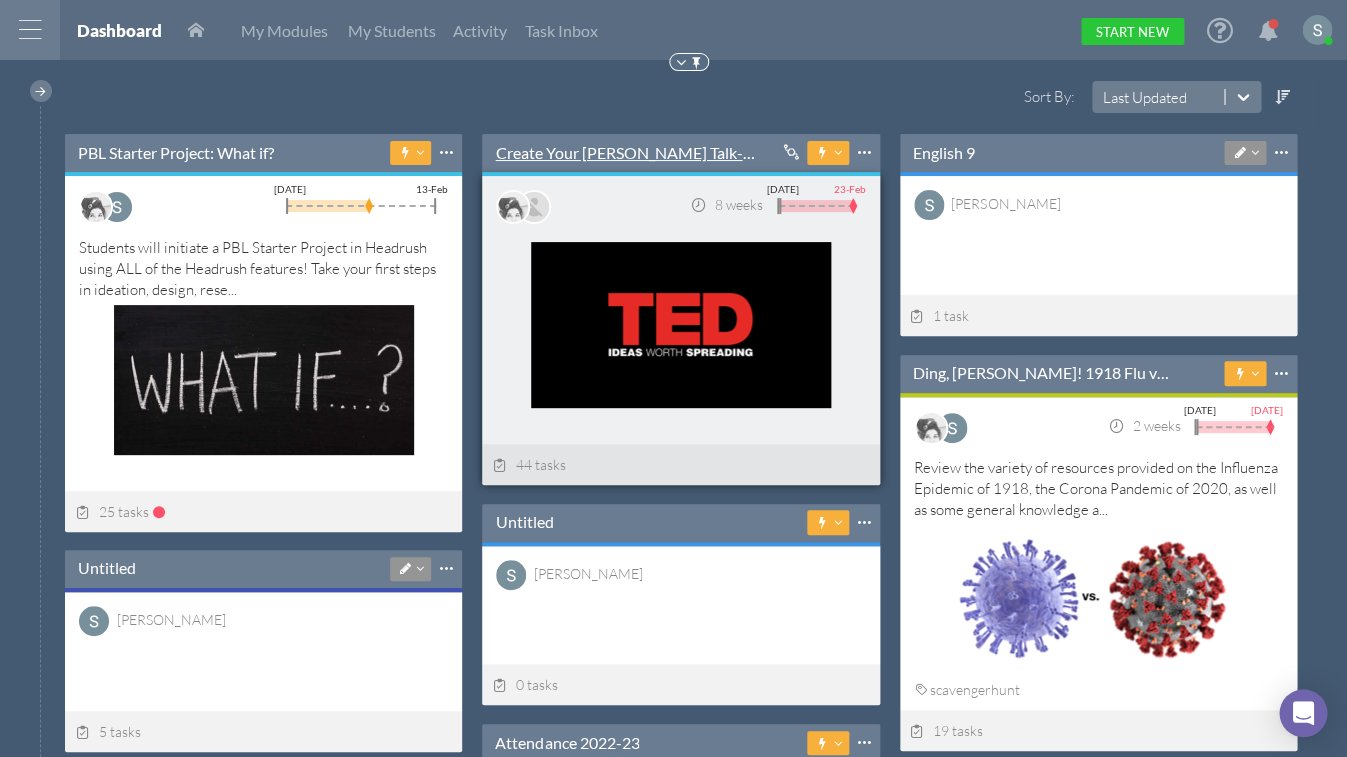 click on "Create Your [PERSON_NAME] Talk-----" at bounding box center (625, 153) 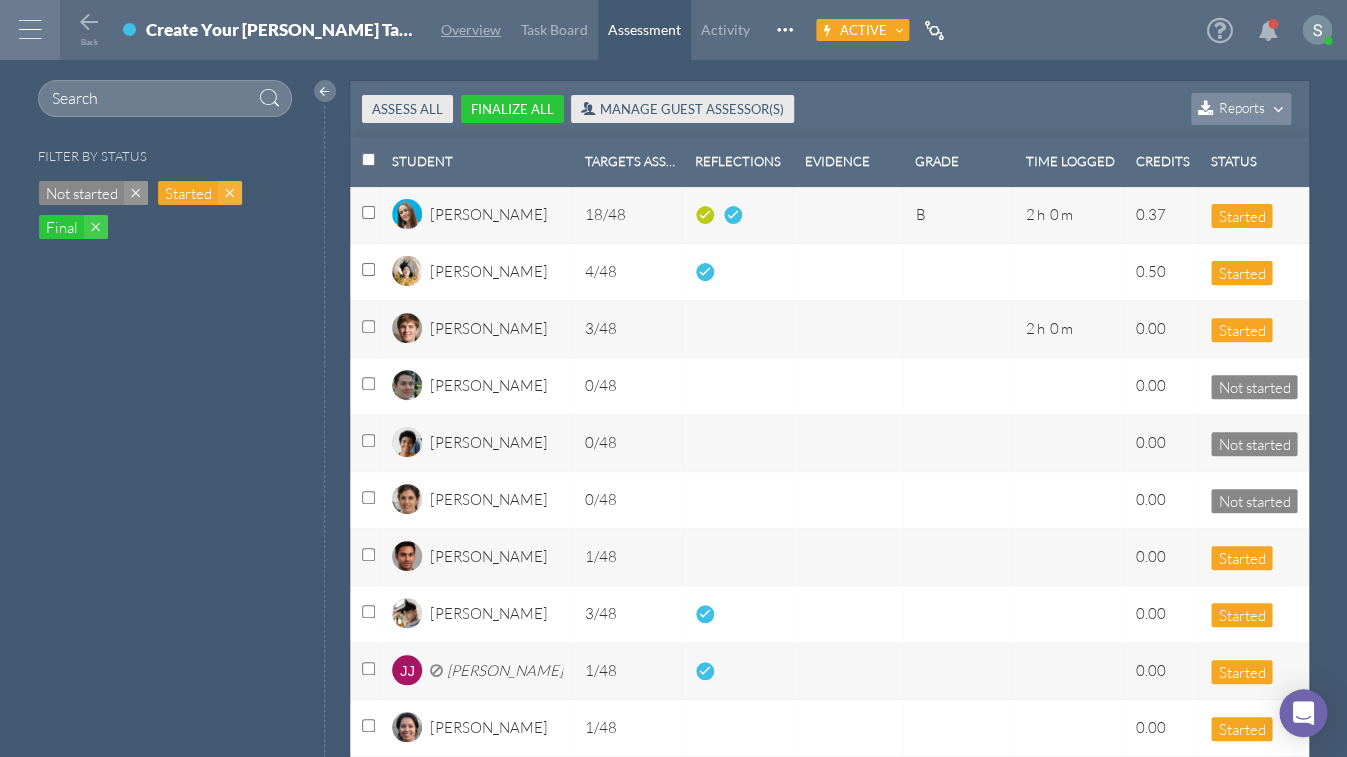 click on "Overview" at bounding box center (471, 29) 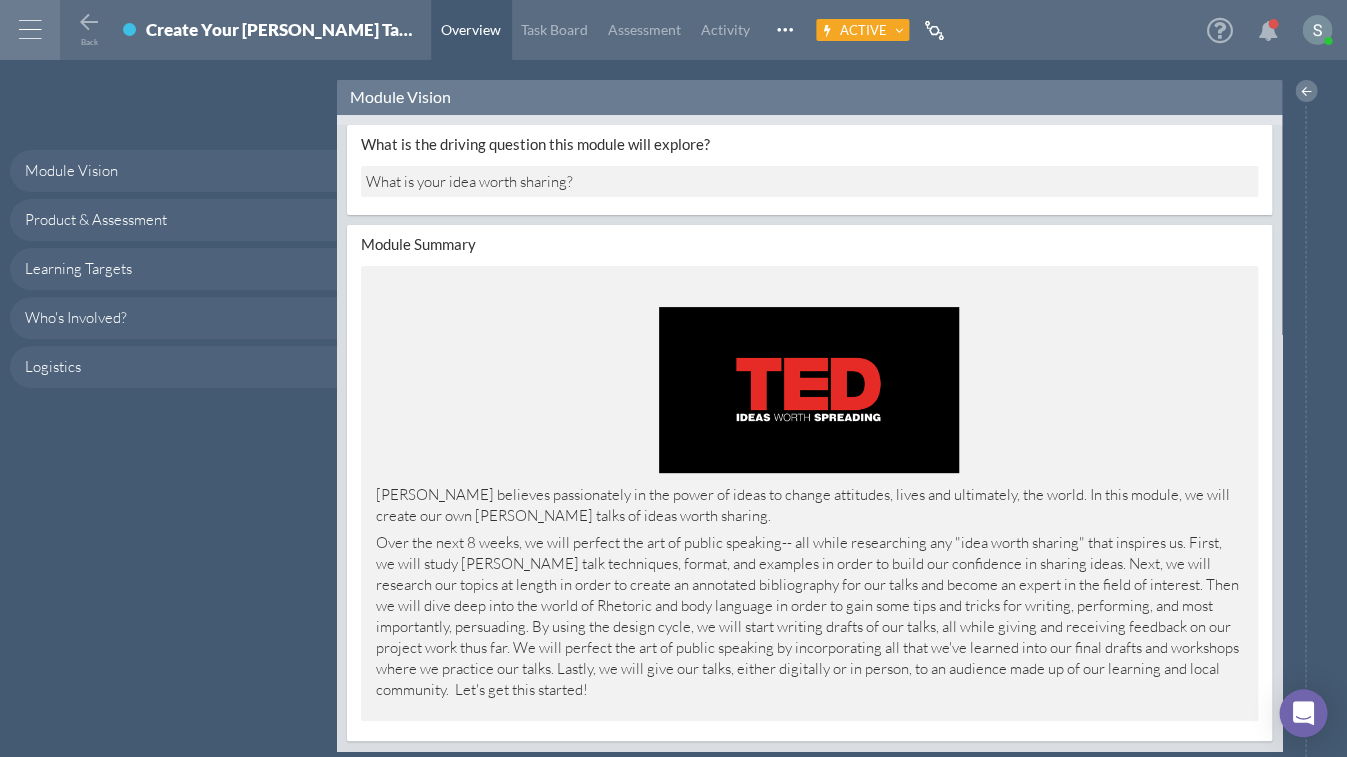 click at bounding box center [129, 29] 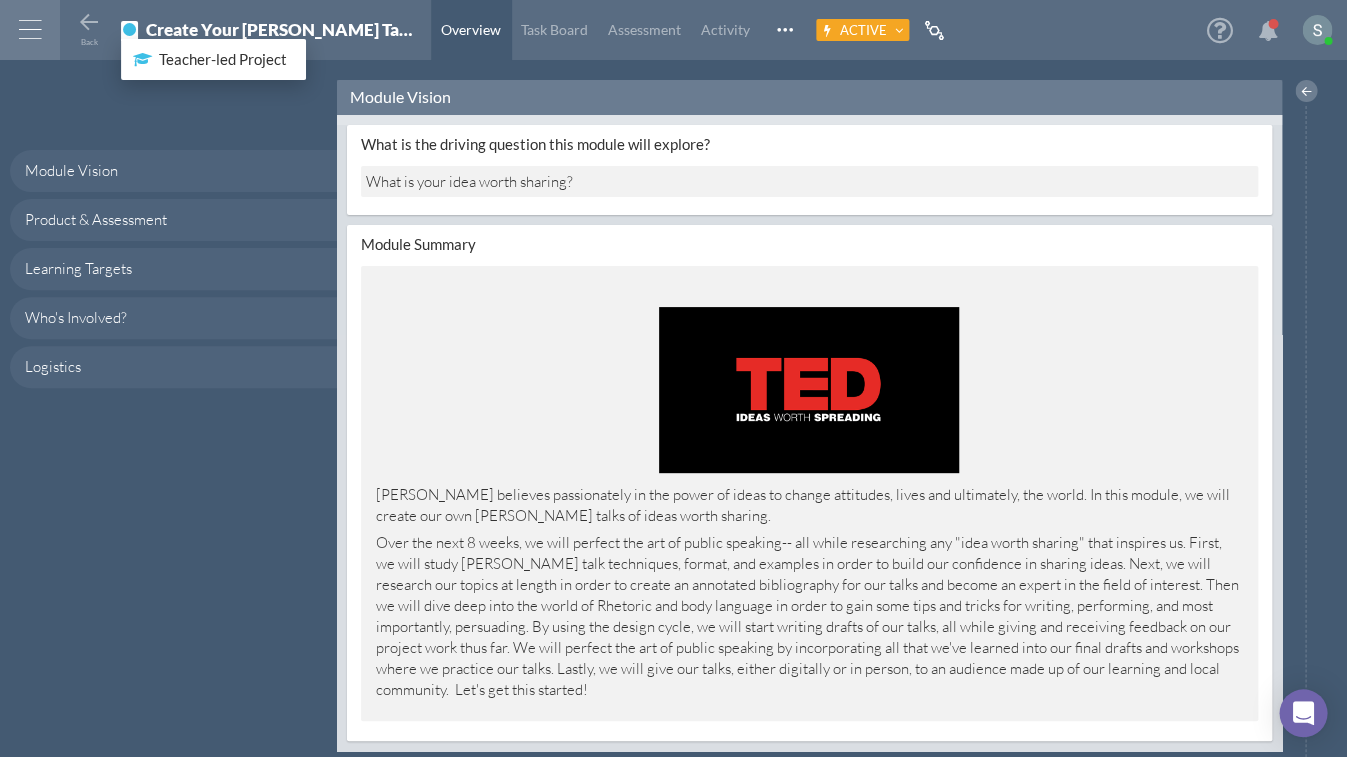 click on "Module Vision Product & Assessment Learning Targets Who's Involved? Logistics" at bounding box center [168, 418] 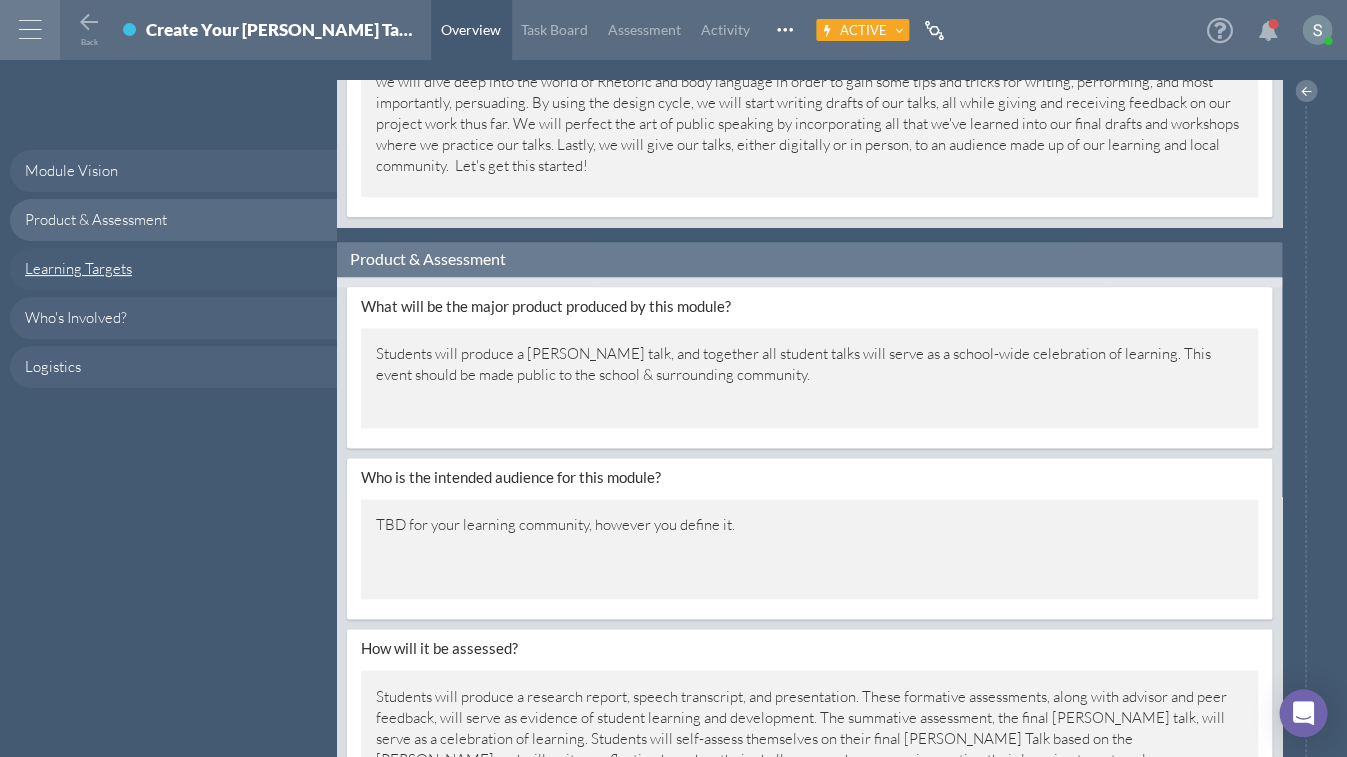 click on "Learning Targets" at bounding box center [78, 268] 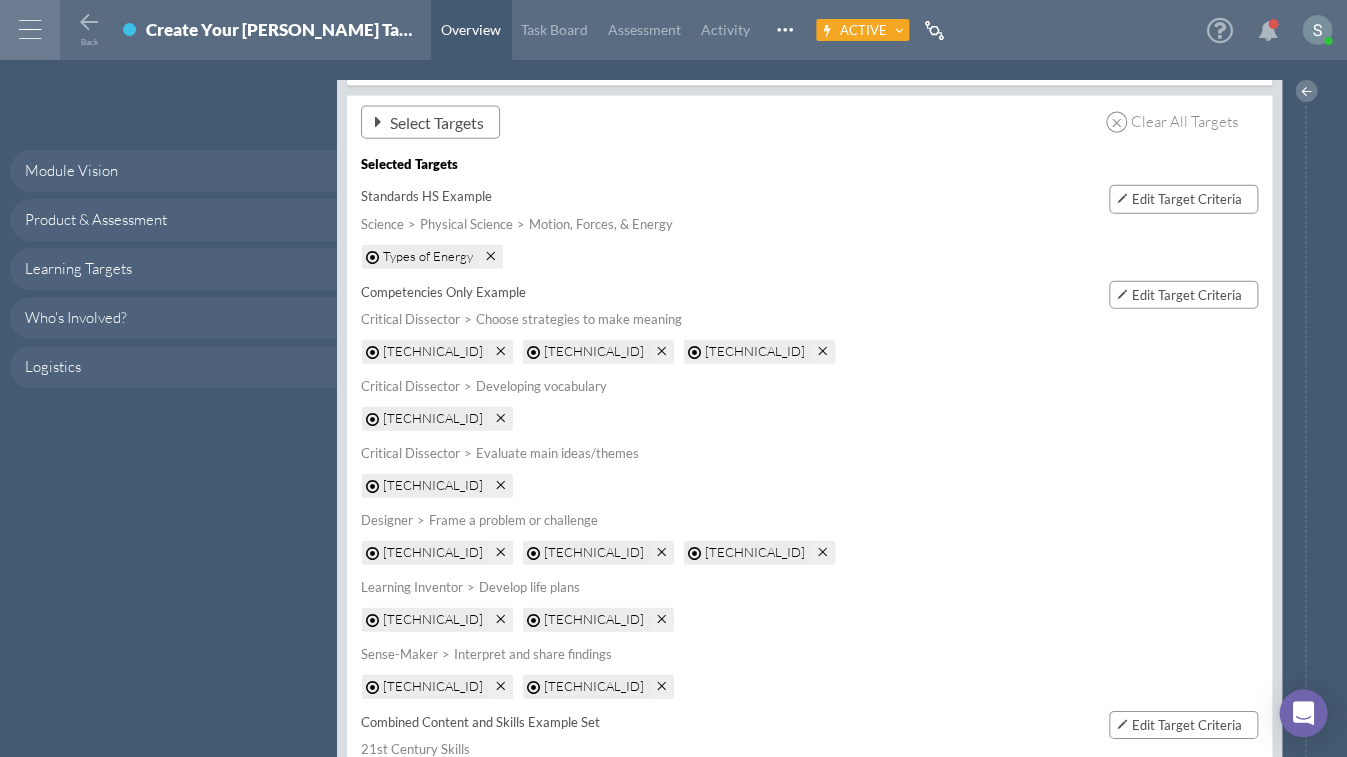 click on "Select Targets" at bounding box center [437, 122] 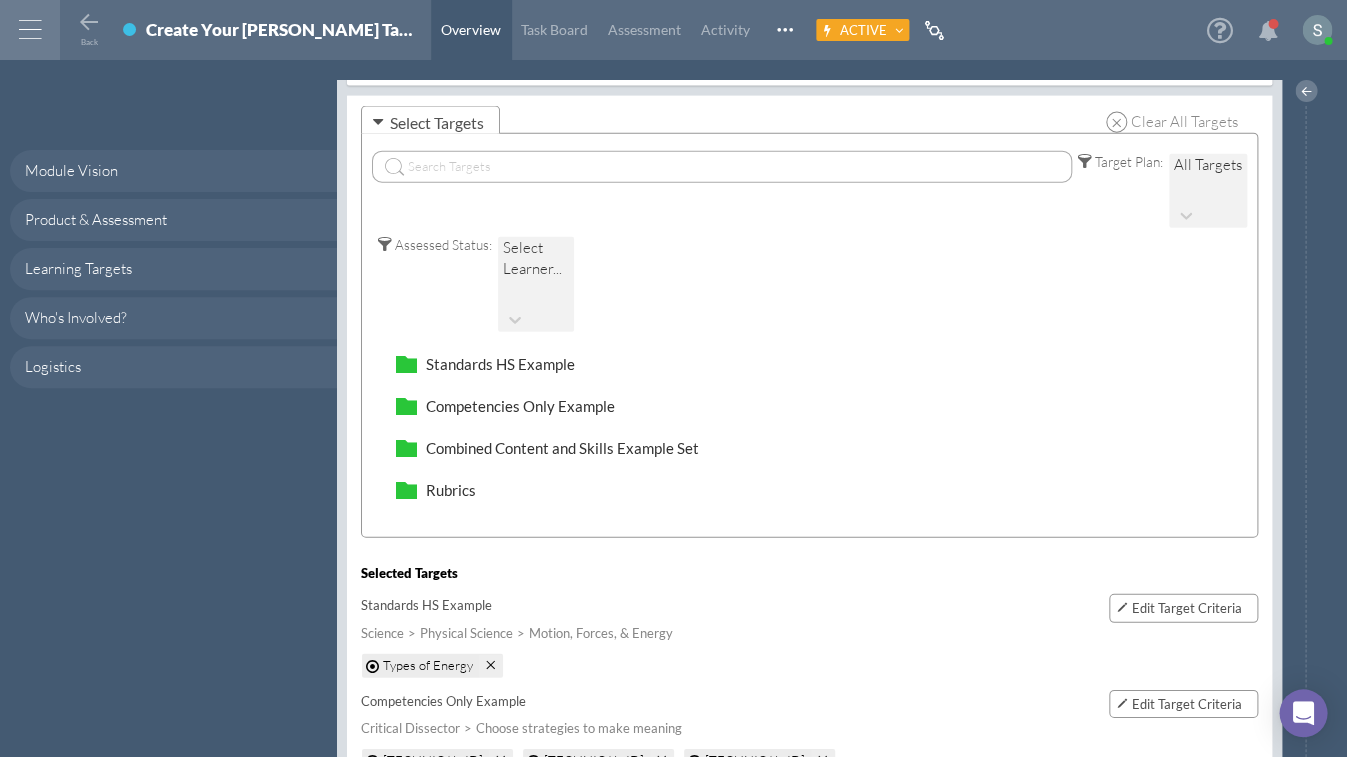 click at bounding box center [722, 167] 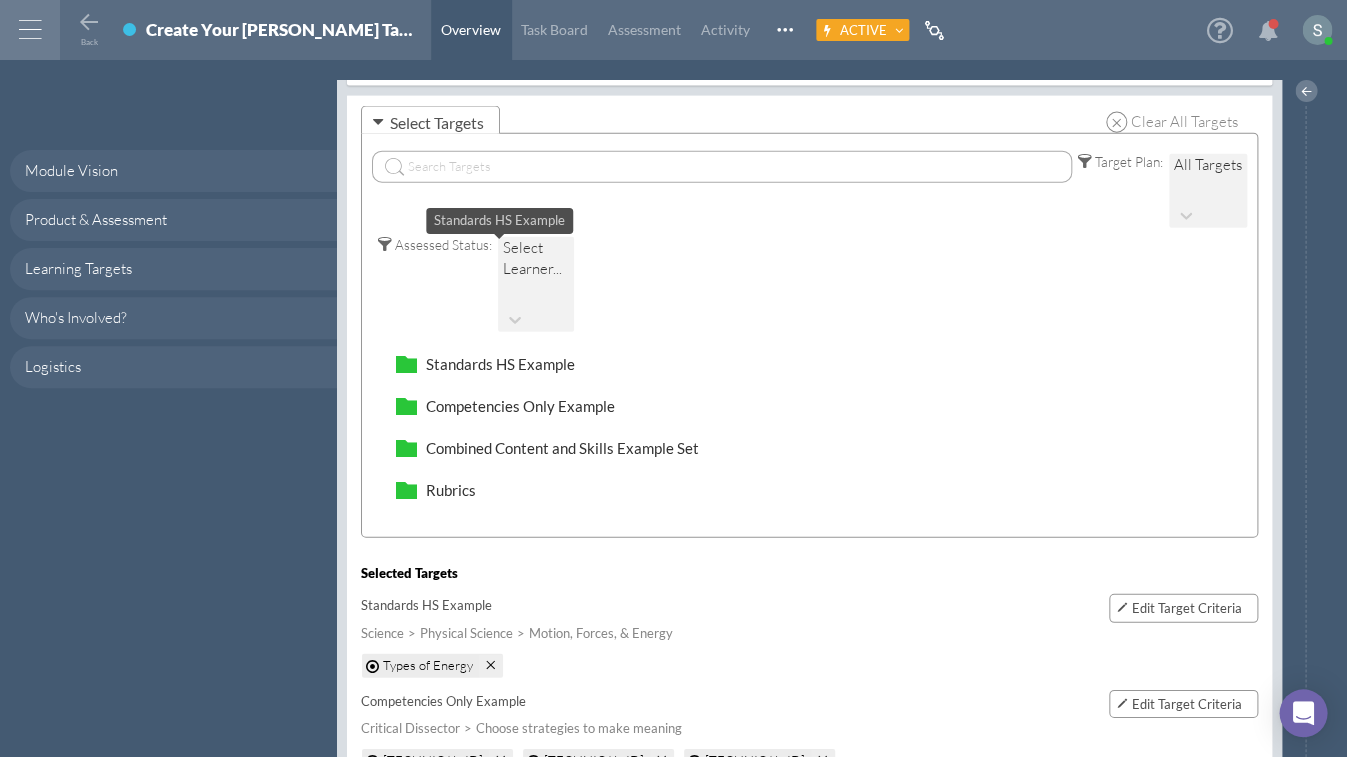 click on "Standards HS Example" at bounding box center [500, 364] 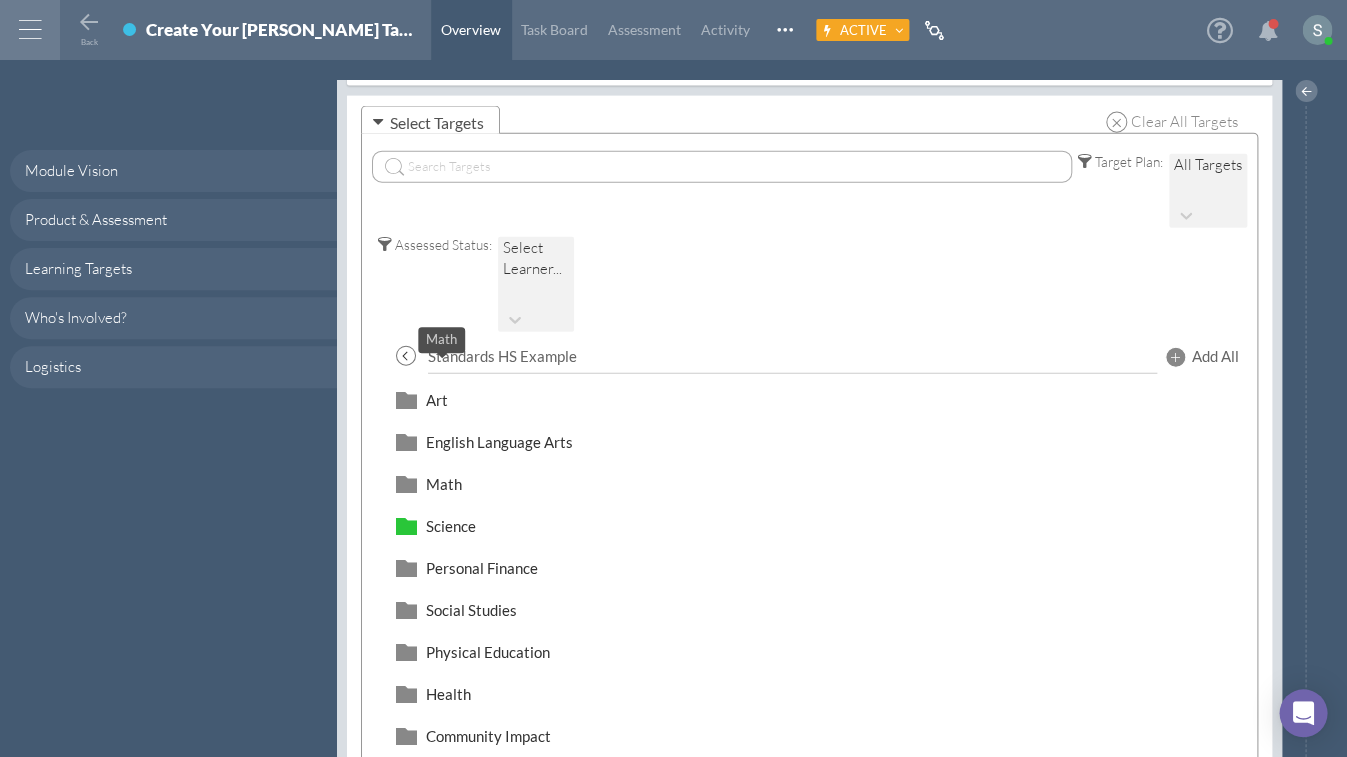 click on "Math" at bounding box center (444, 484) 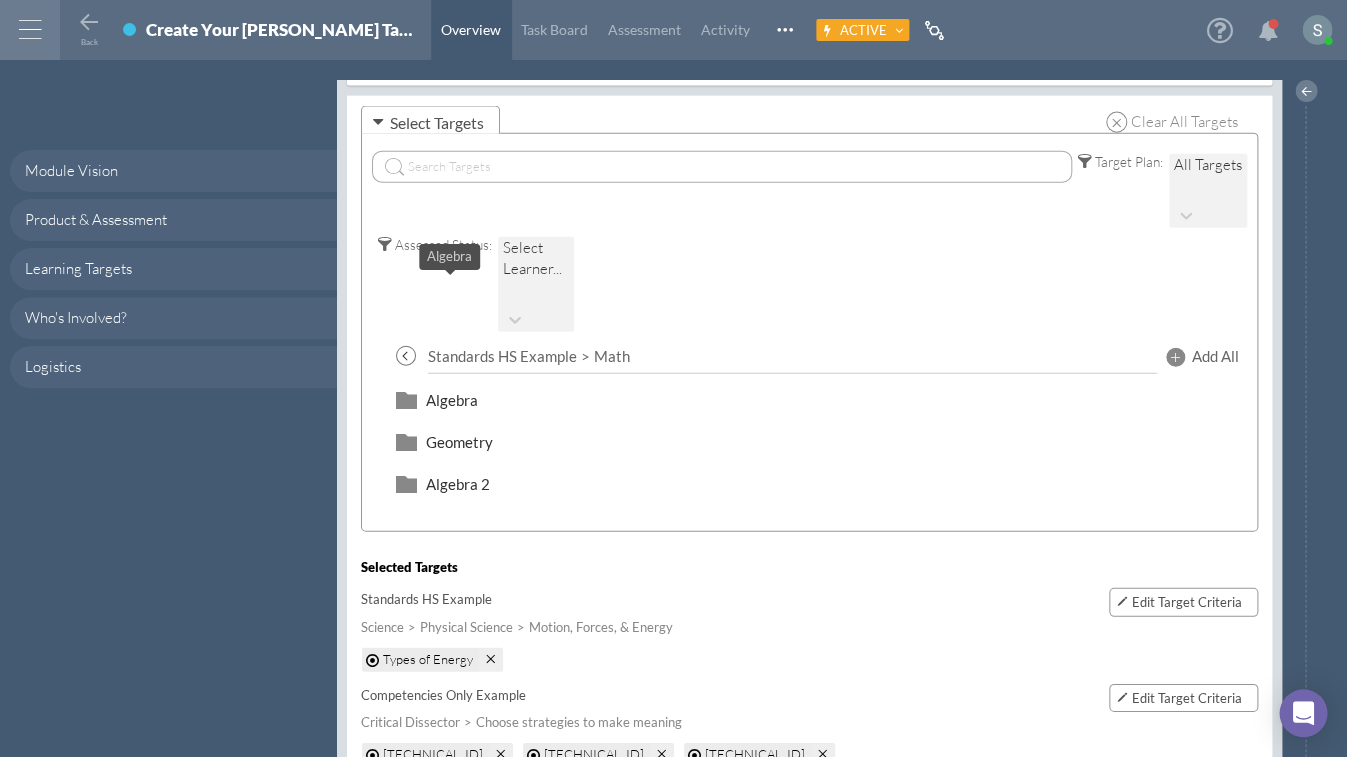 click on "Algebra" at bounding box center (452, 400) 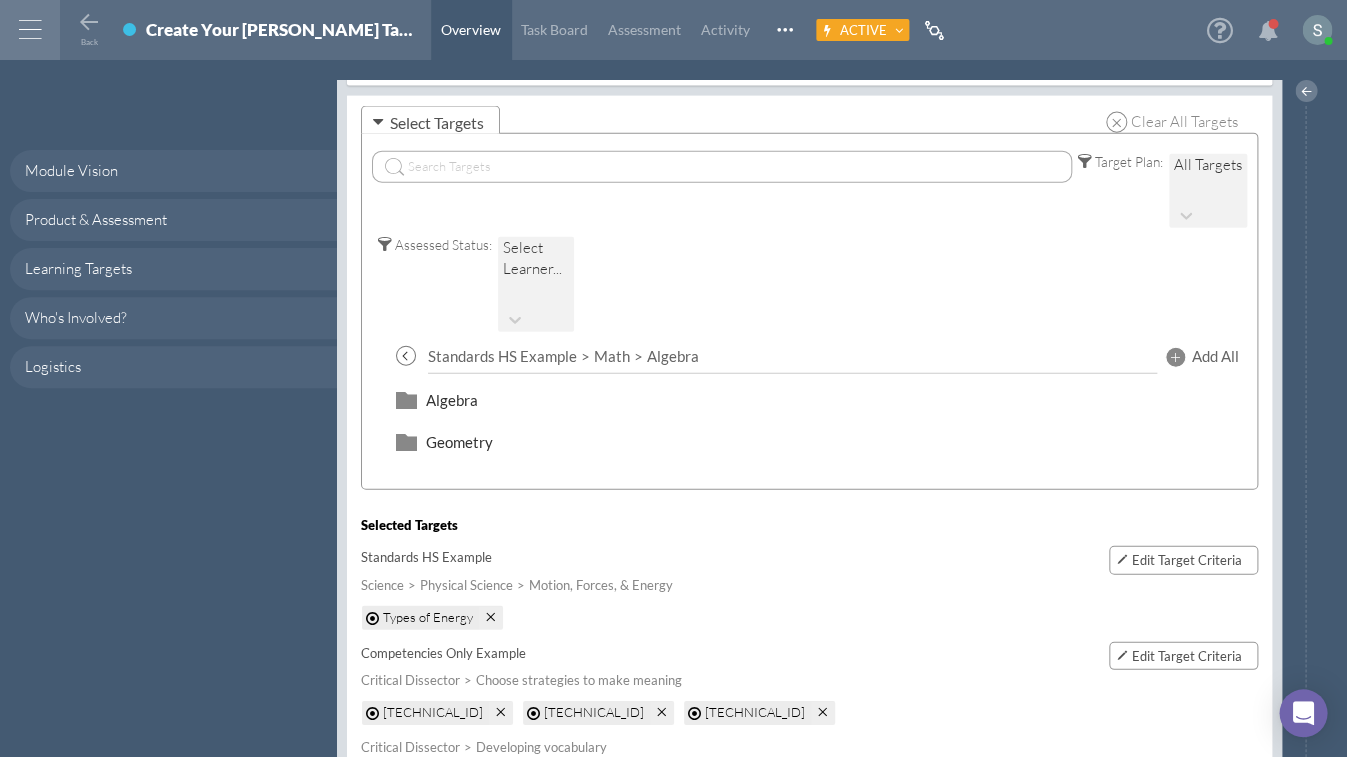 click on "Select Learner..." at bounding box center [536, 258] 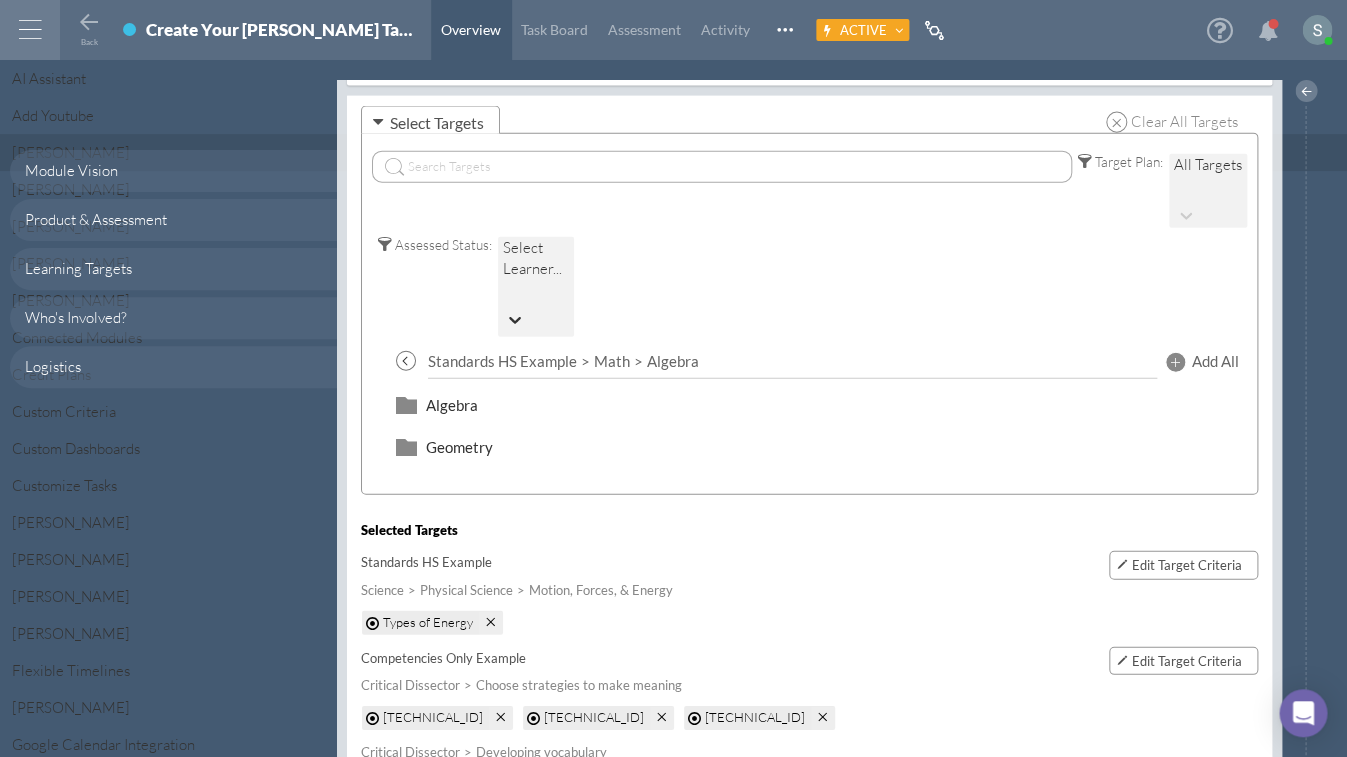 click on "[PERSON_NAME]" at bounding box center [673, 152] 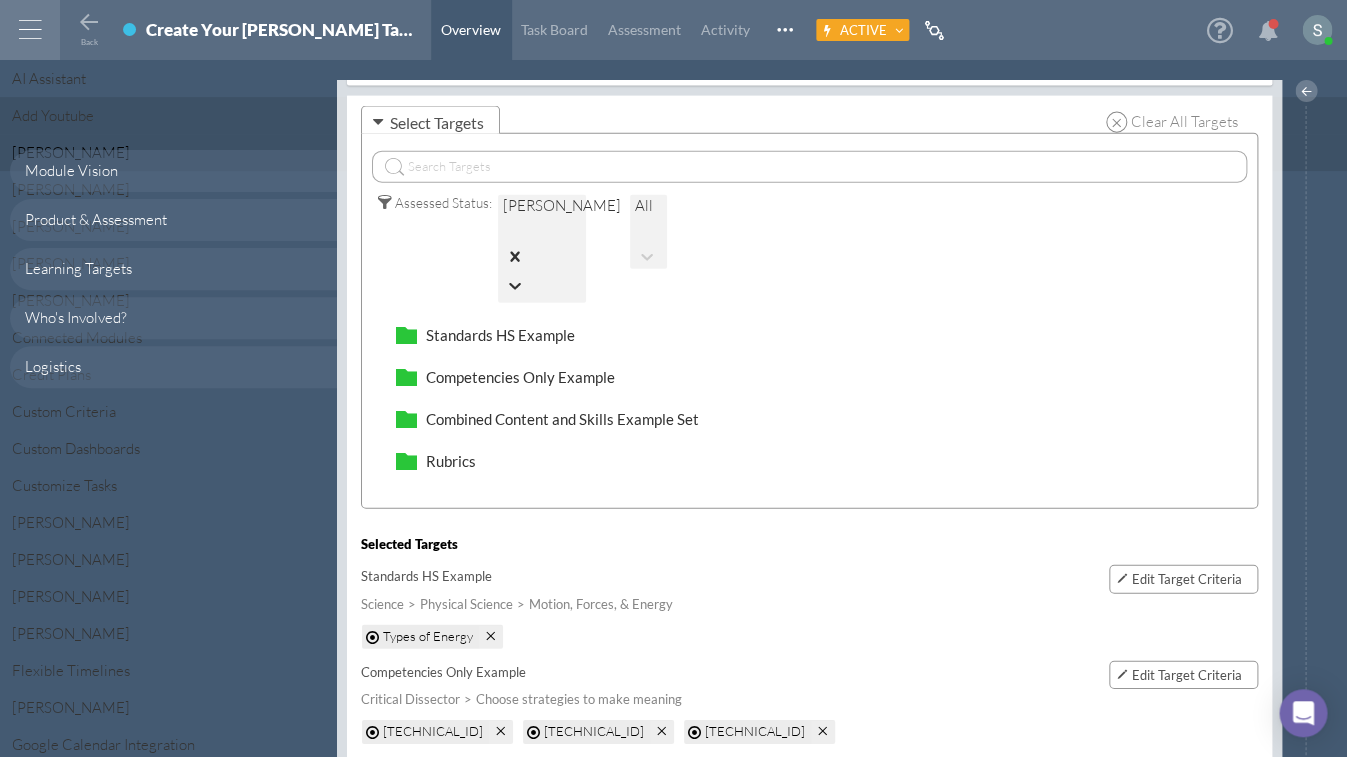 click on "All" at bounding box center (649, 219) 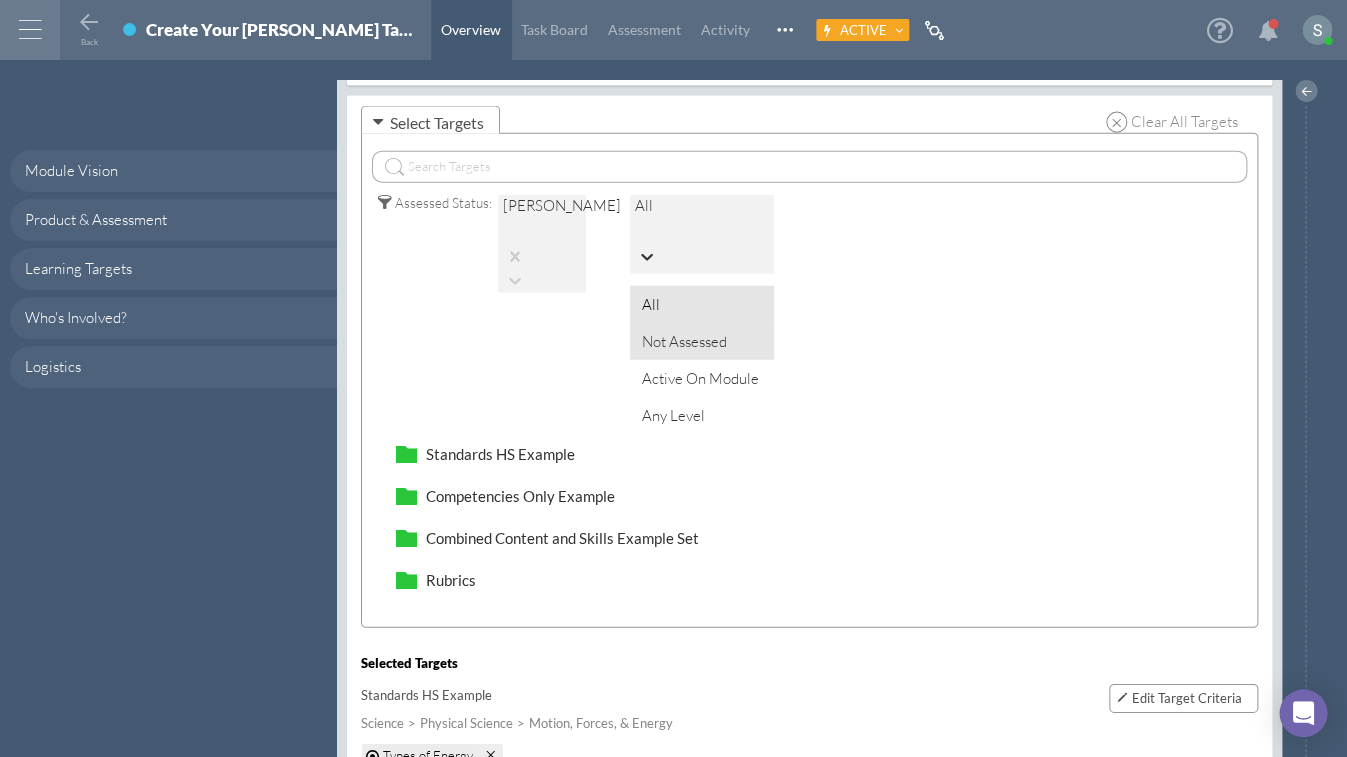 click on "Not Assessed" at bounding box center [702, 341] 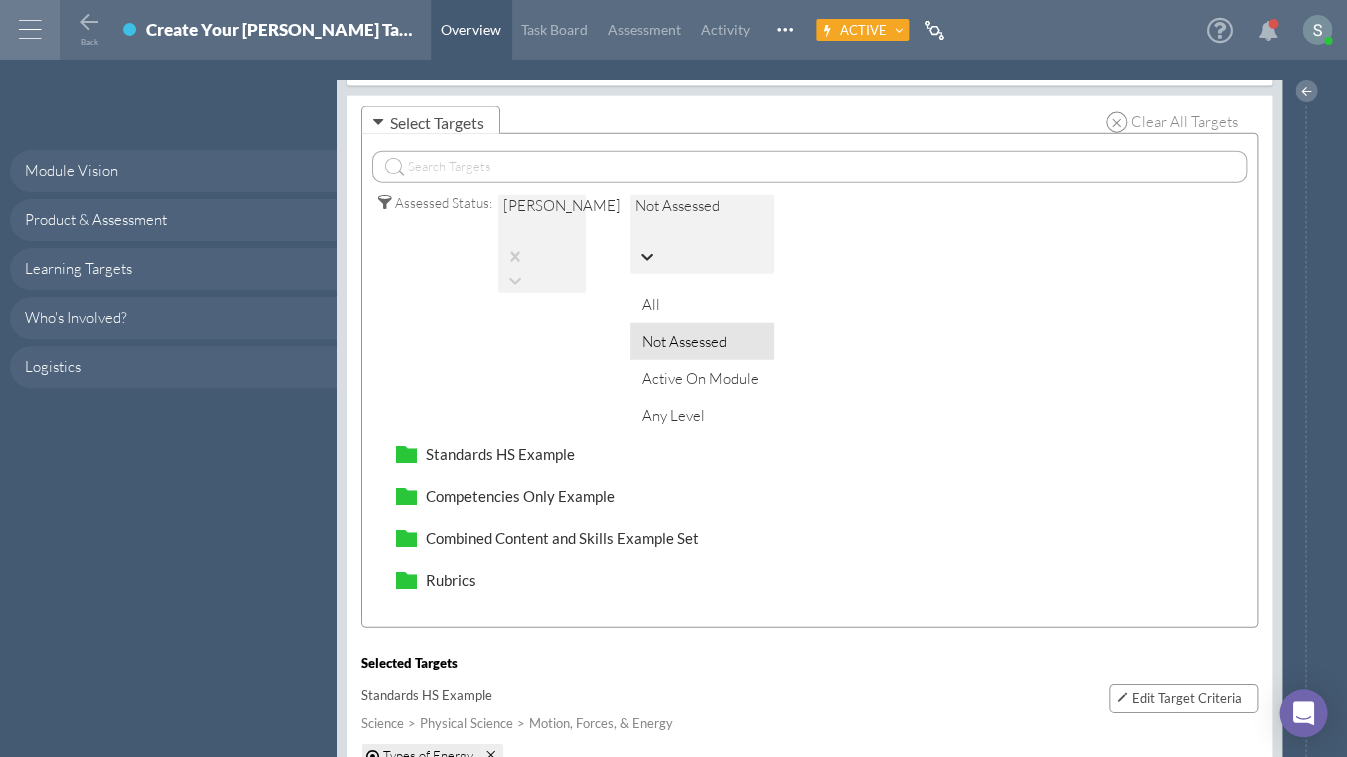 click on "Not Assessed" at bounding box center (702, 205) 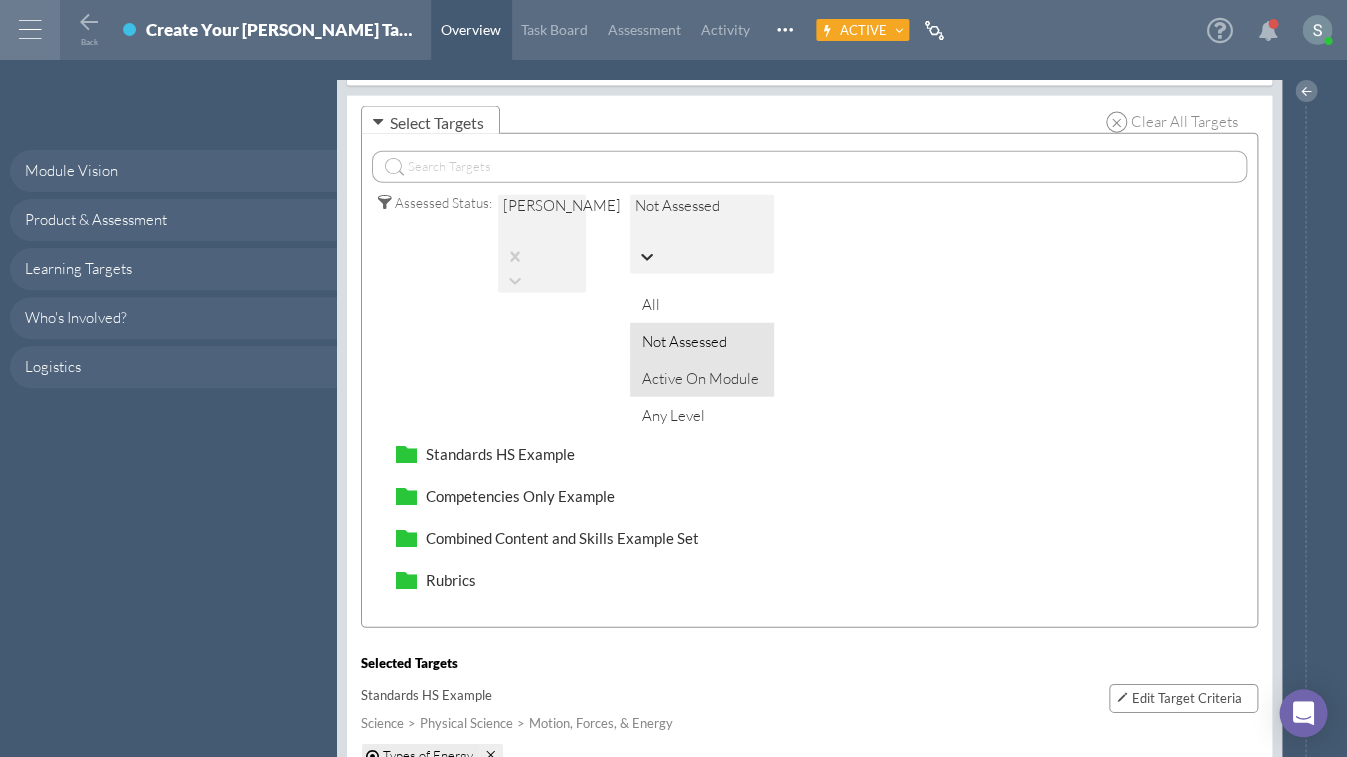 click on "Competencies Only Example" at bounding box center [809, 496] 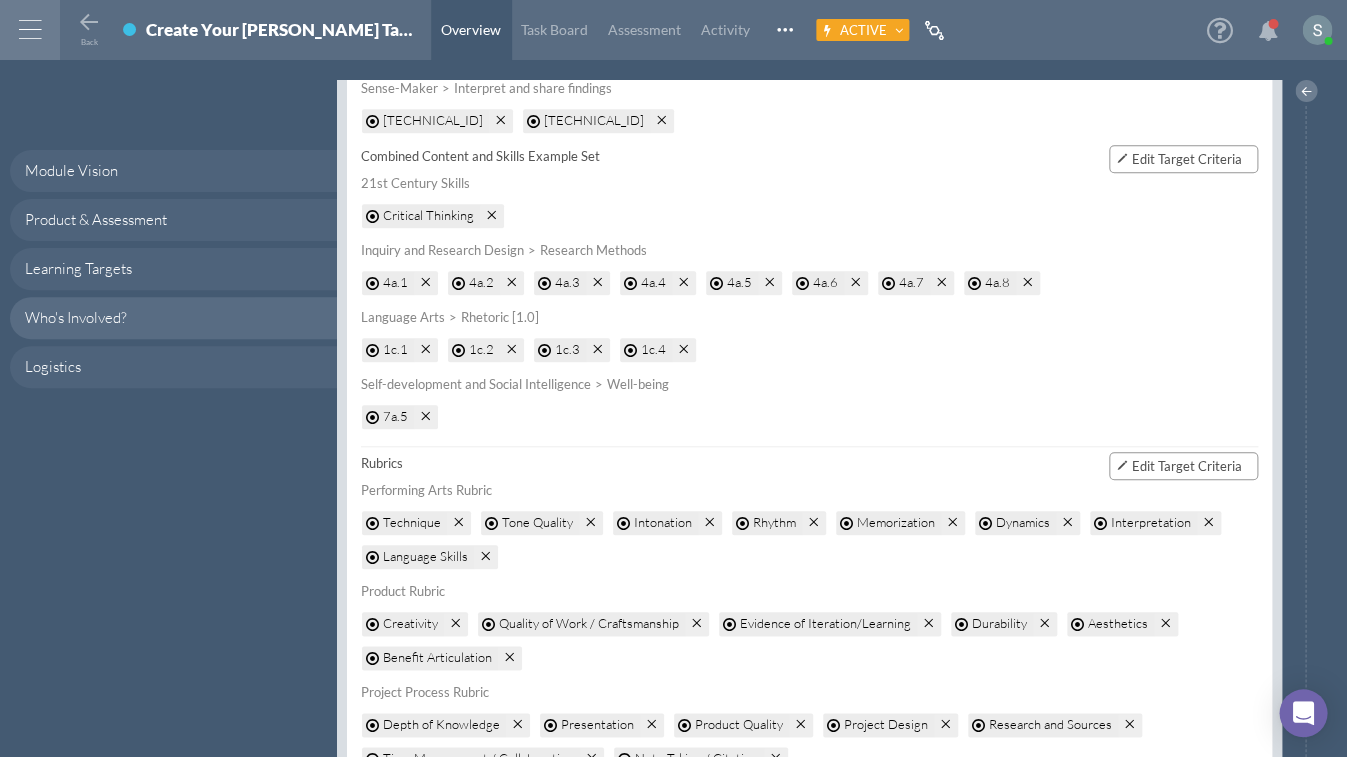 click on "Edit Target Criteria" at bounding box center [1187, 466] 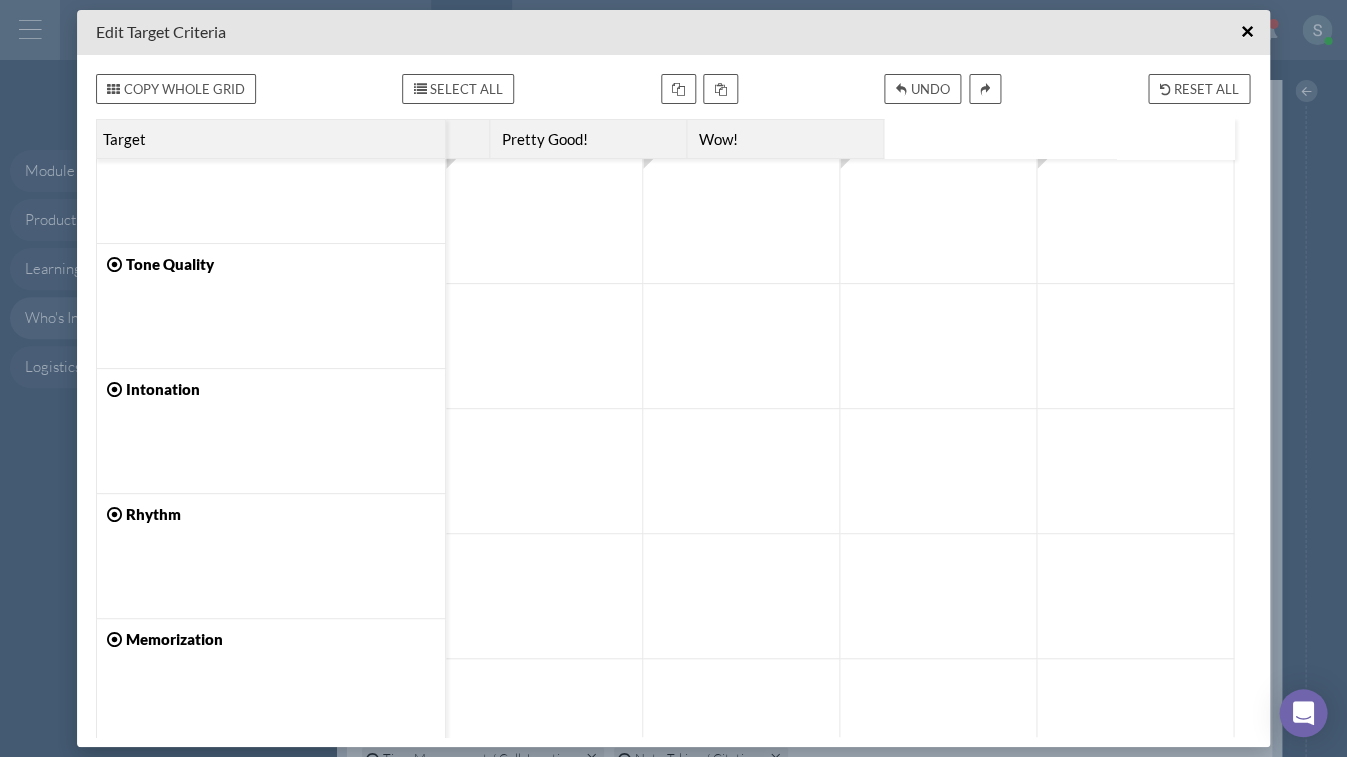 click at bounding box center [741, 221] 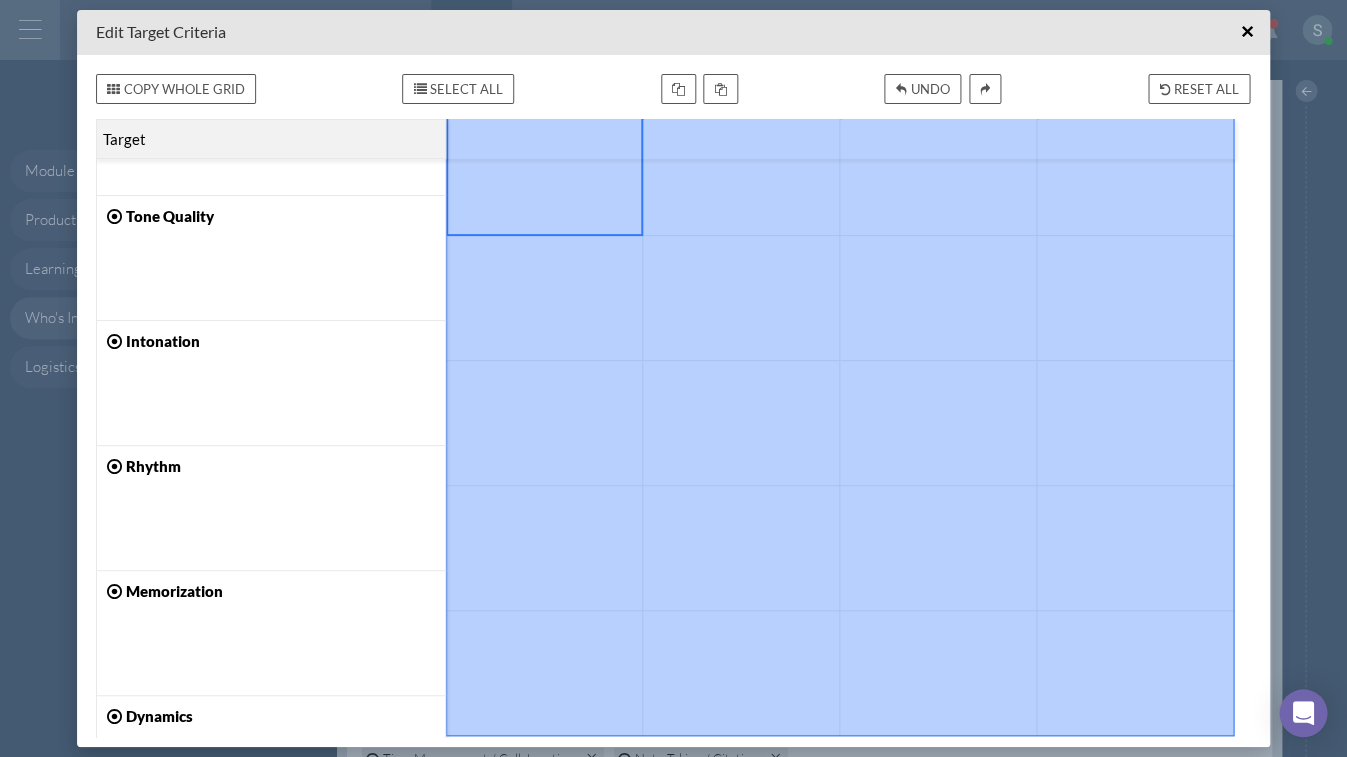drag, startPoint x: 581, startPoint y: 209, endPoint x: 1110, endPoint y: 700, distance: 721.74927 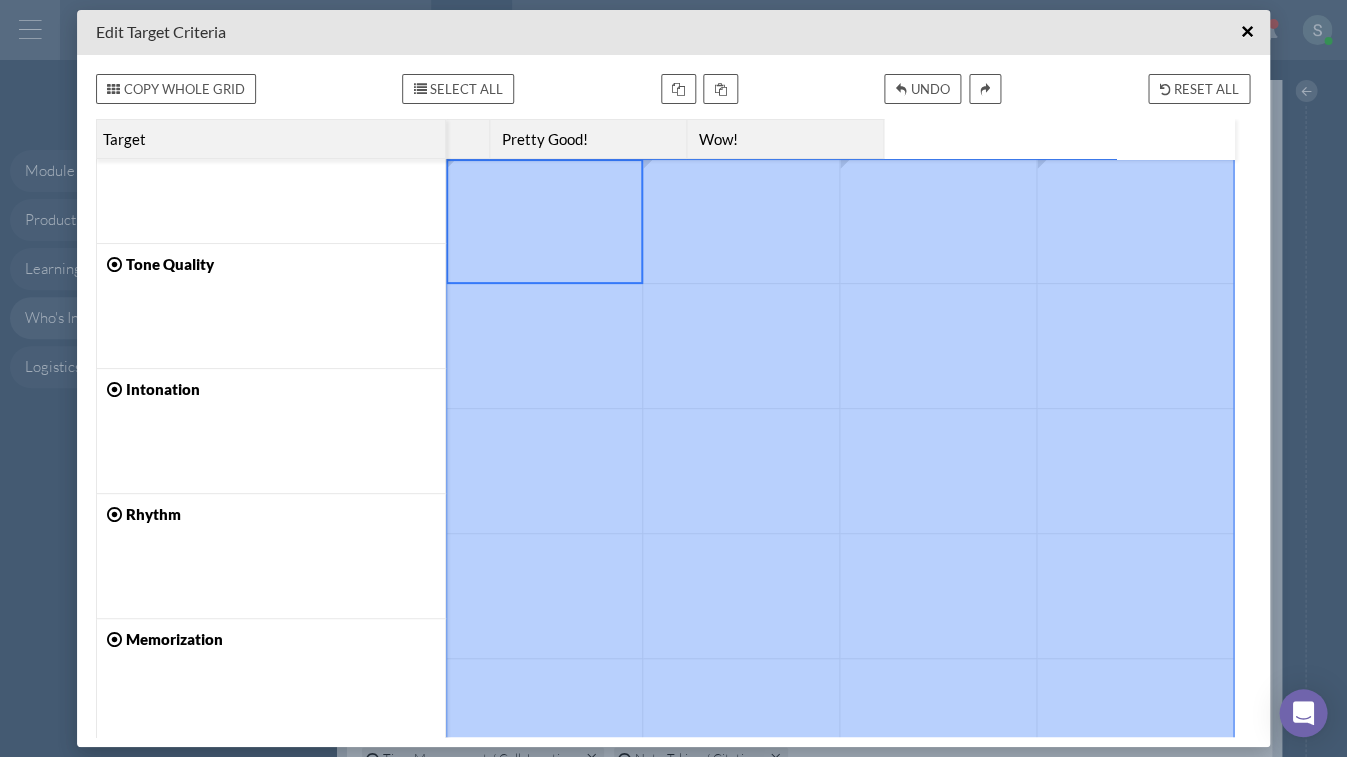 click at bounding box center (741, 346) 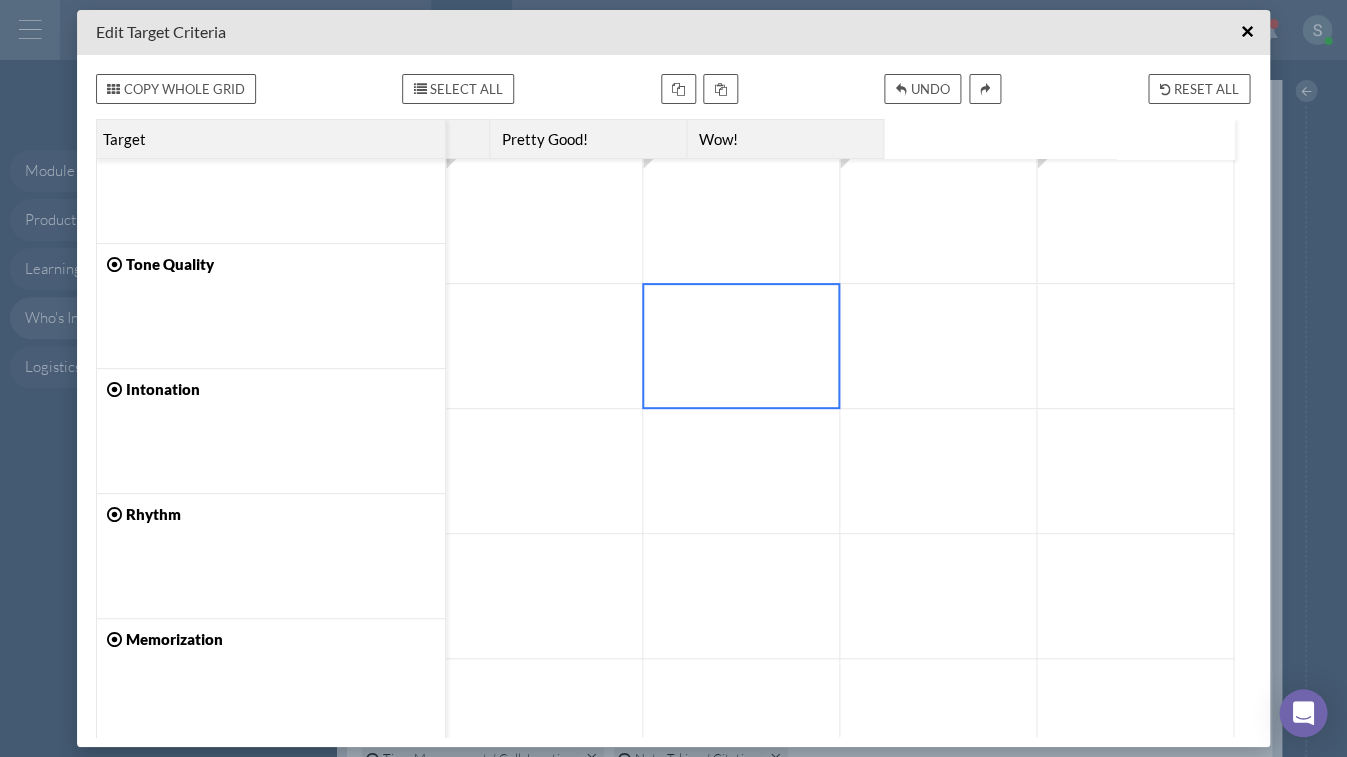 click at bounding box center (544, 221) 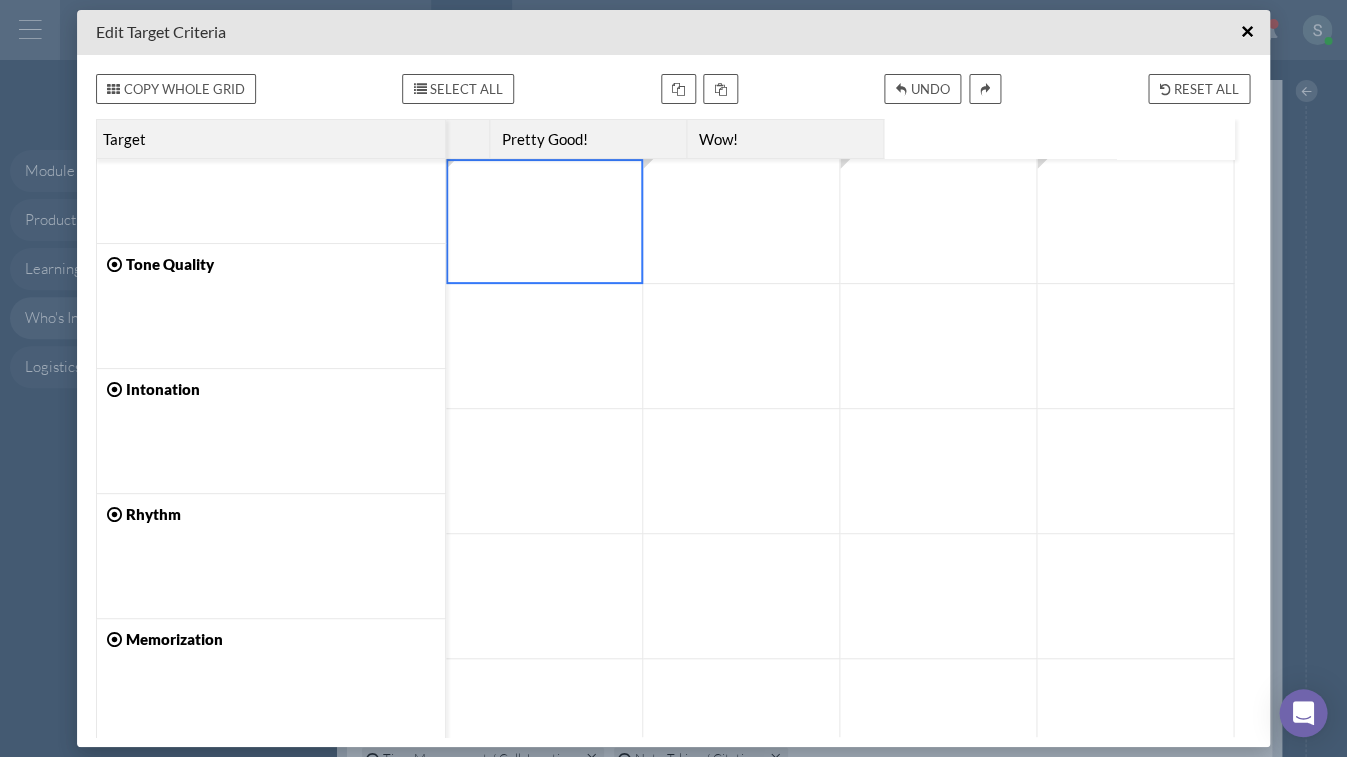 click on "Reset All" at bounding box center (1199, 89) 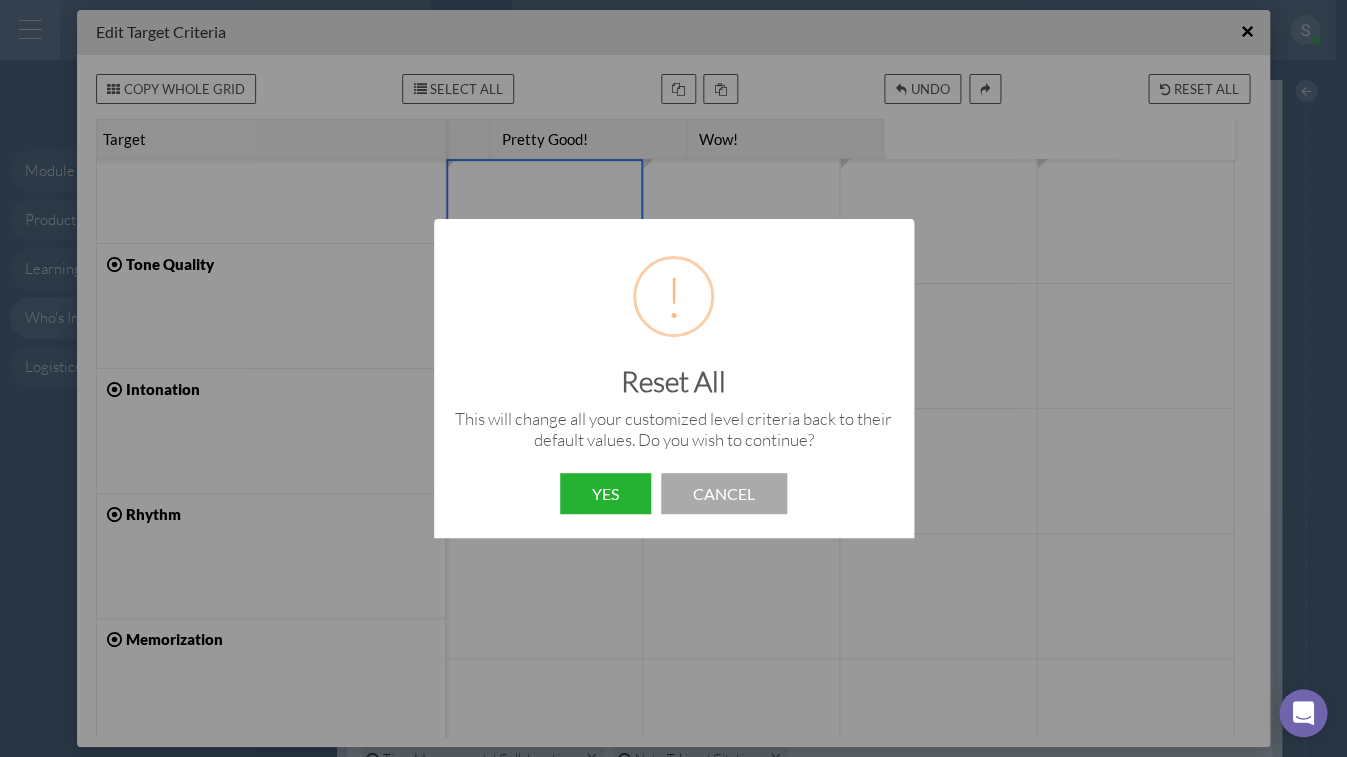 click on "Yes" at bounding box center (605, 493) 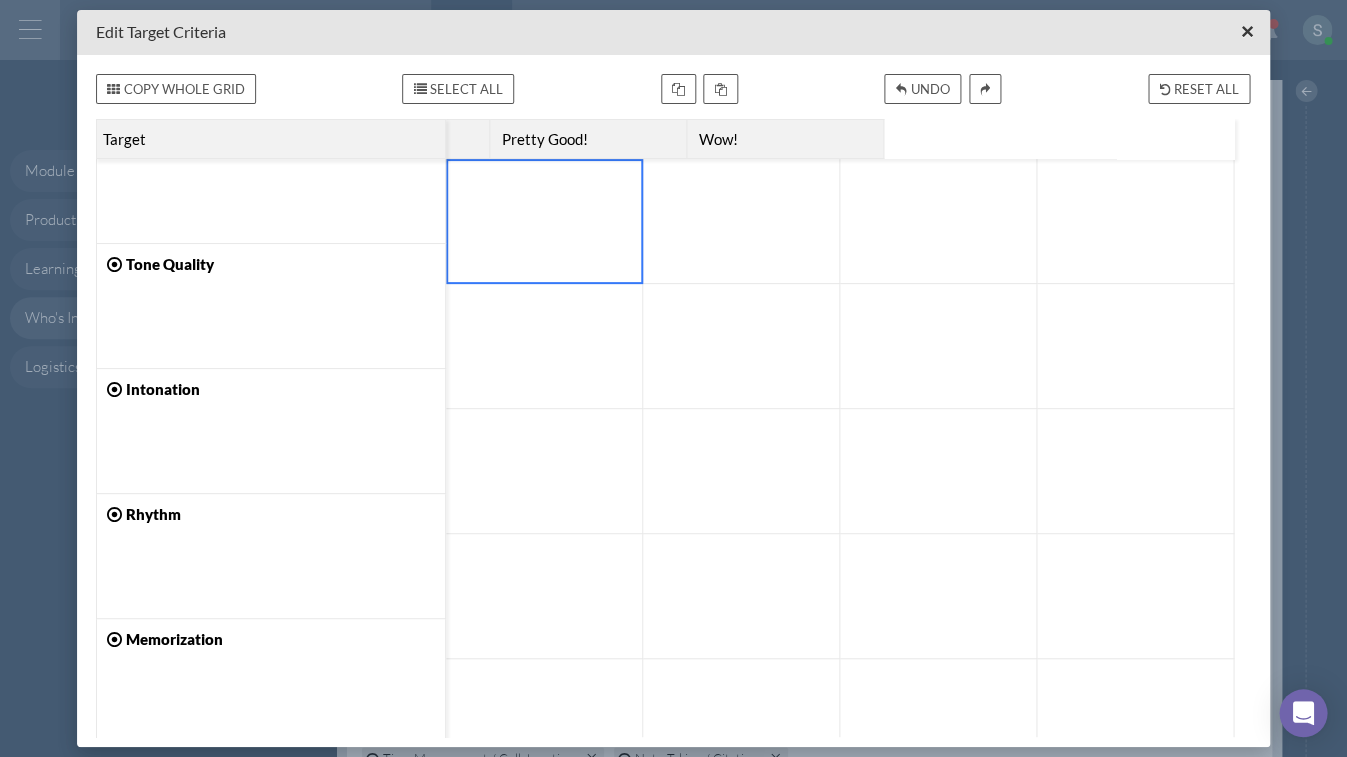 click on "×" at bounding box center [1247, 31] 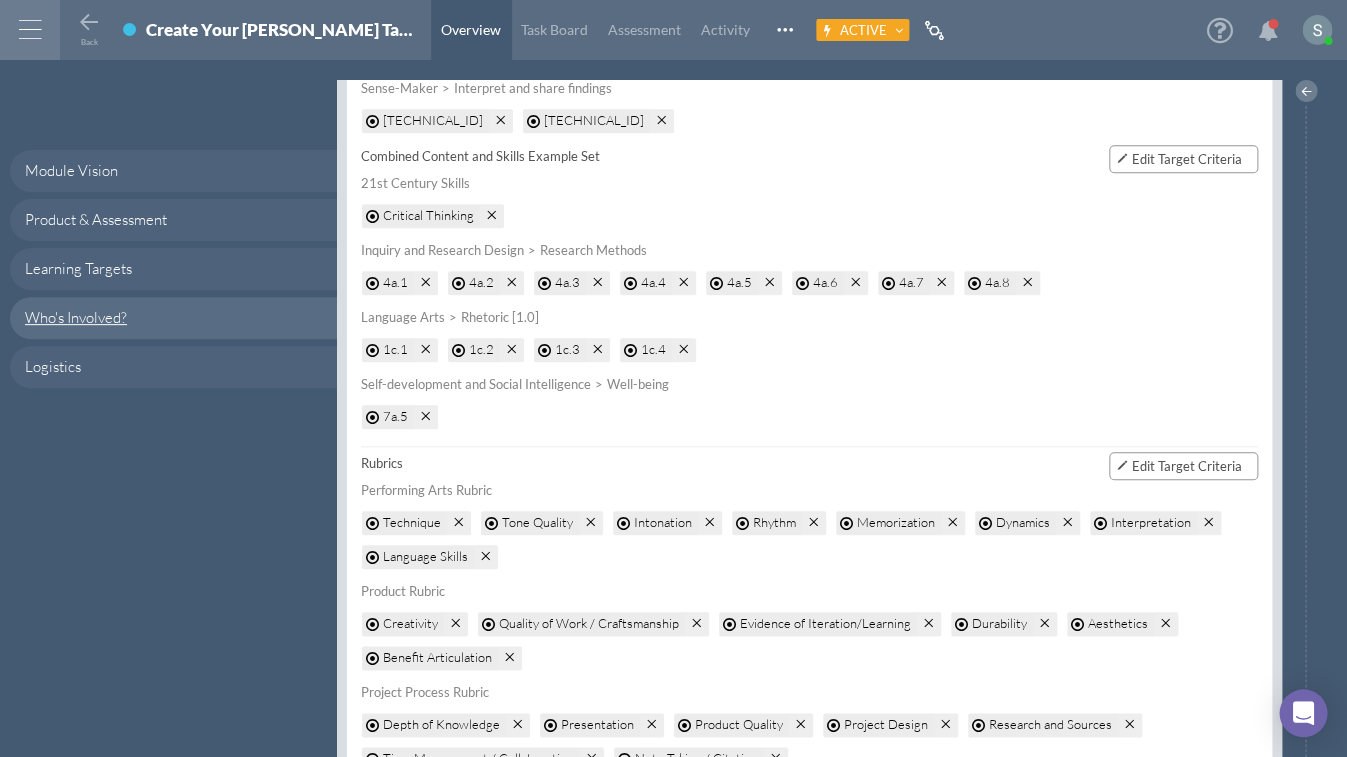 click on "Who's Involved?" at bounding box center (173, 318) 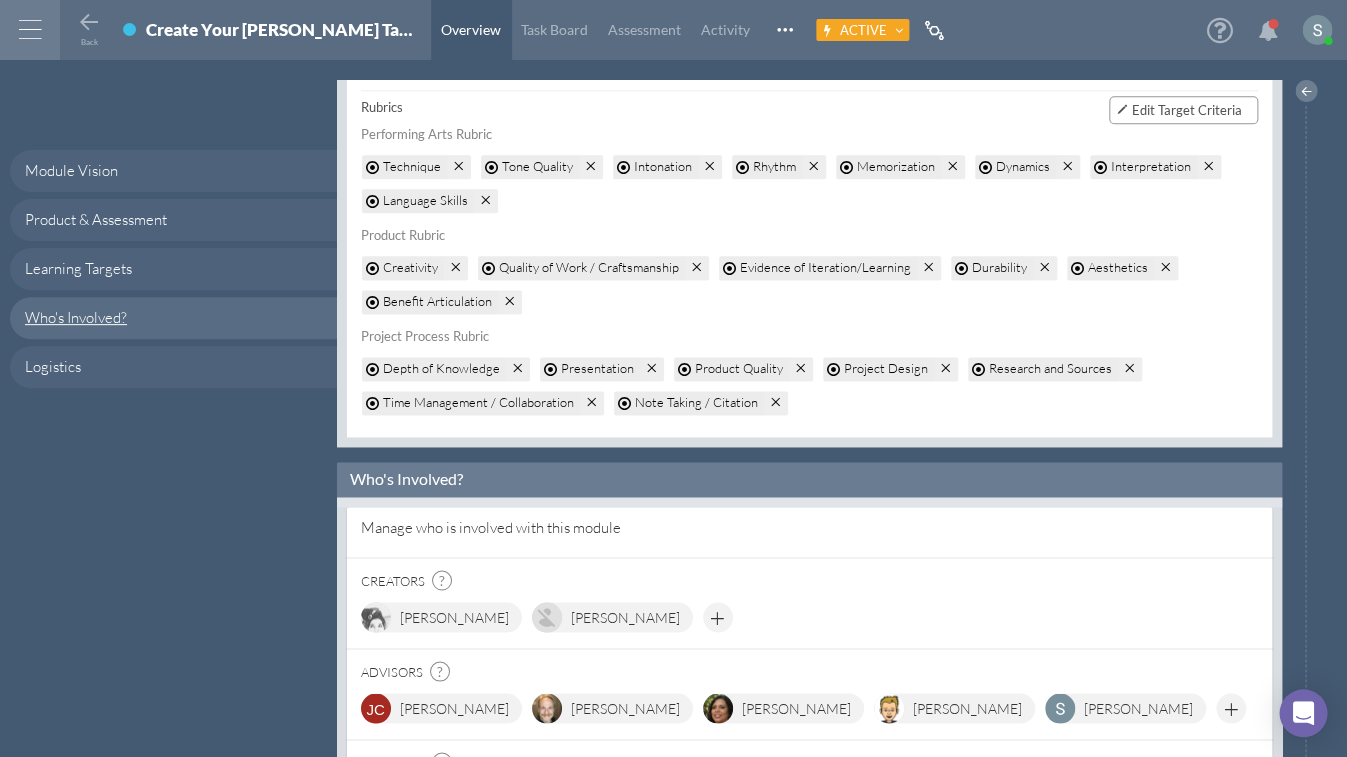 scroll, scrollTop: 3198, scrollLeft: 0, axis: vertical 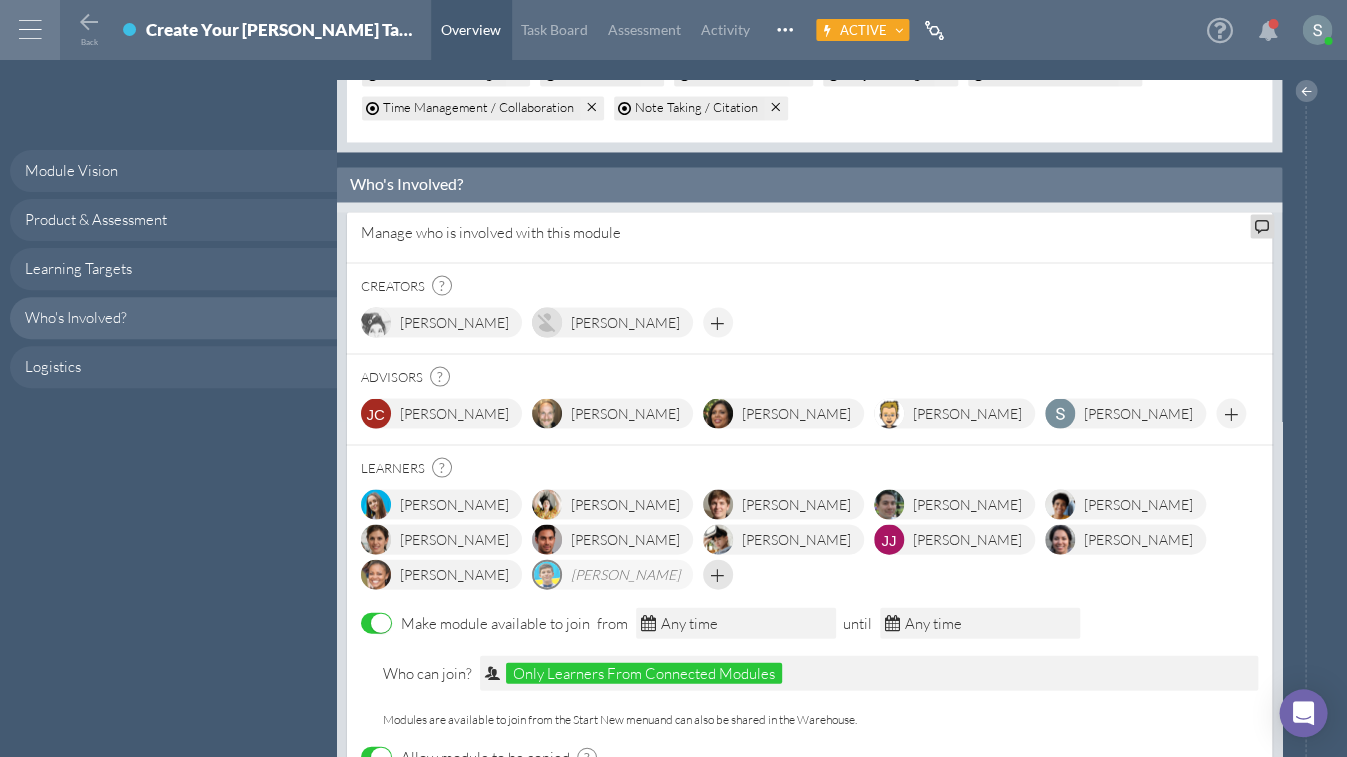 click at bounding box center (718, 581) 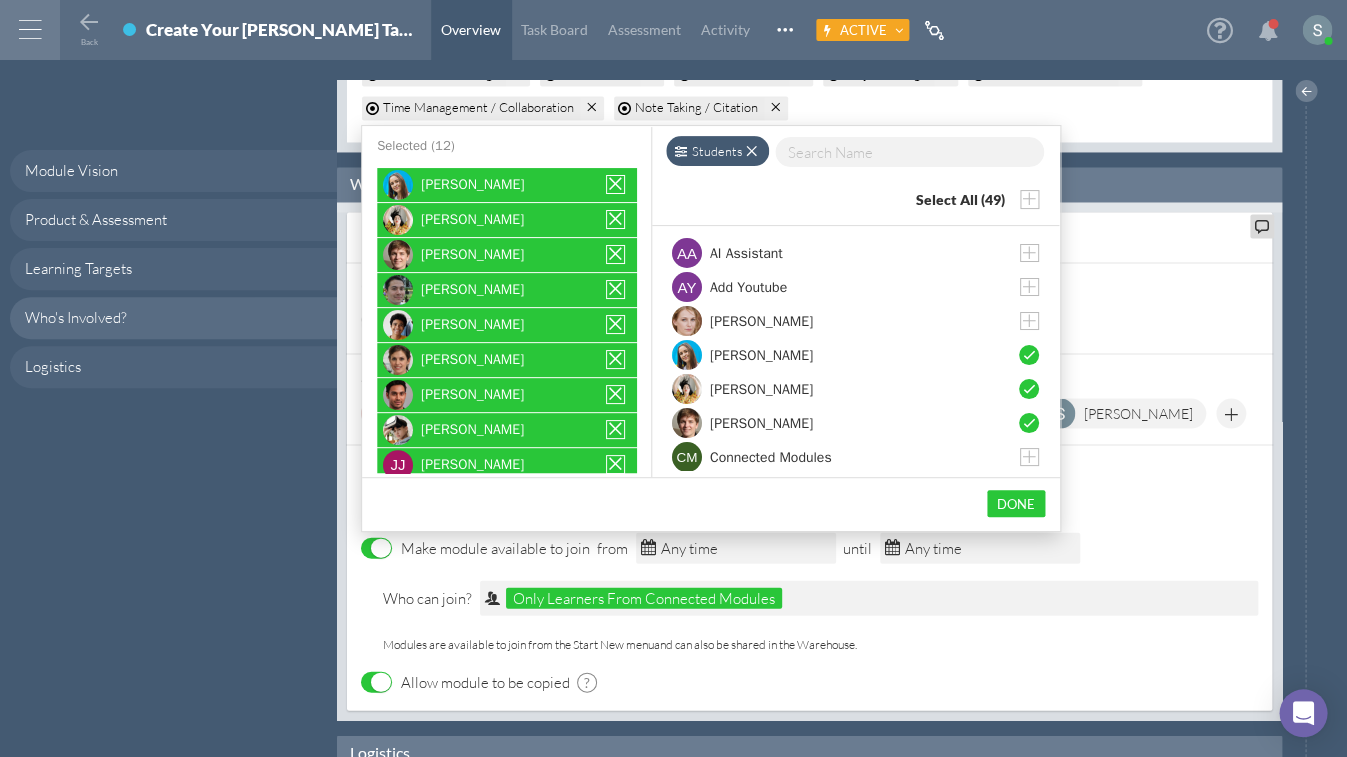click at bounding box center [752, 152] 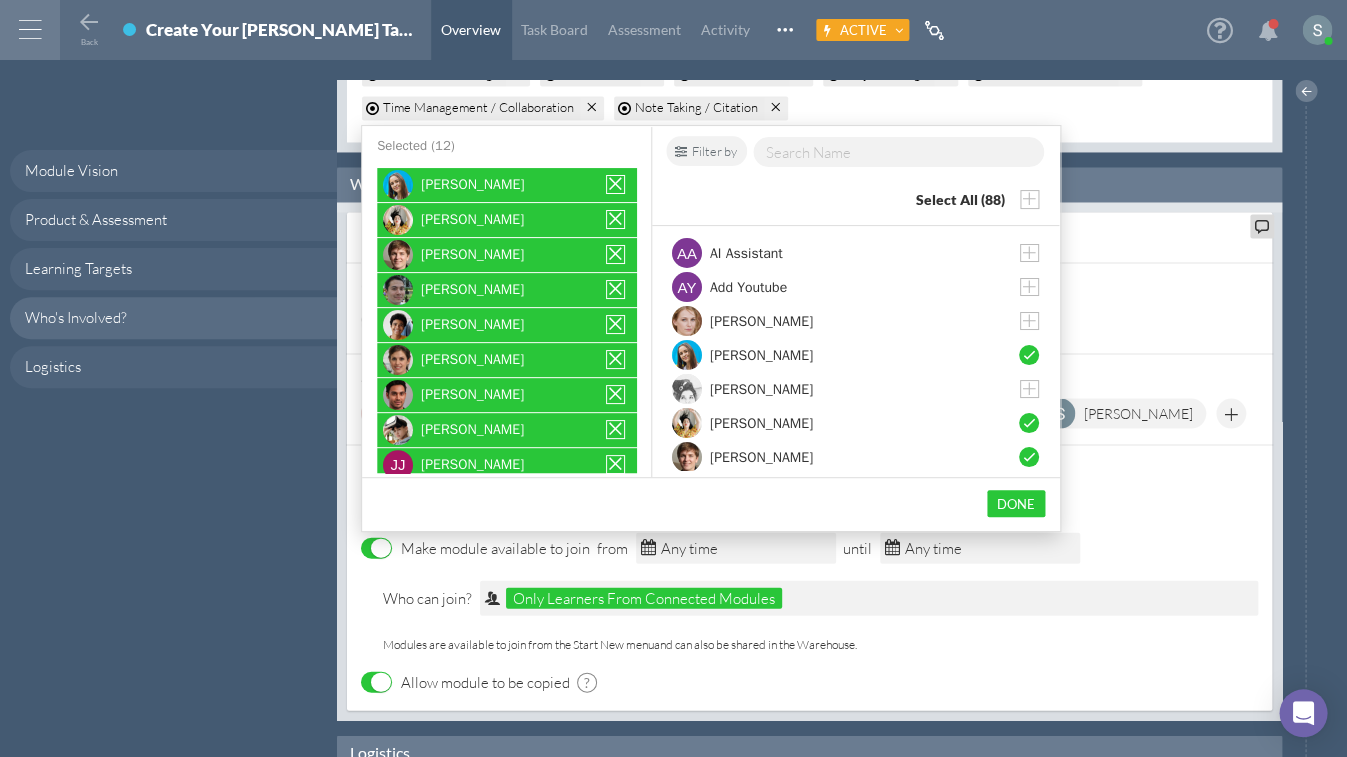 click on "Filter by" at bounding box center [706, 151] 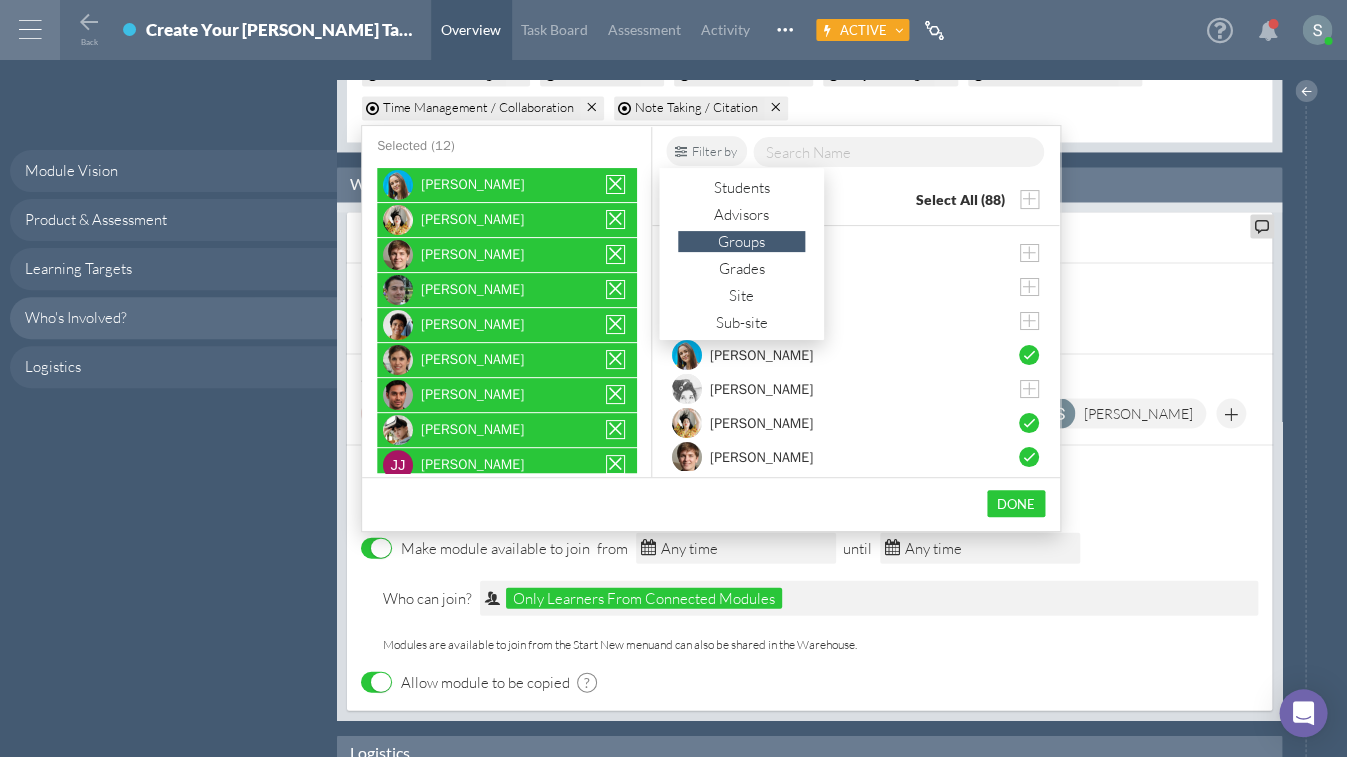 click on "Groups" at bounding box center [741, 241] 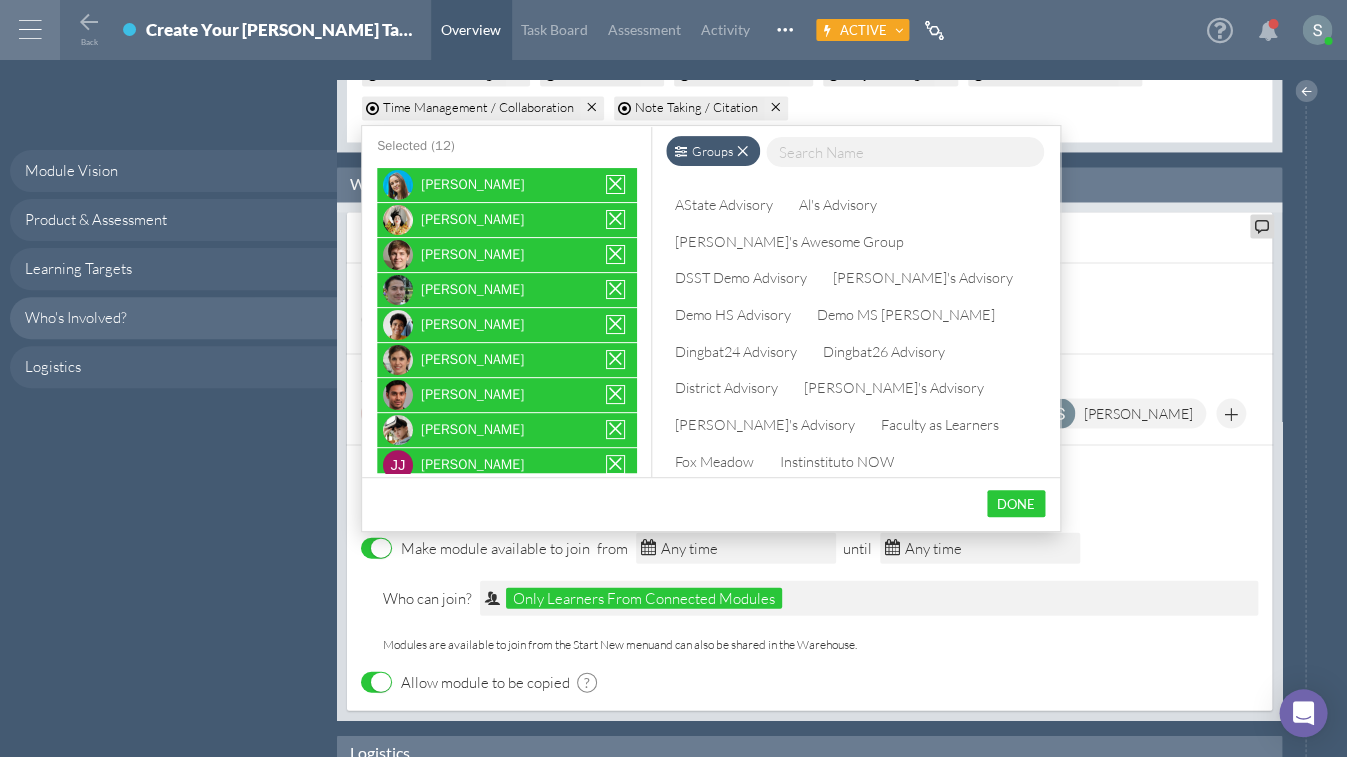 click on "Demo HS Advisory" at bounding box center [733, 314] 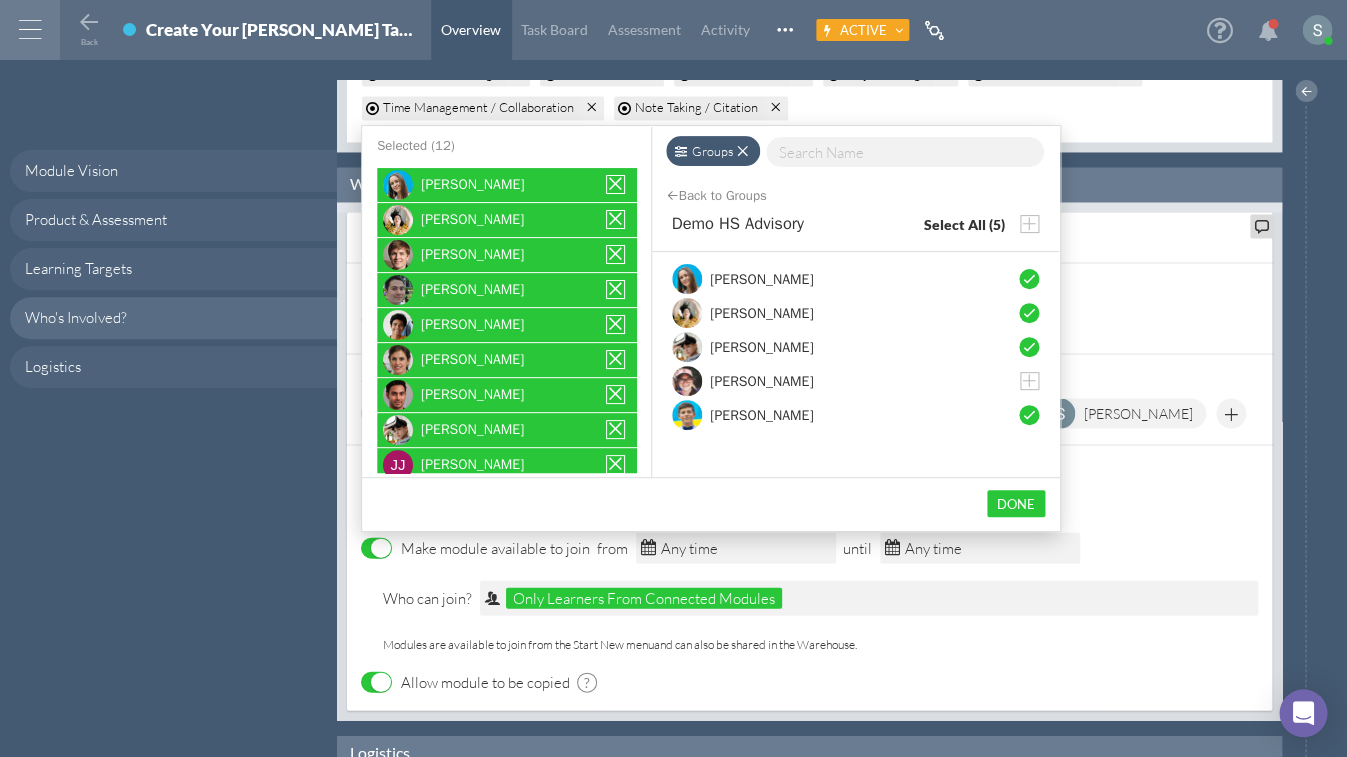 click on "Groups" at bounding box center (713, 151) 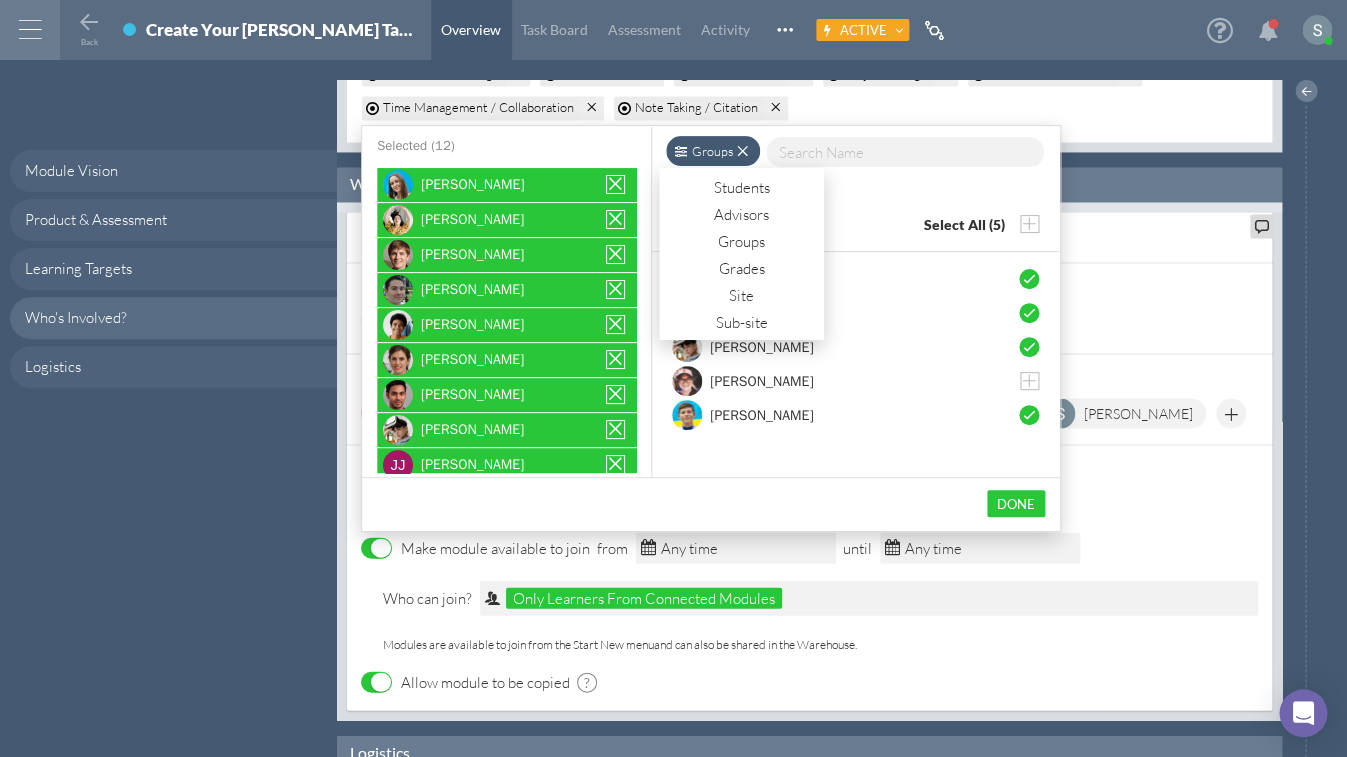click on "Groups" at bounding box center [713, 151] 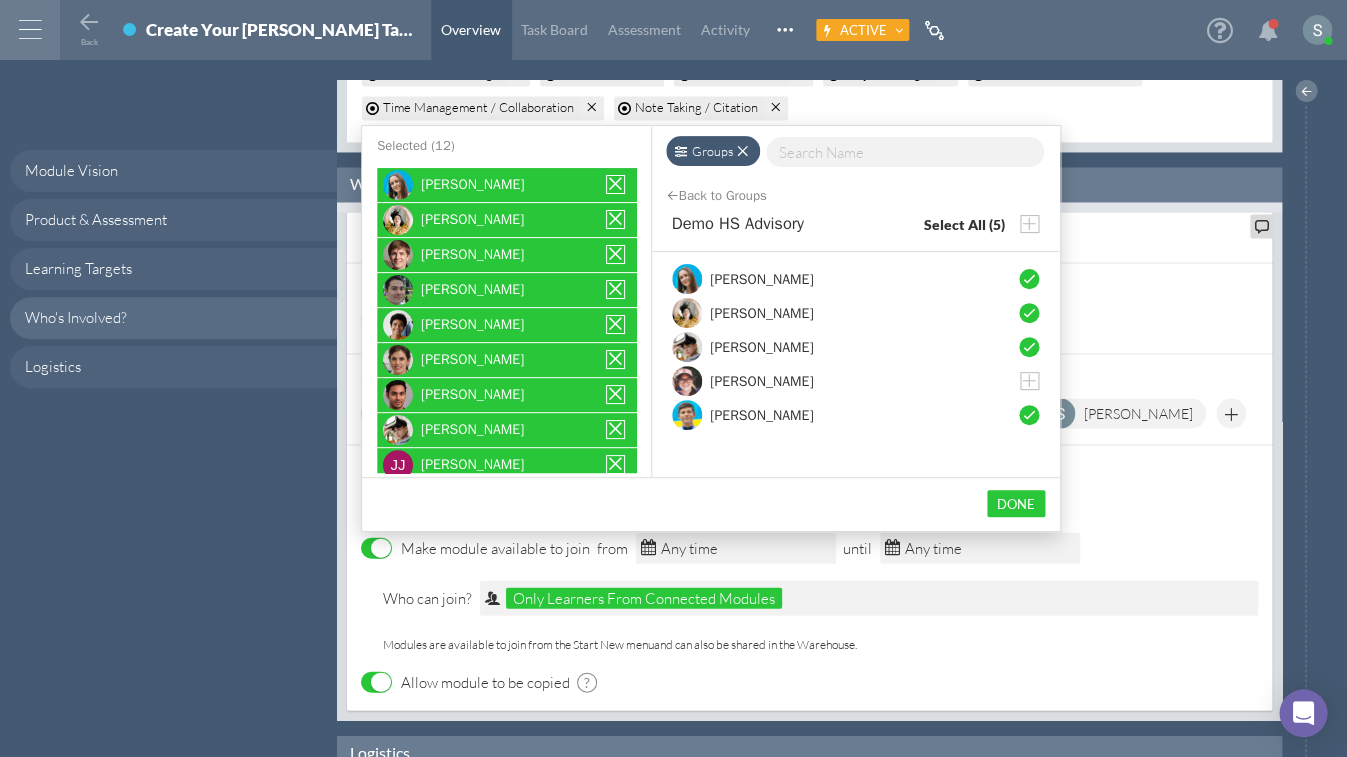 click on "Done" at bounding box center (1016, 503) 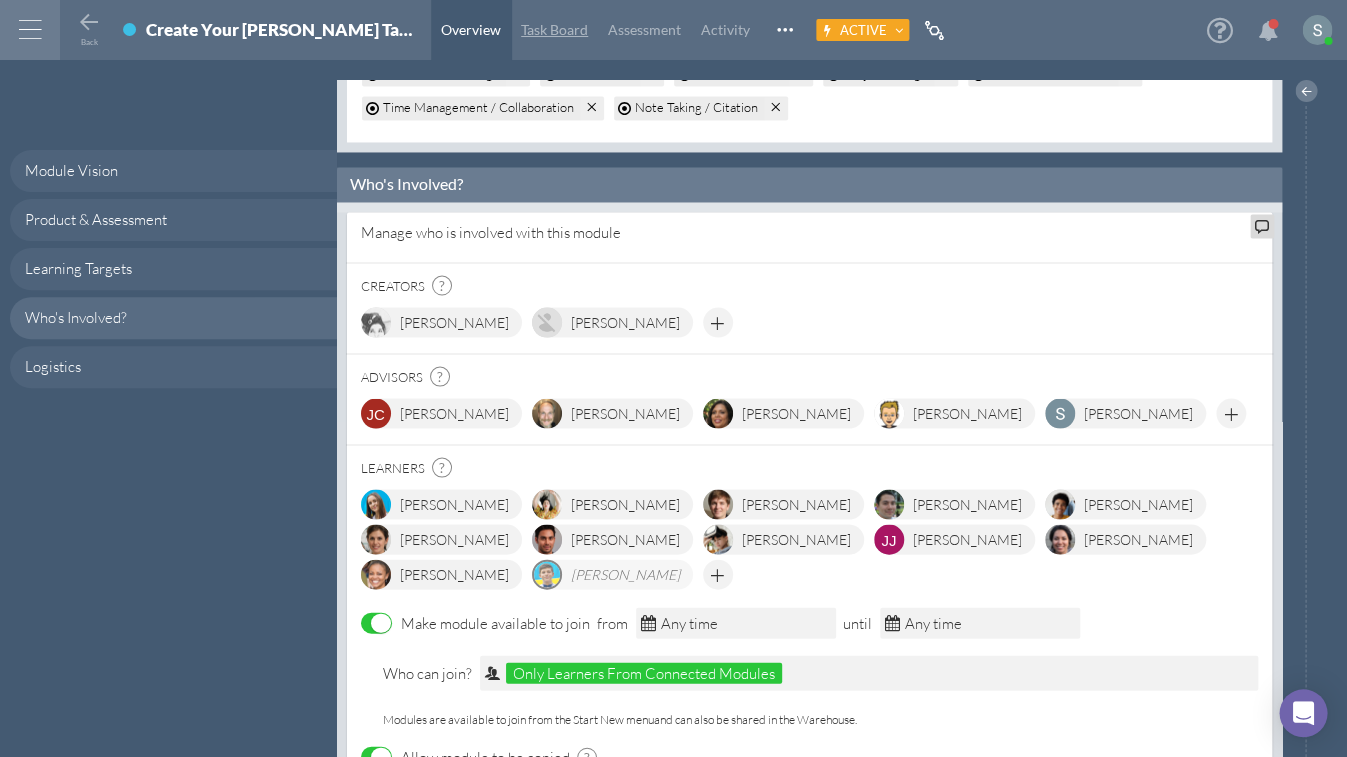 click on "Task Board" at bounding box center (554, 29) 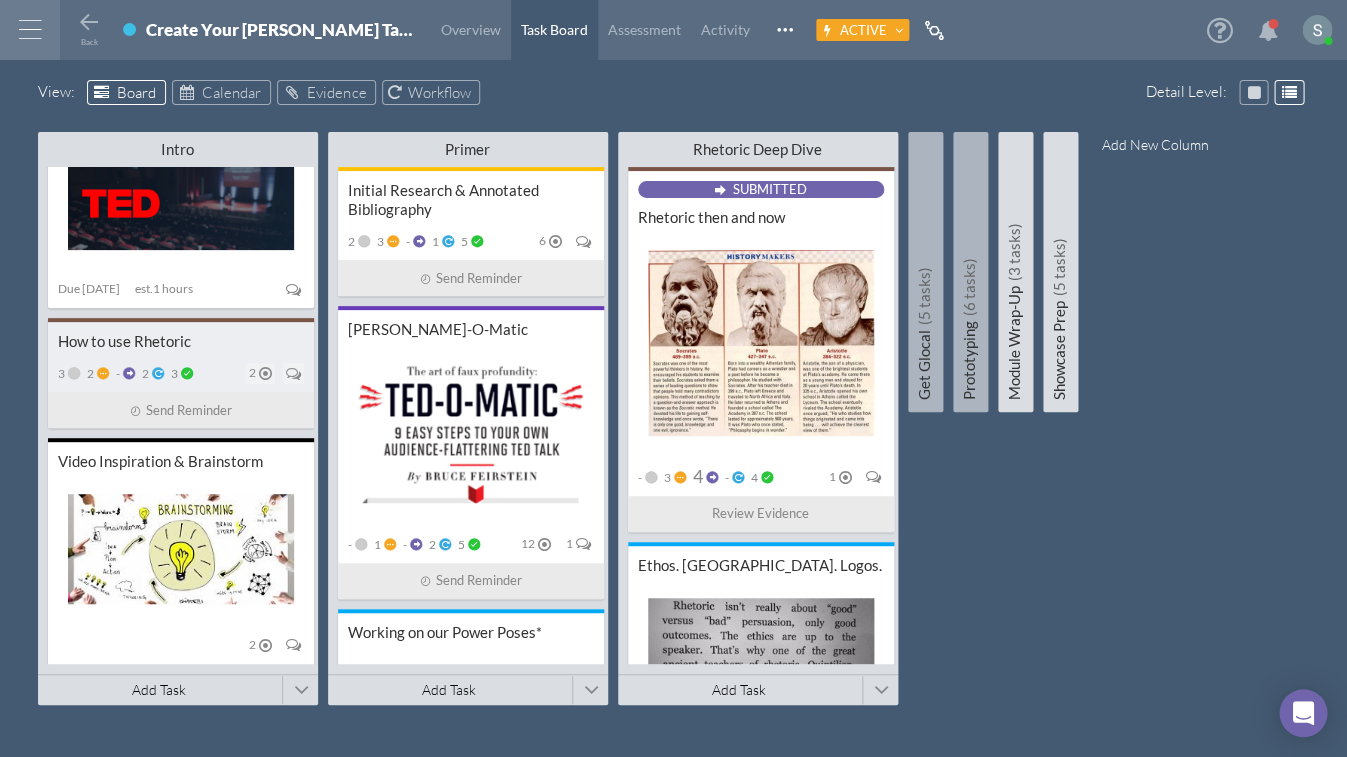 scroll, scrollTop: 250, scrollLeft: 0, axis: vertical 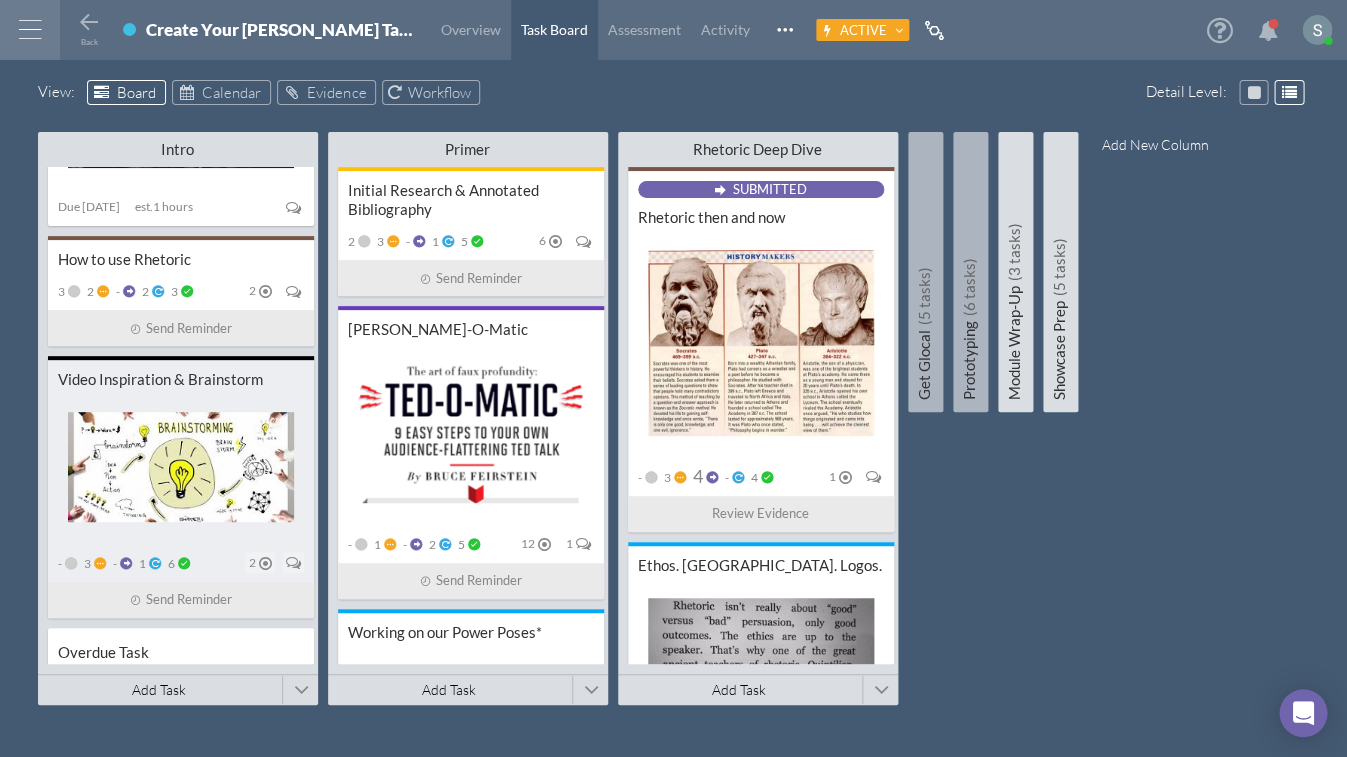click at bounding box center (181, 470) 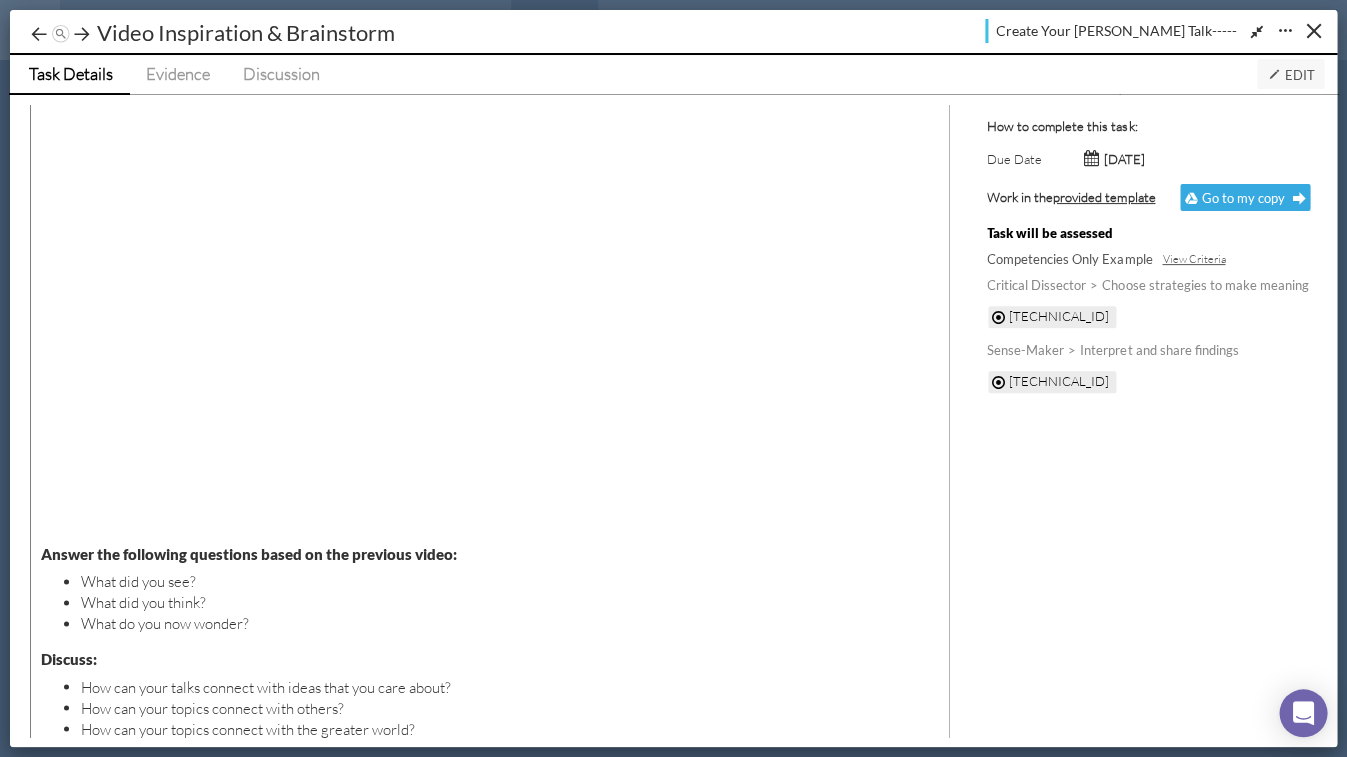 scroll, scrollTop: 584, scrollLeft: 0, axis: vertical 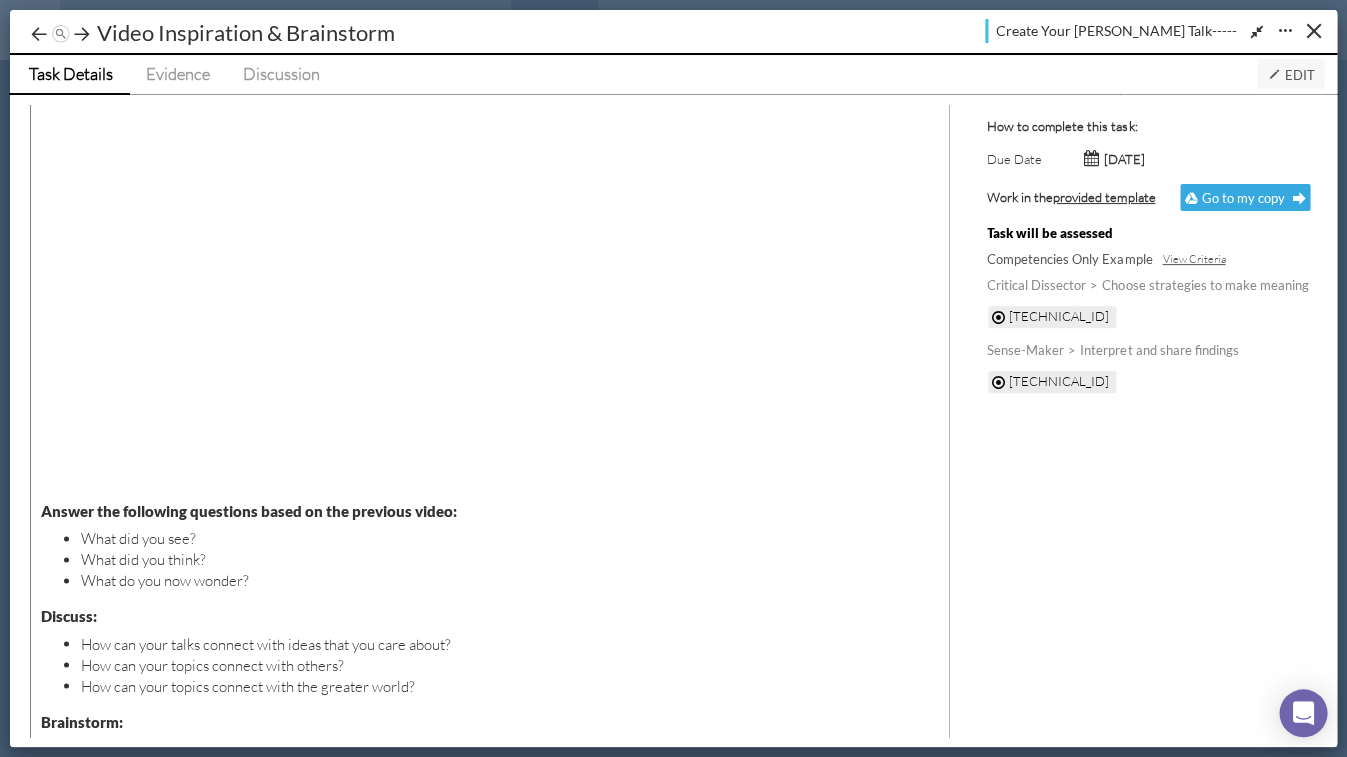click on "Edit" at bounding box center (1290, 75) 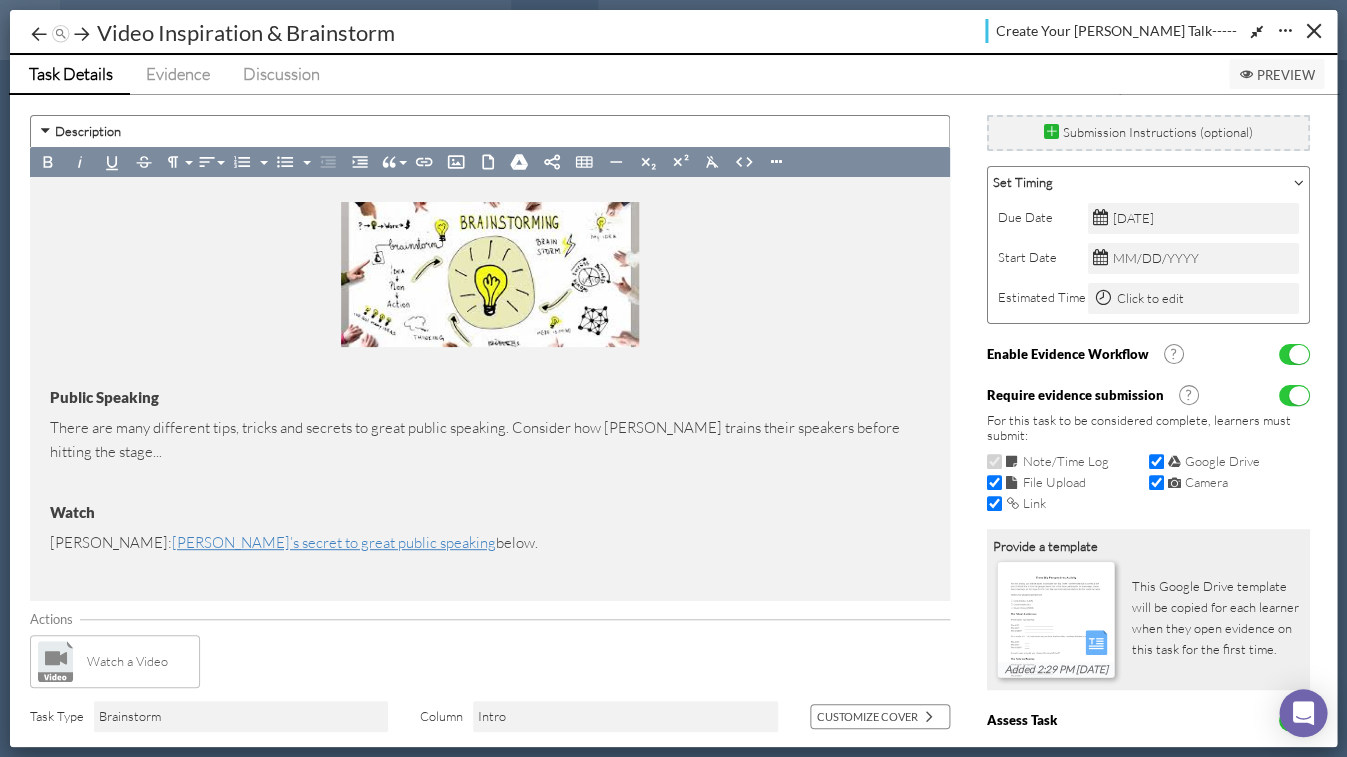 scroll, scrollTop: 116, scrollLeft: 0, axis: vertical 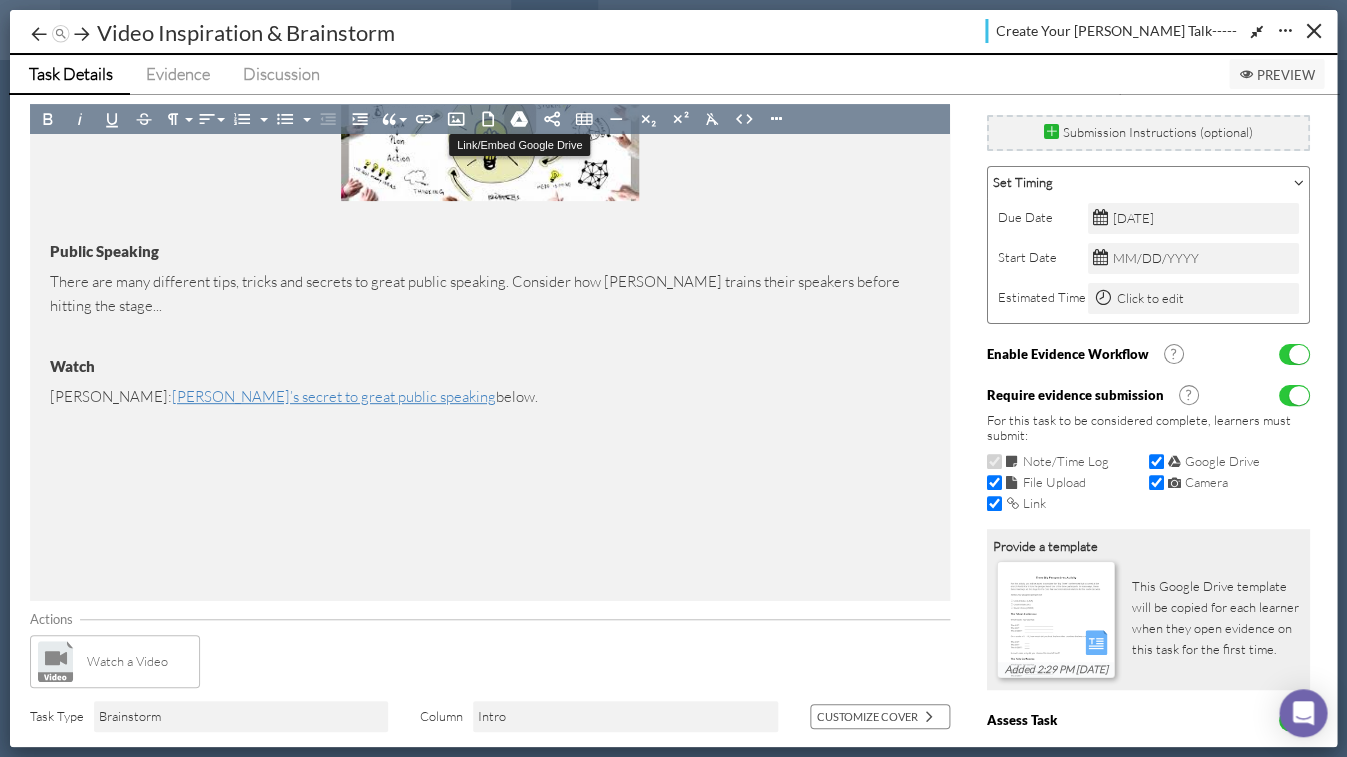 click at bounding box center [519, 119] 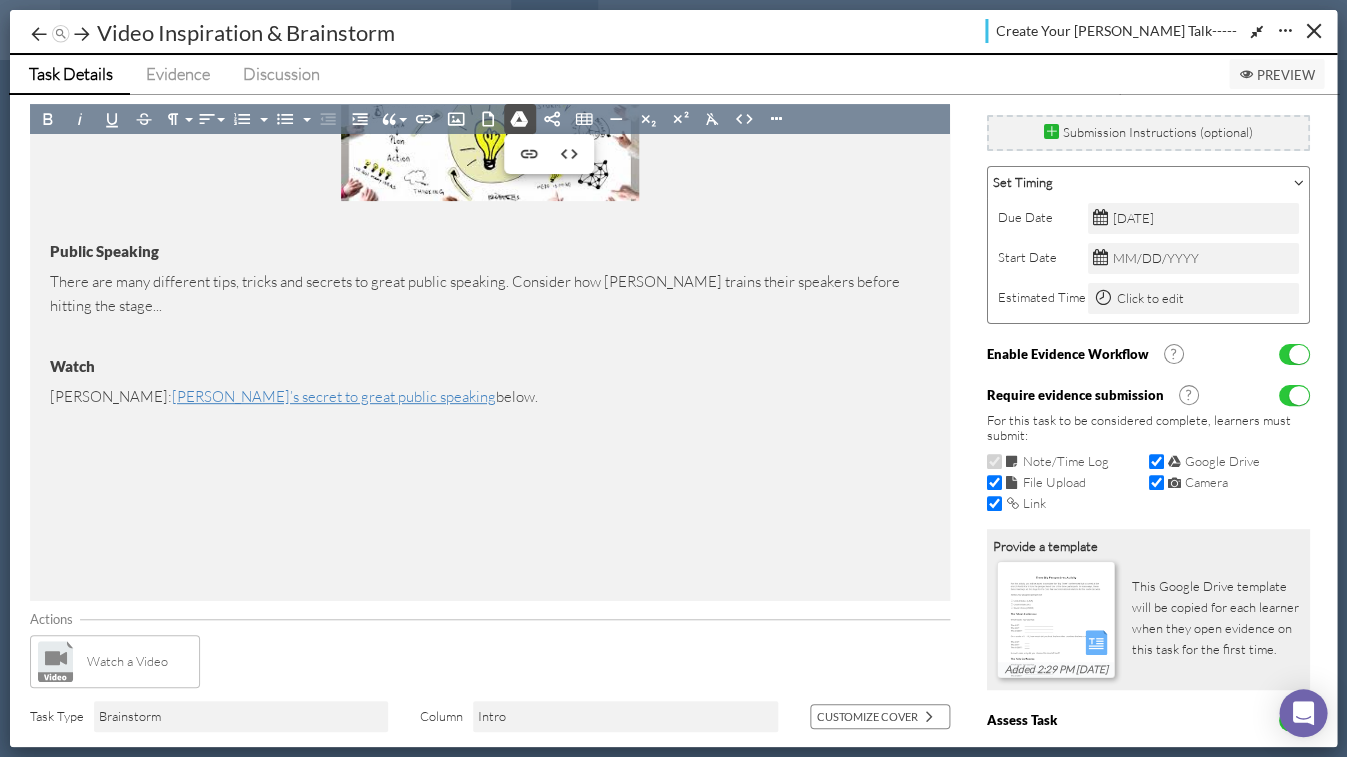 click on "There are many different tips, tricks and secrets to great public speaking. Consider how [PERSON_NAME] trains their speakers before hitting the stage..." at bounding box center (490, 297) 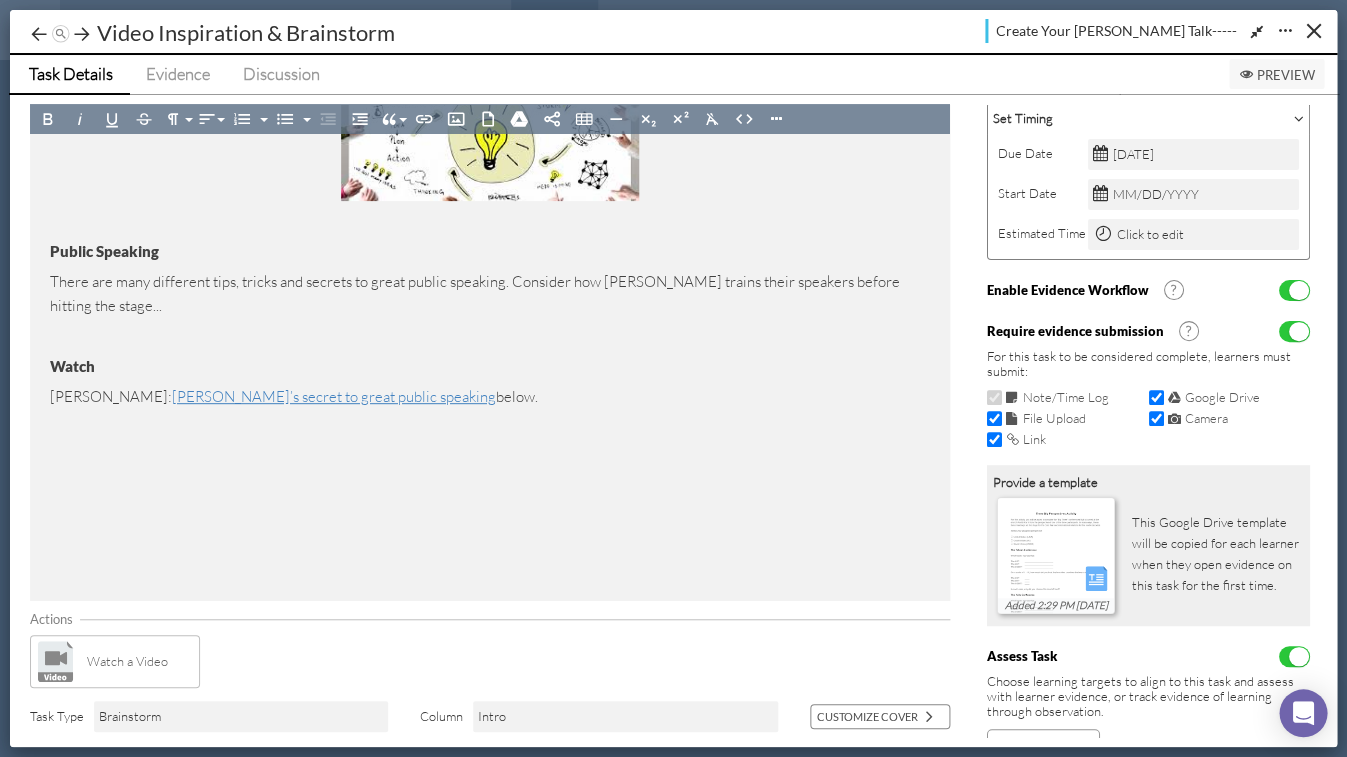 scroll, scrollTop: 124, scrollLeft: 0, axis: vertical 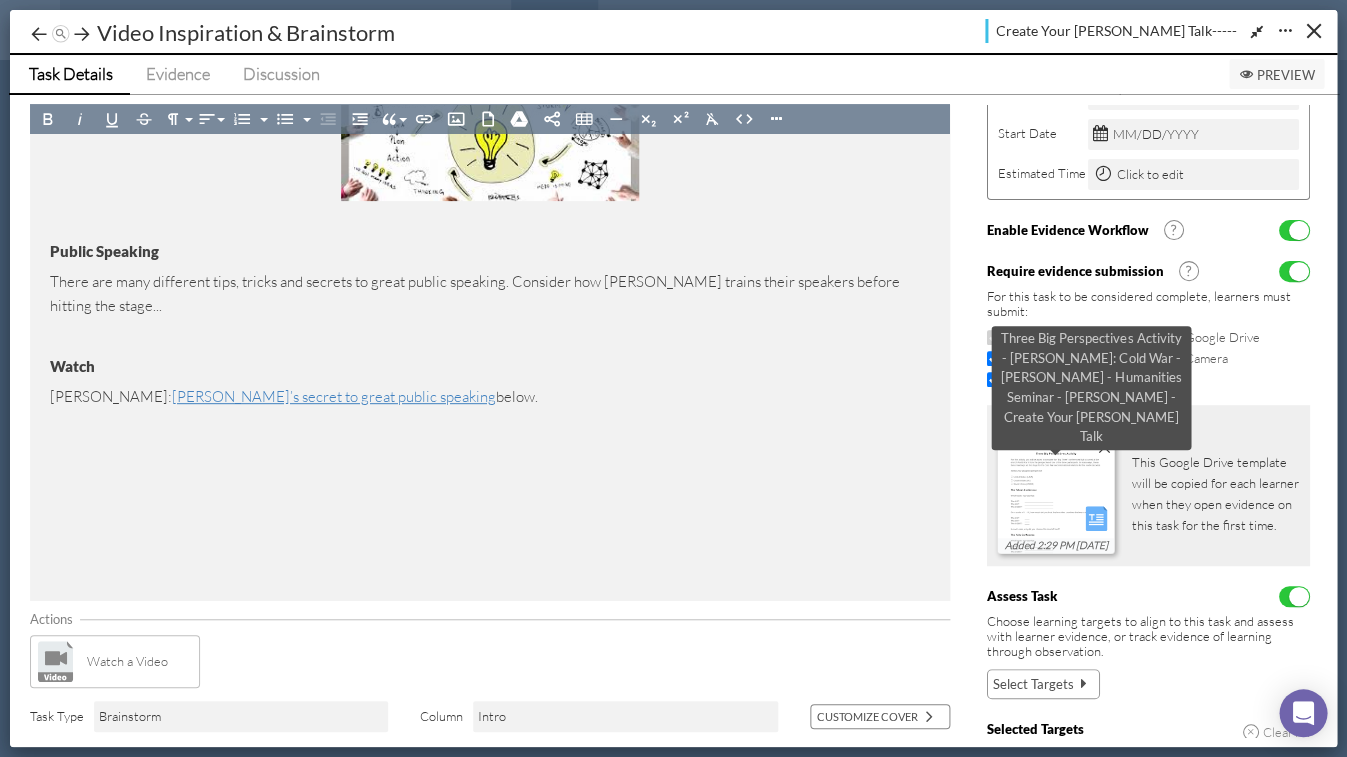 click at bounding box center (1056, 514) 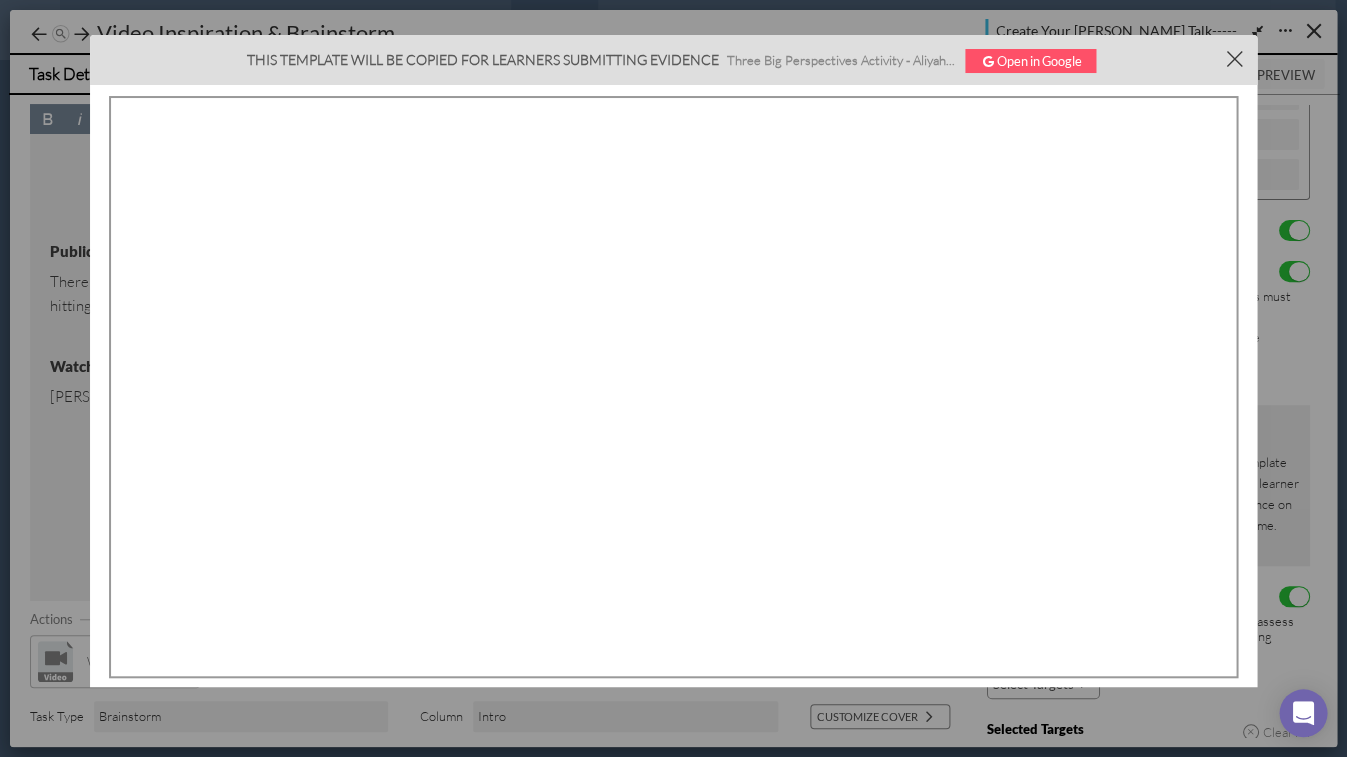 click on "×" at bounding box center (1234, 57) 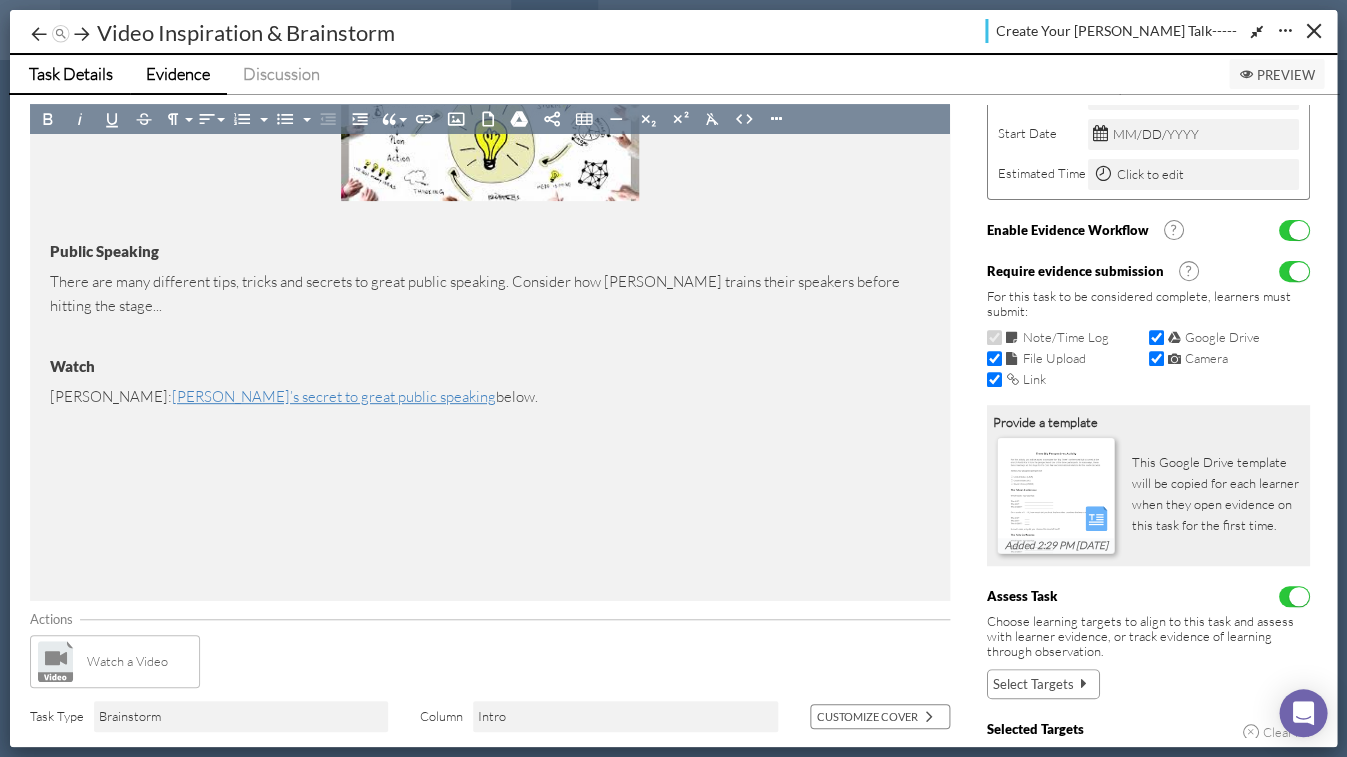 click on "Evidence" at bounding box center (178, 73) 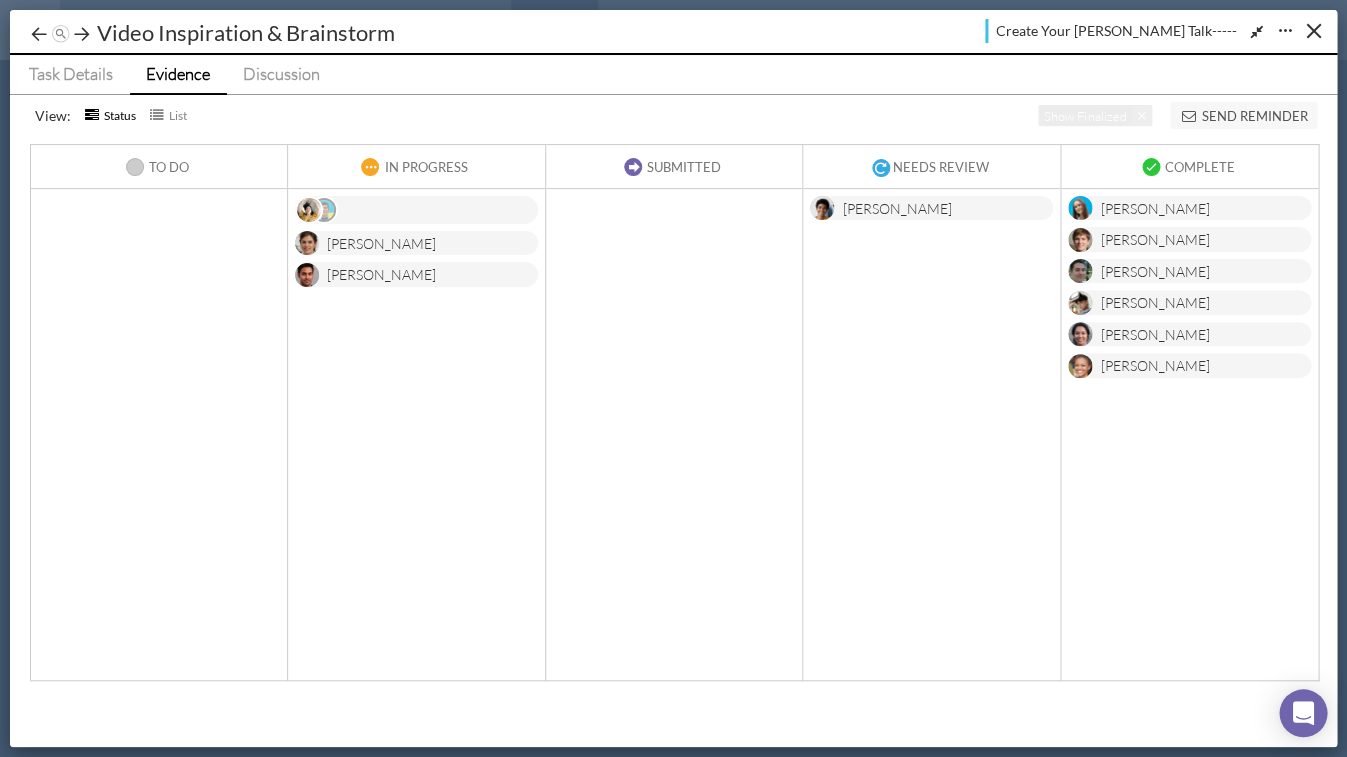 type 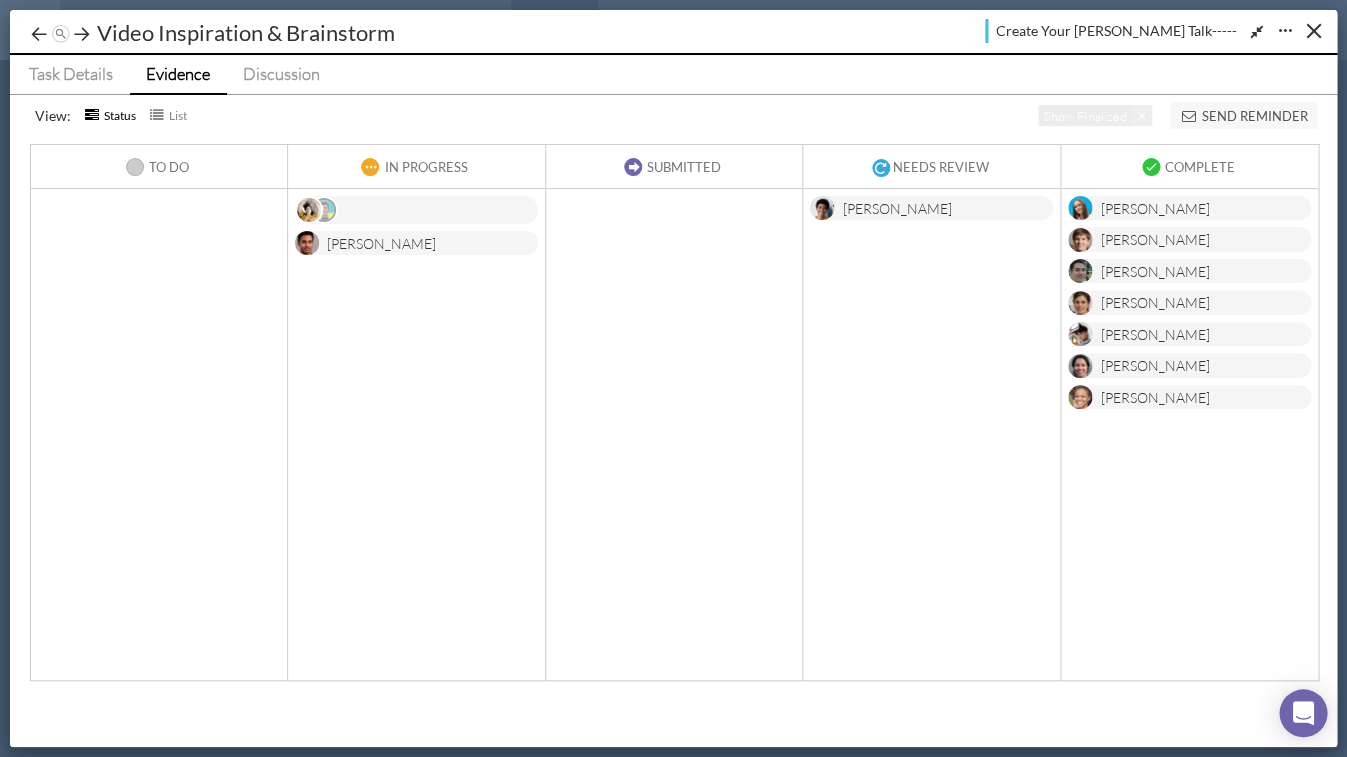 type 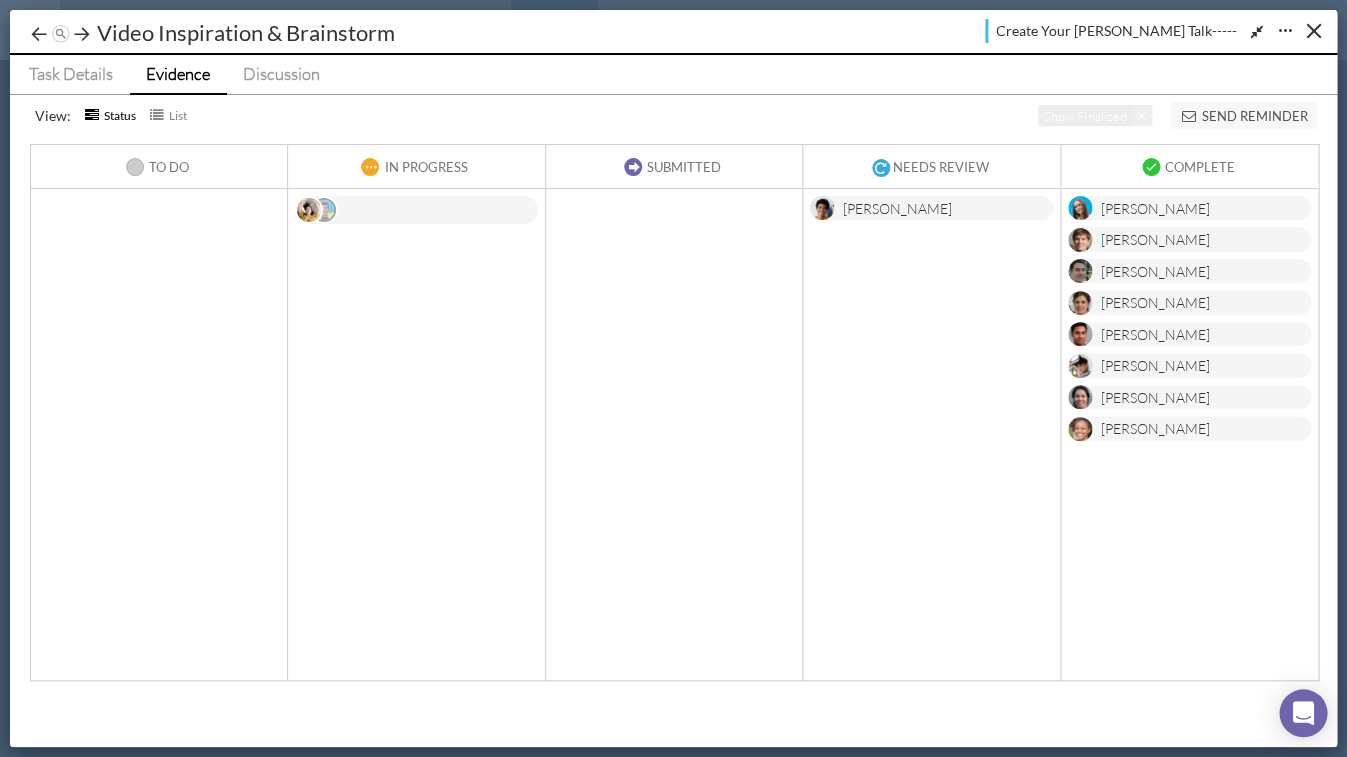 type 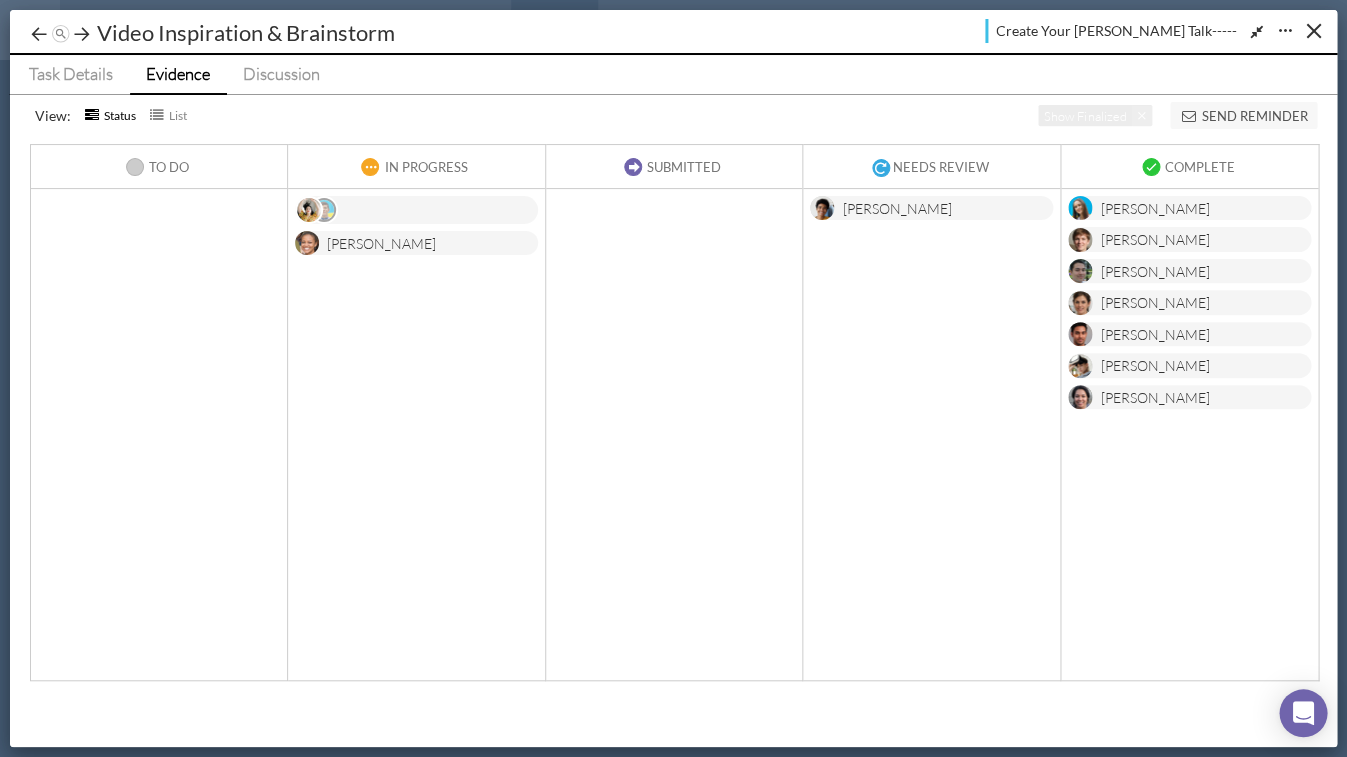 type 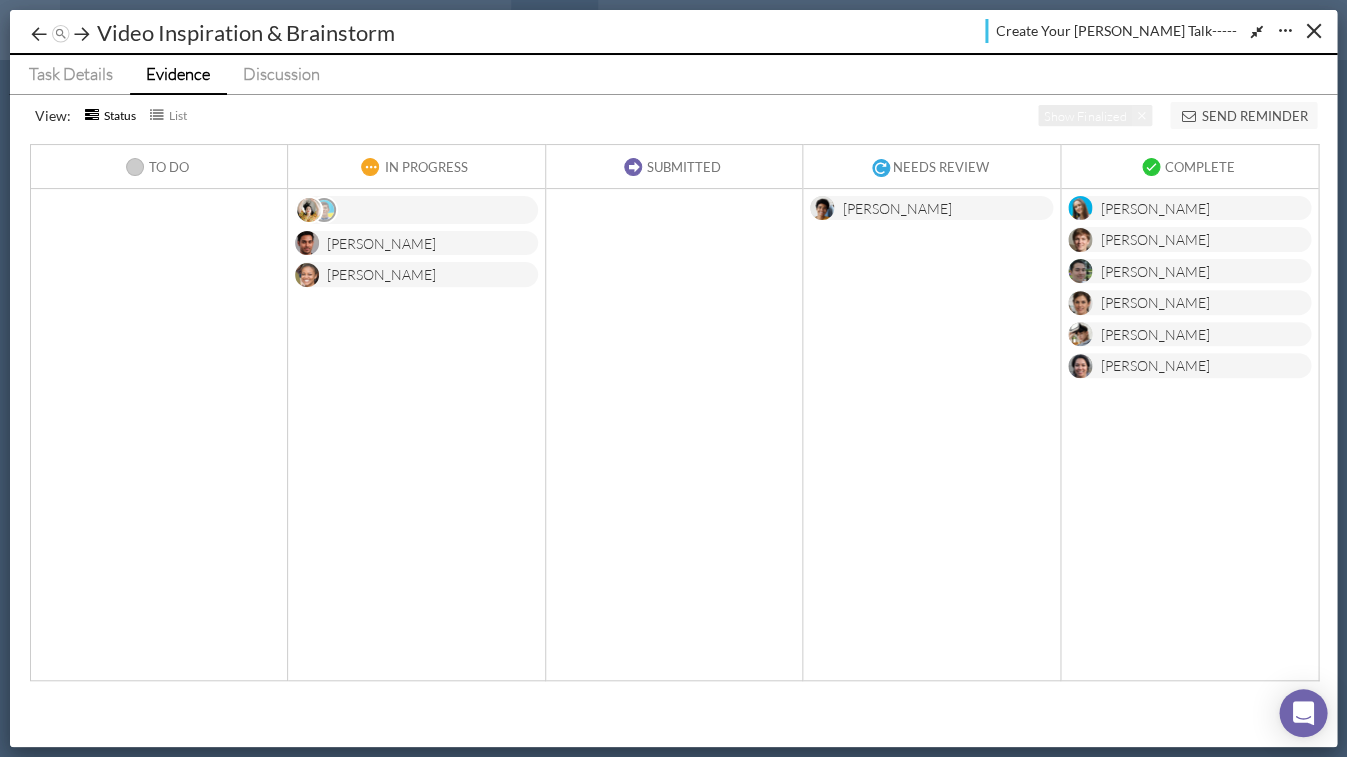 click at bounding box center [416, 210] 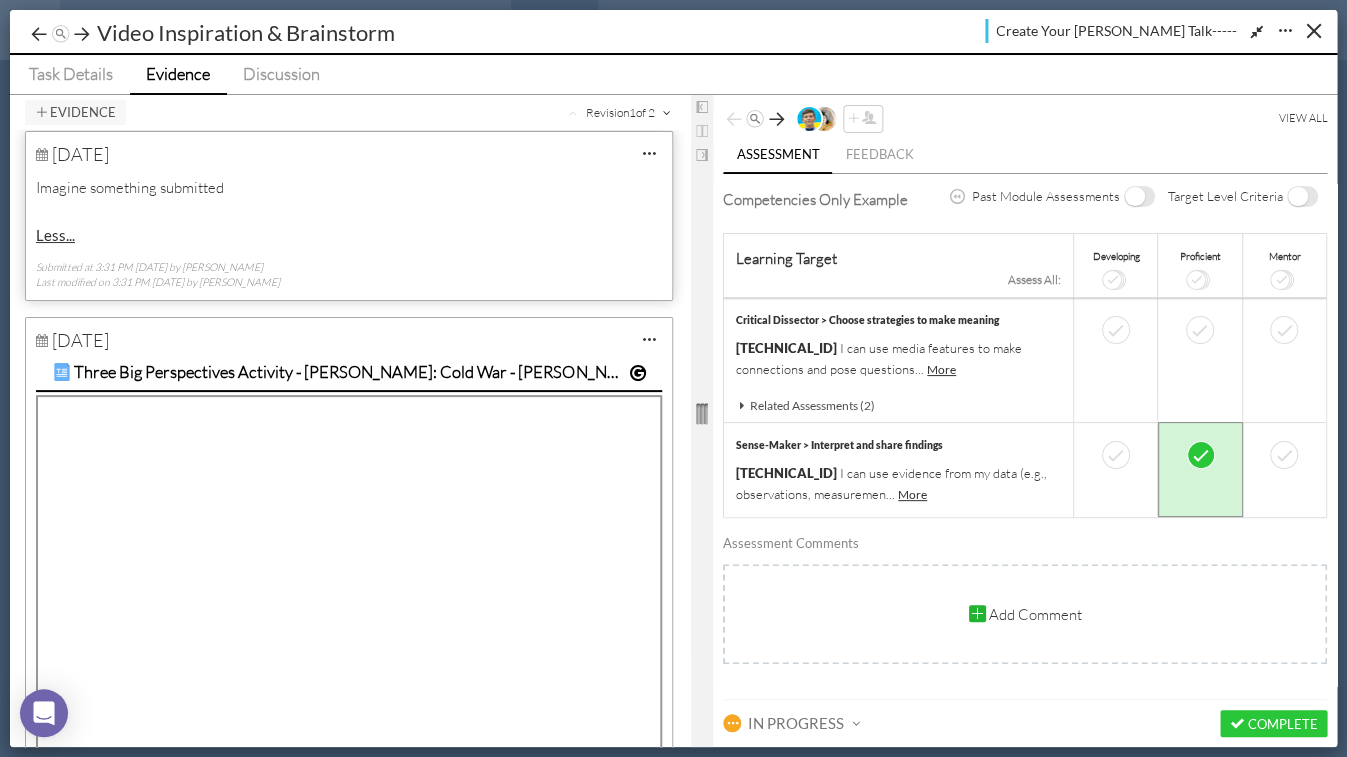 click at bounding box center (702, 414) 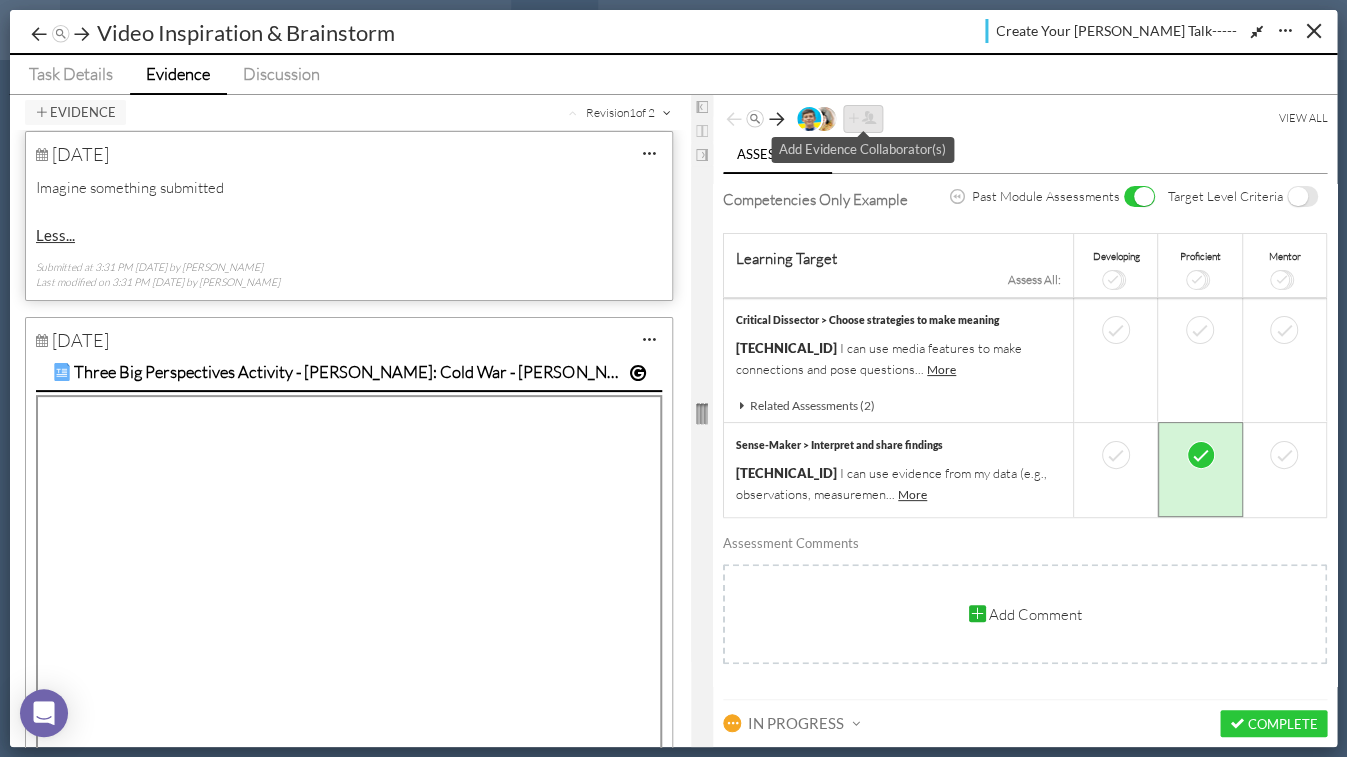 click at bounding box center [869, 117] 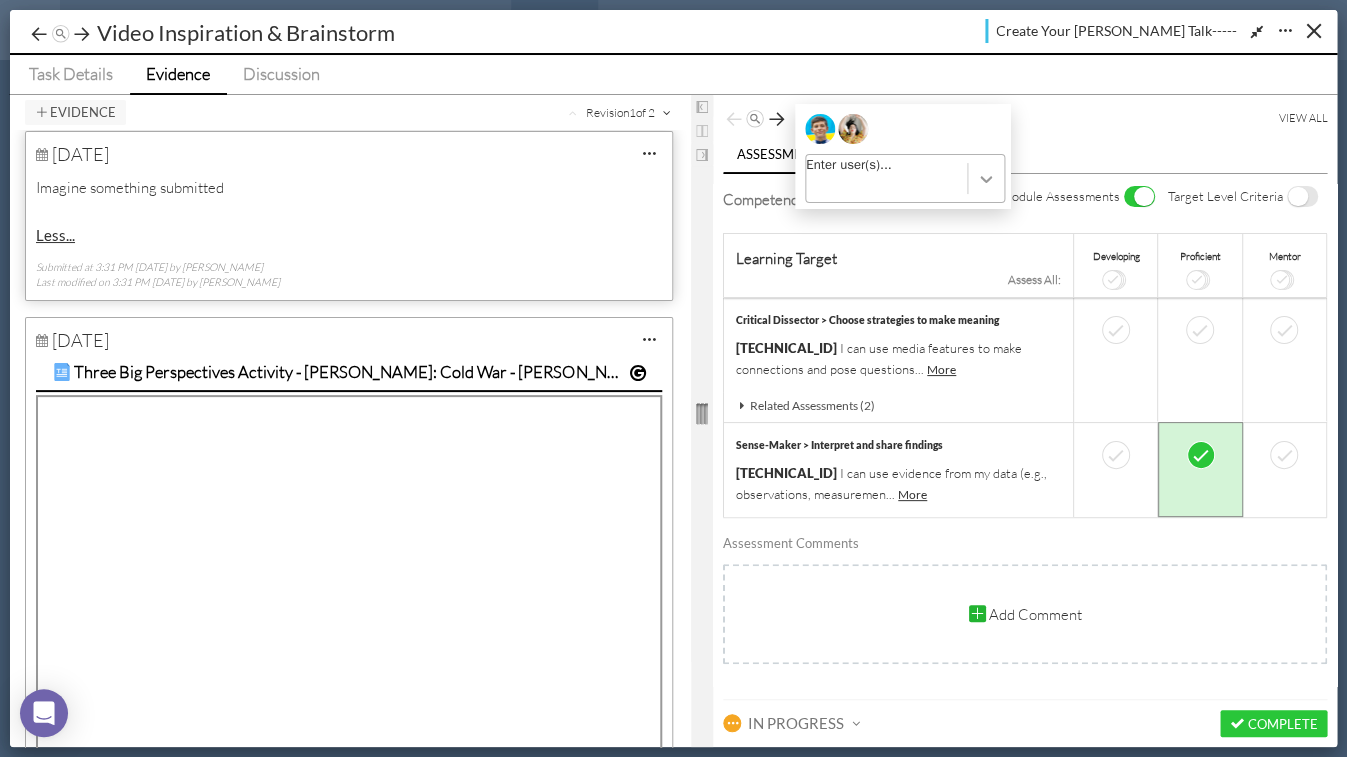 click 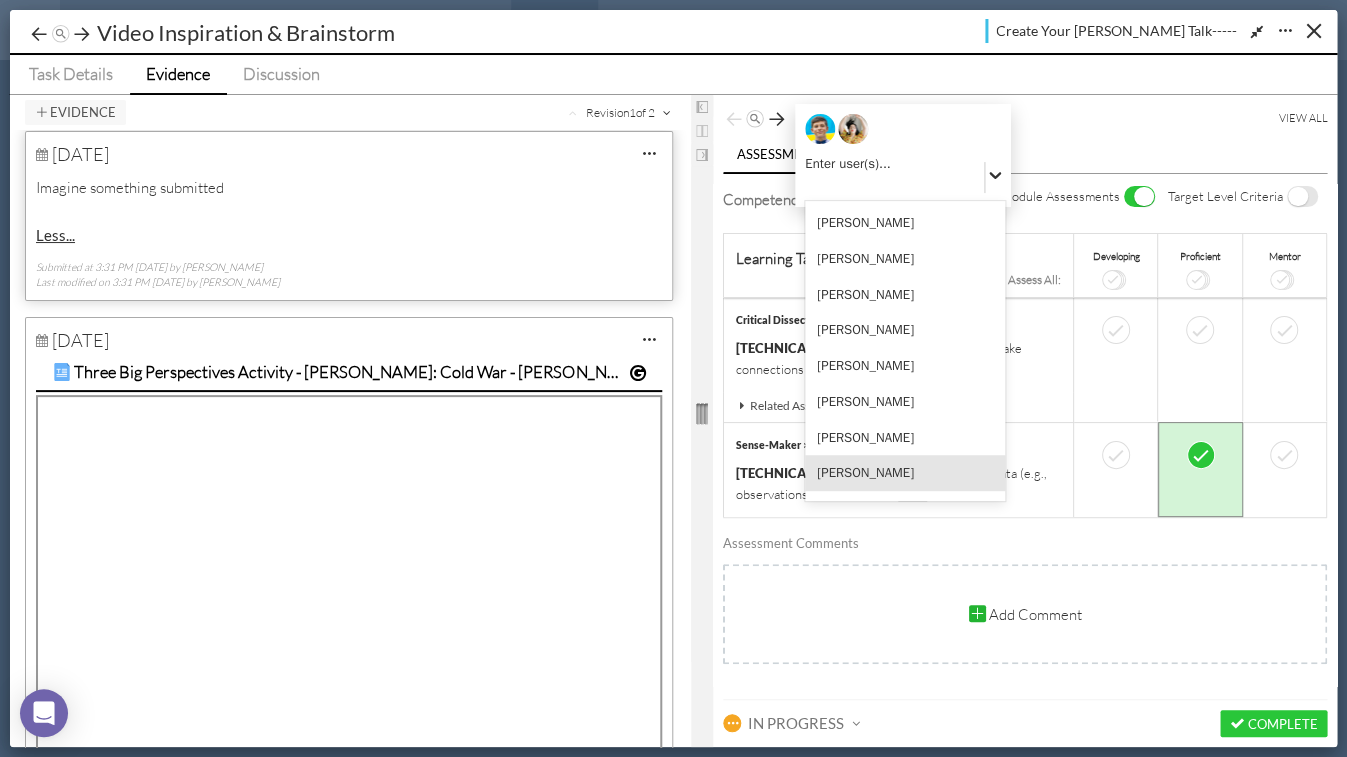 click on "[PERSON_NAME]" at bounding box center [905, 473] 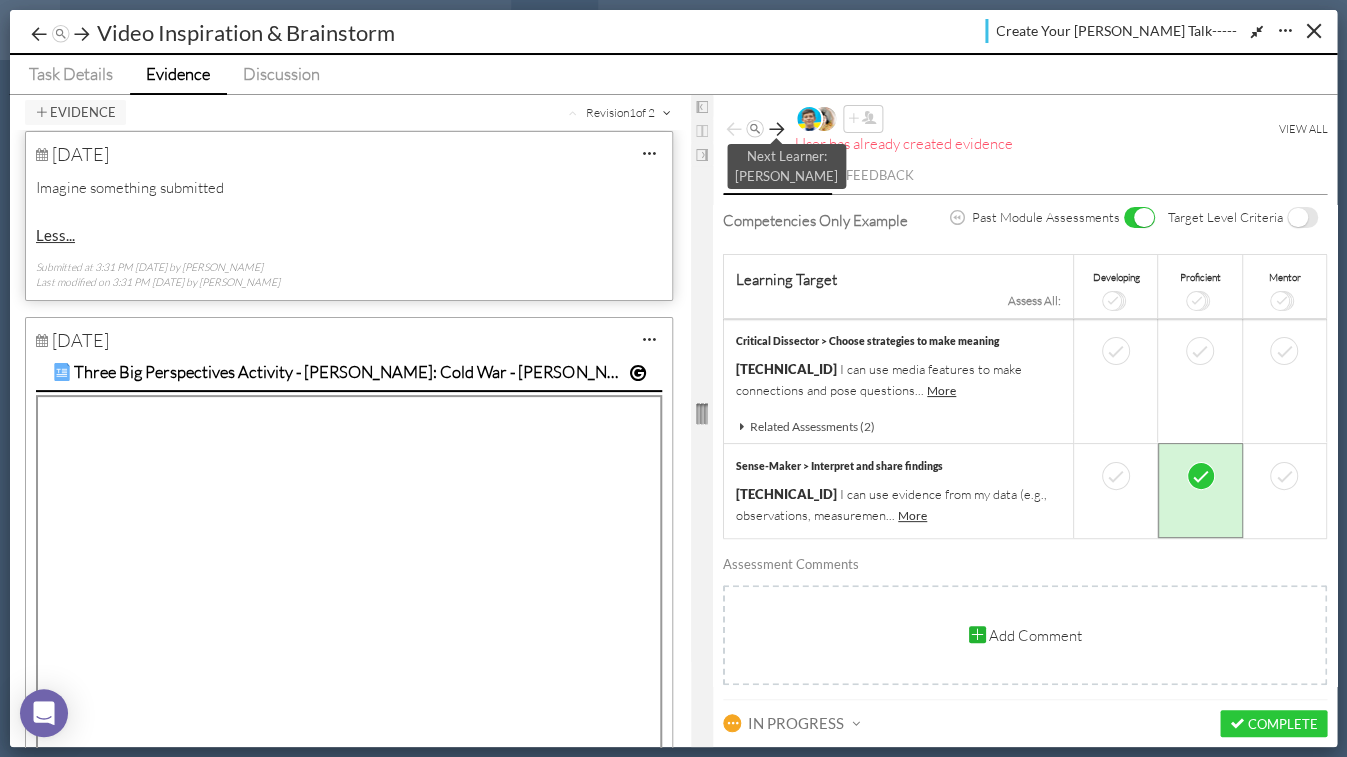 click at bounding box center (776, 129) 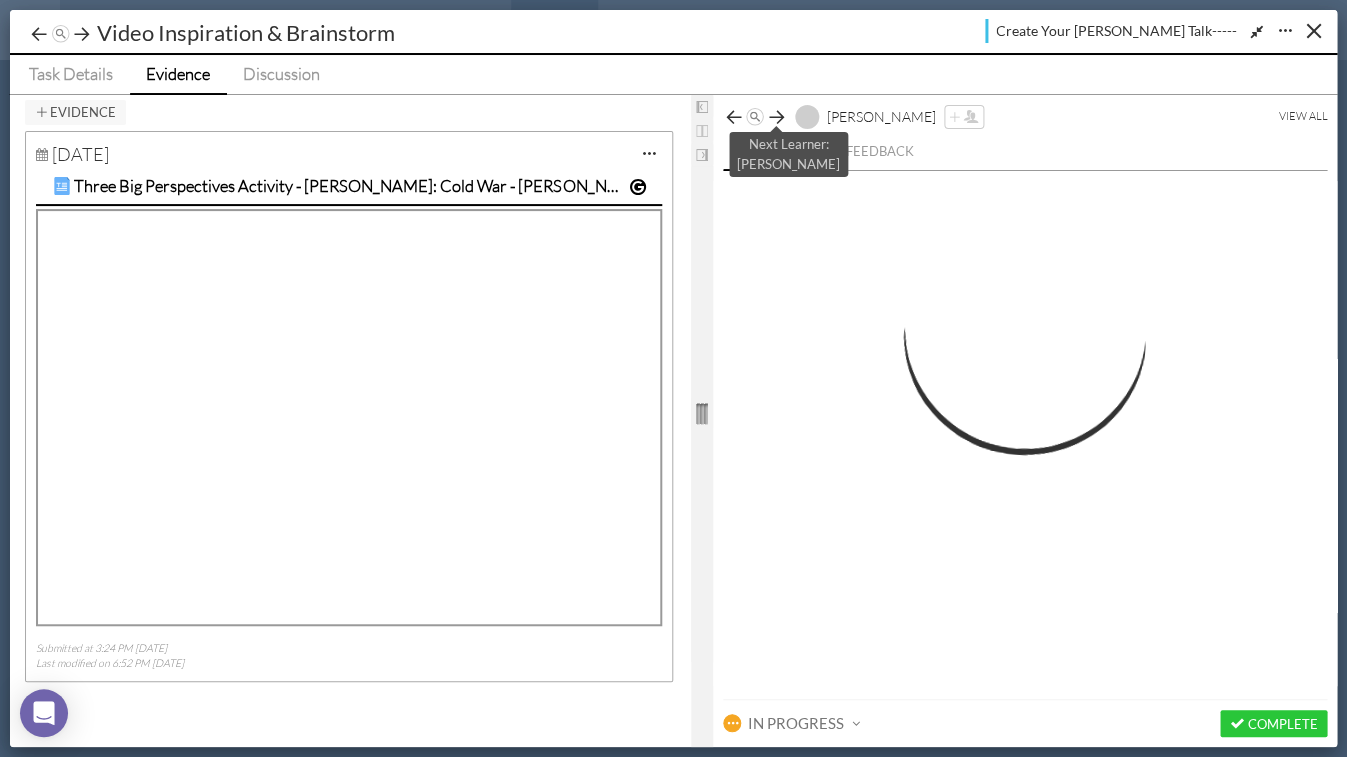 click at bounding box center [776, 117] 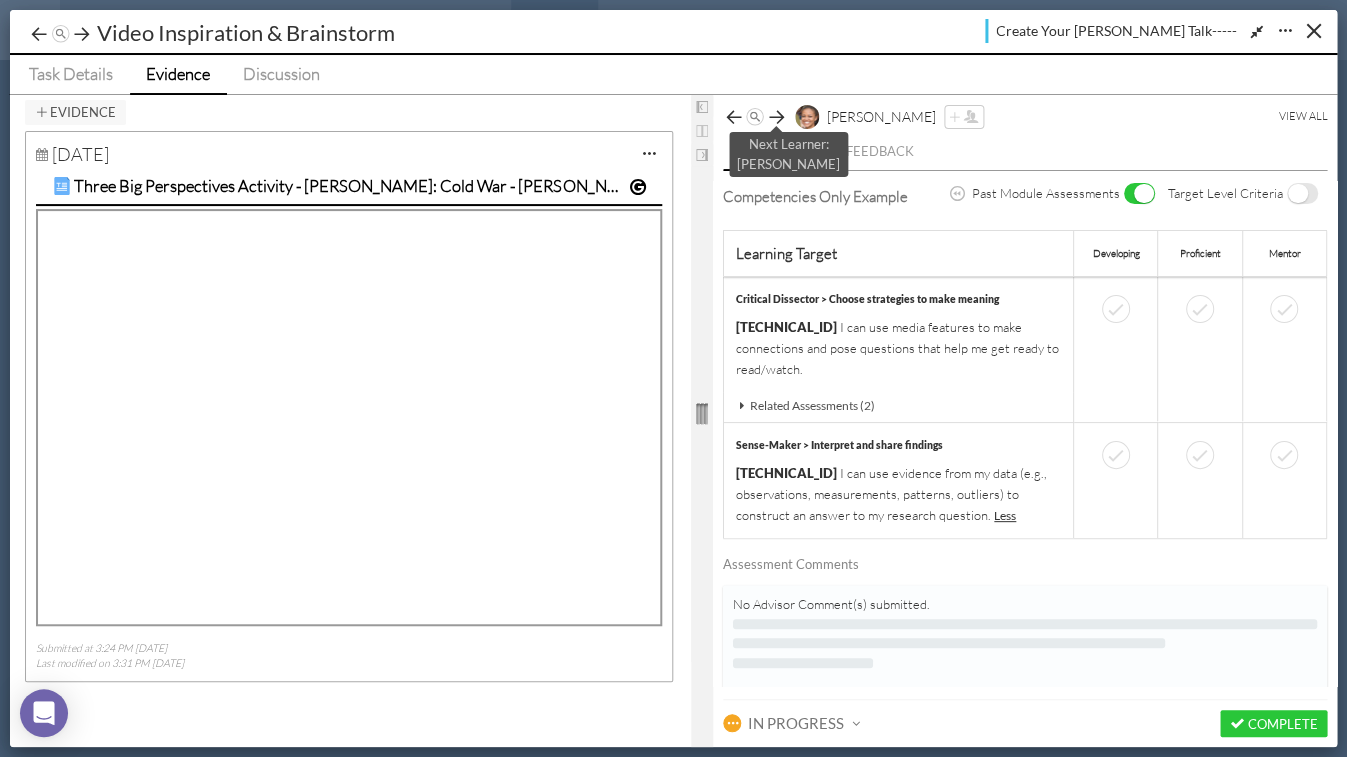 click at bounding box center (776, 117) 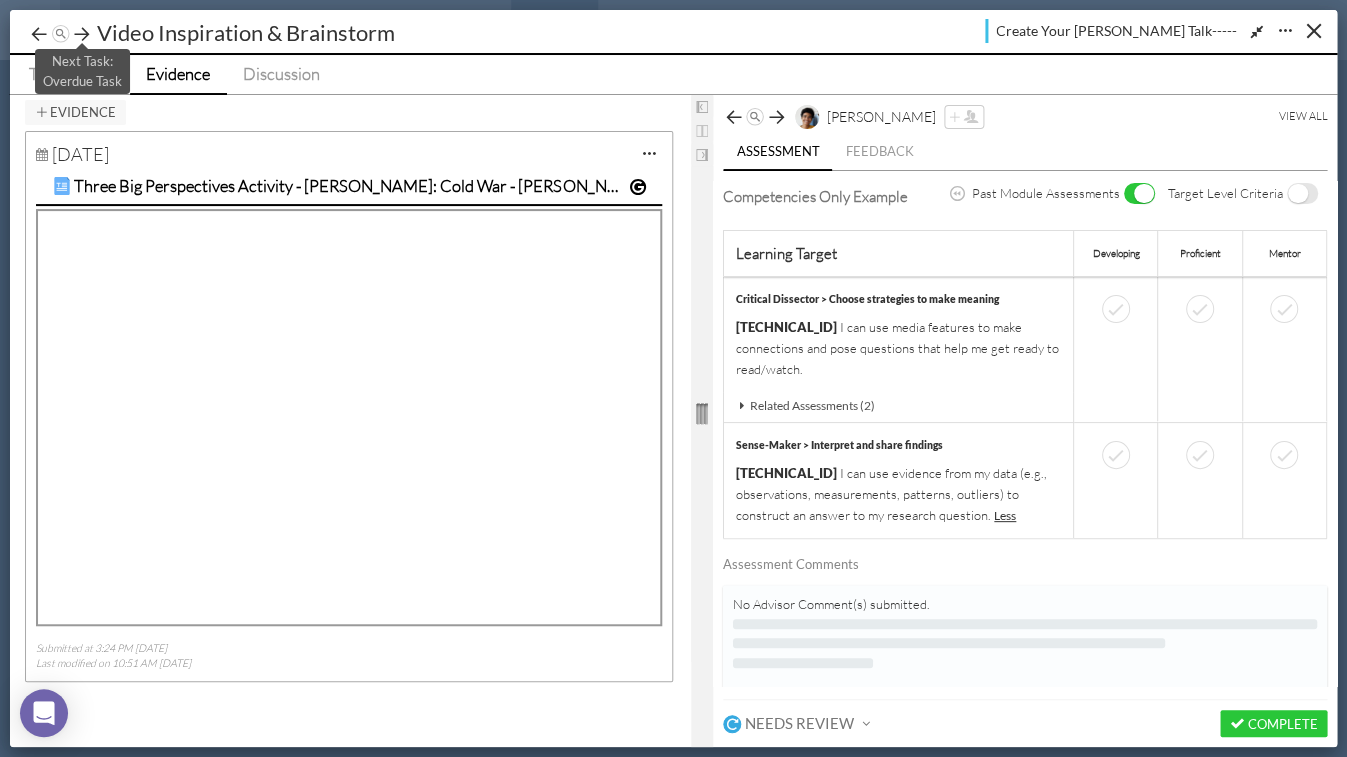 click at bounding box center (82, 34) 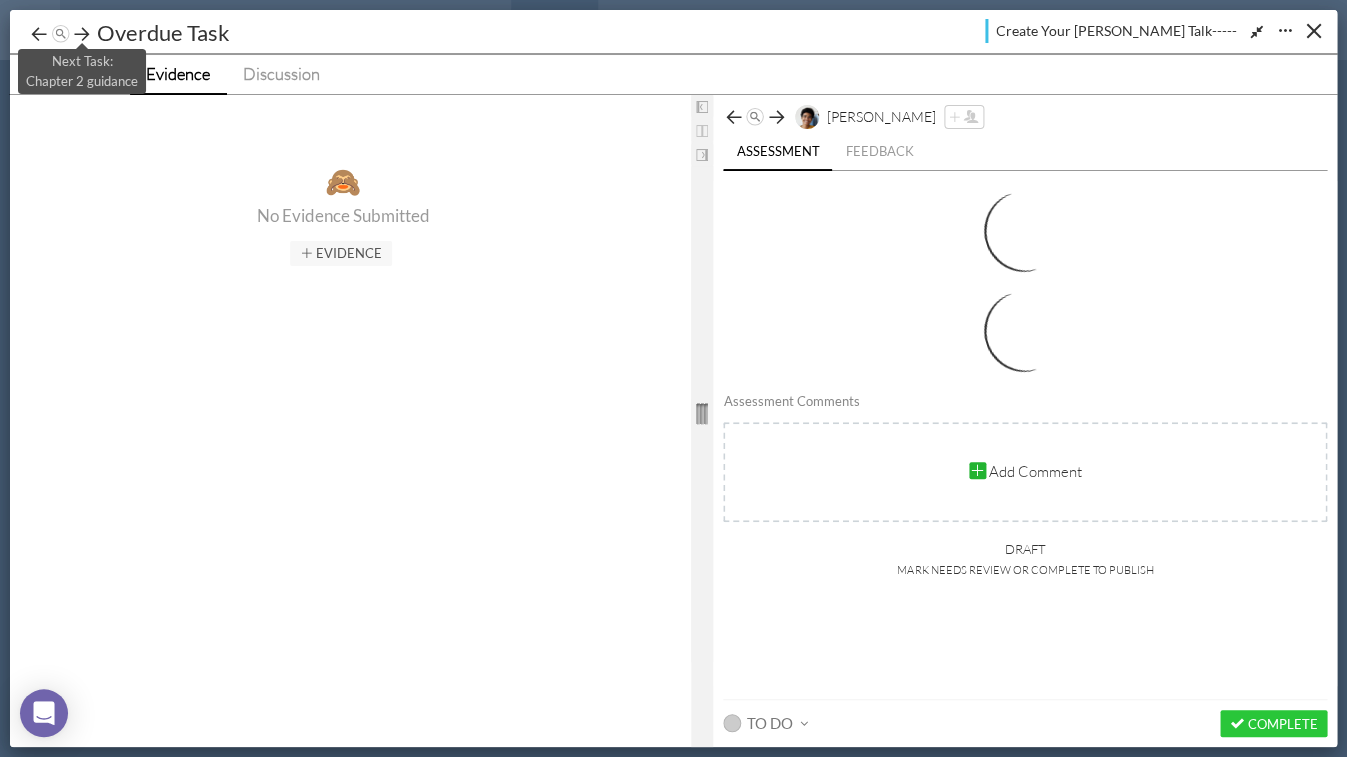 click at bounding box center [82, 34] 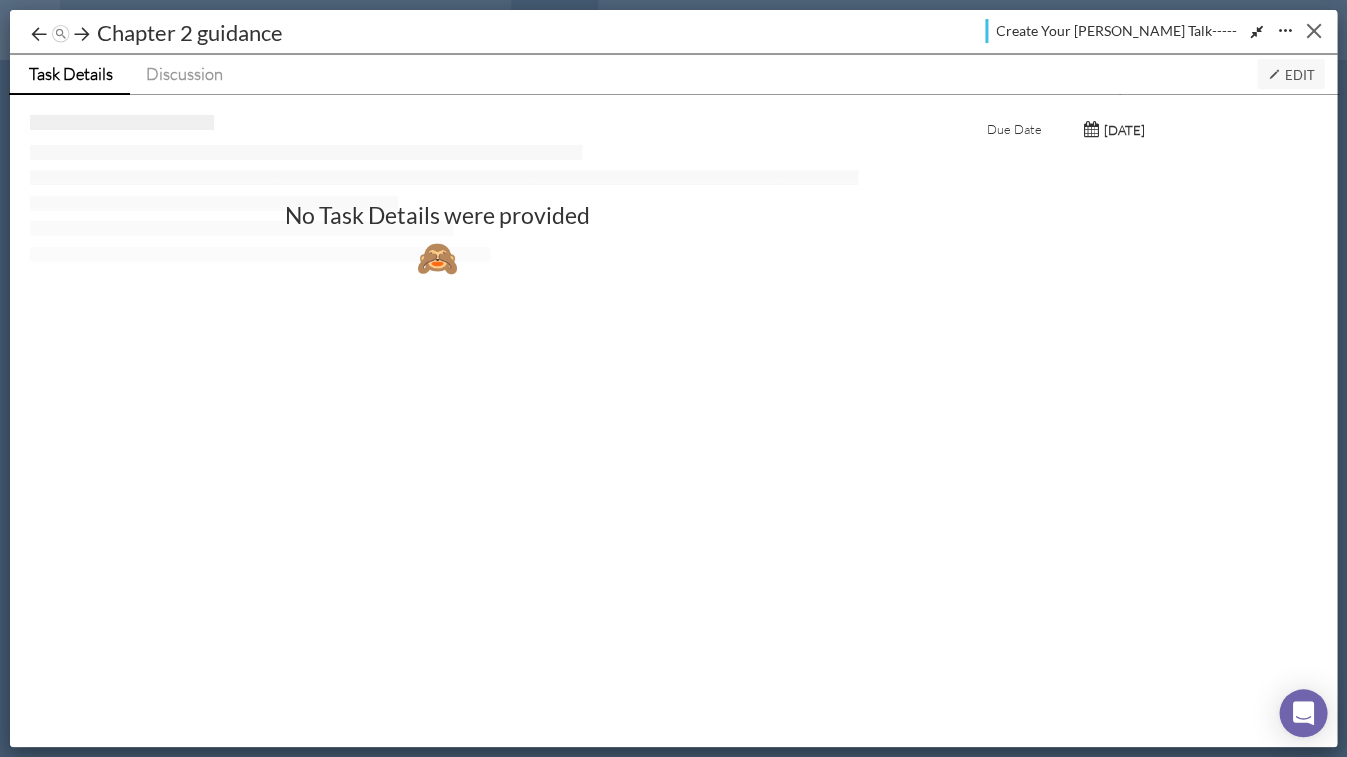click at bounding box center (1313, 30) 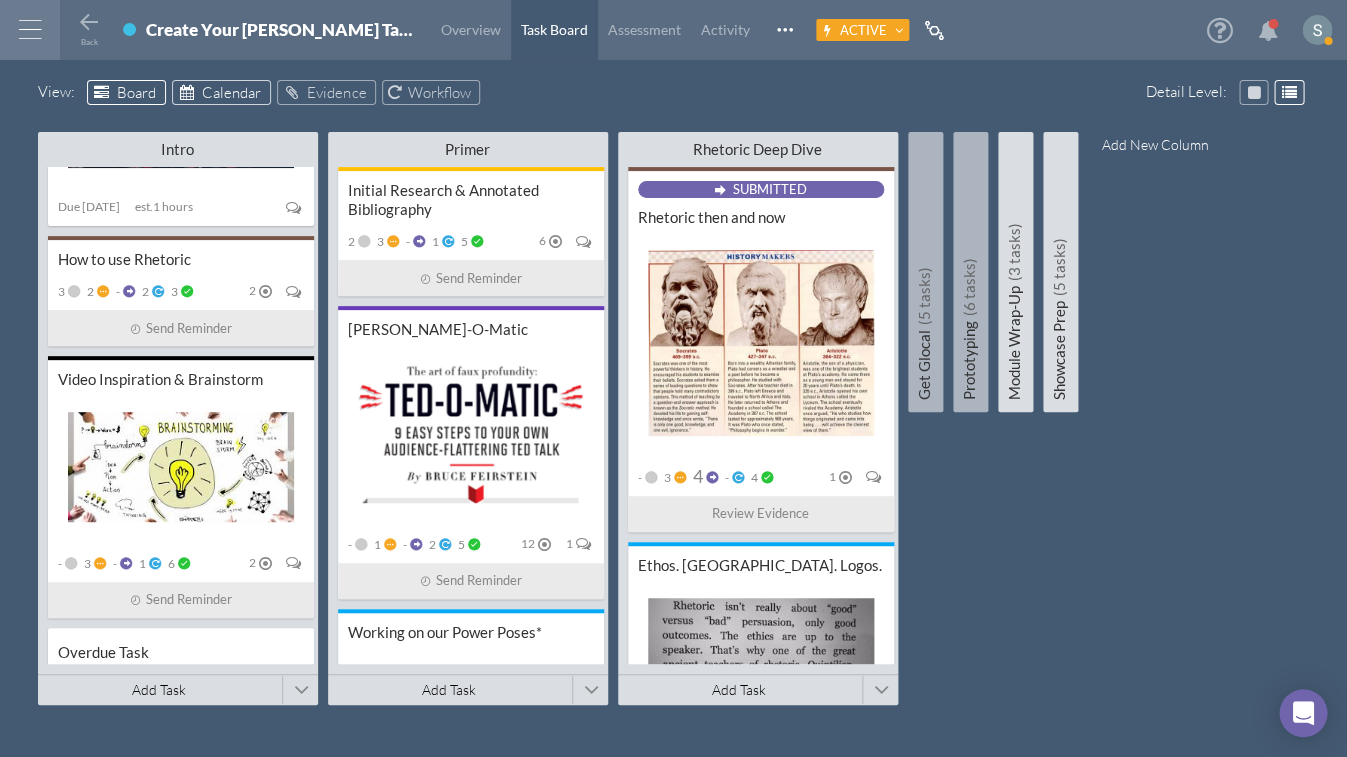 click on "Calendar" at bounding box center (231, 92) 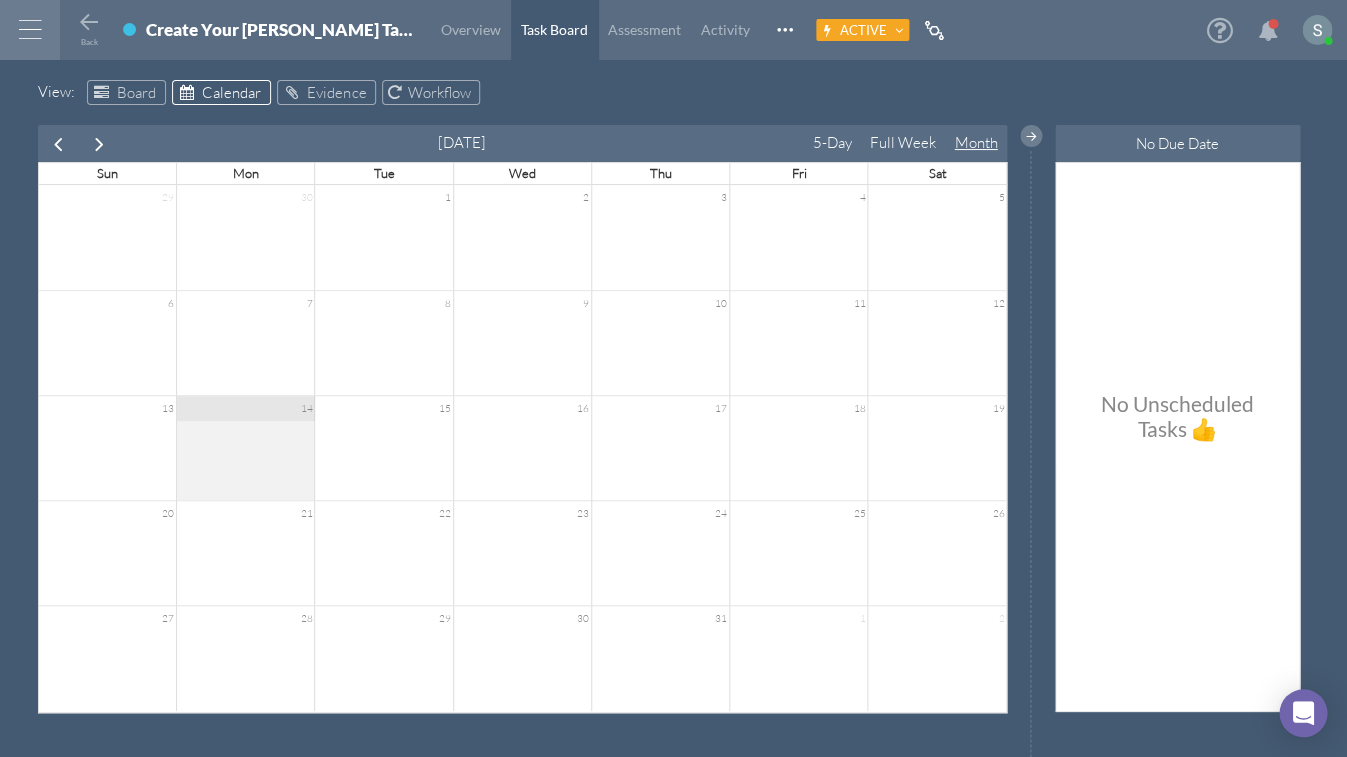 click at bounding box center (58, 144) 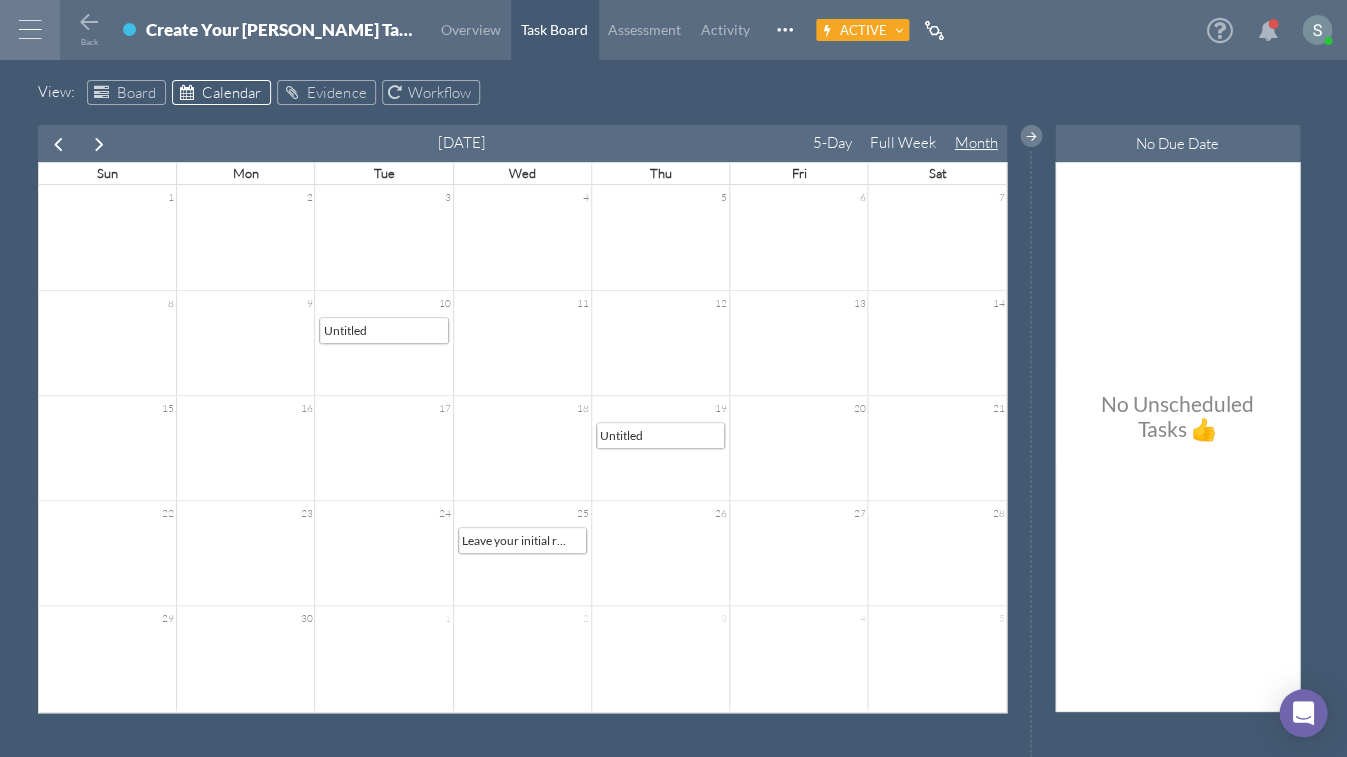 click at bounding box center (58, 144) 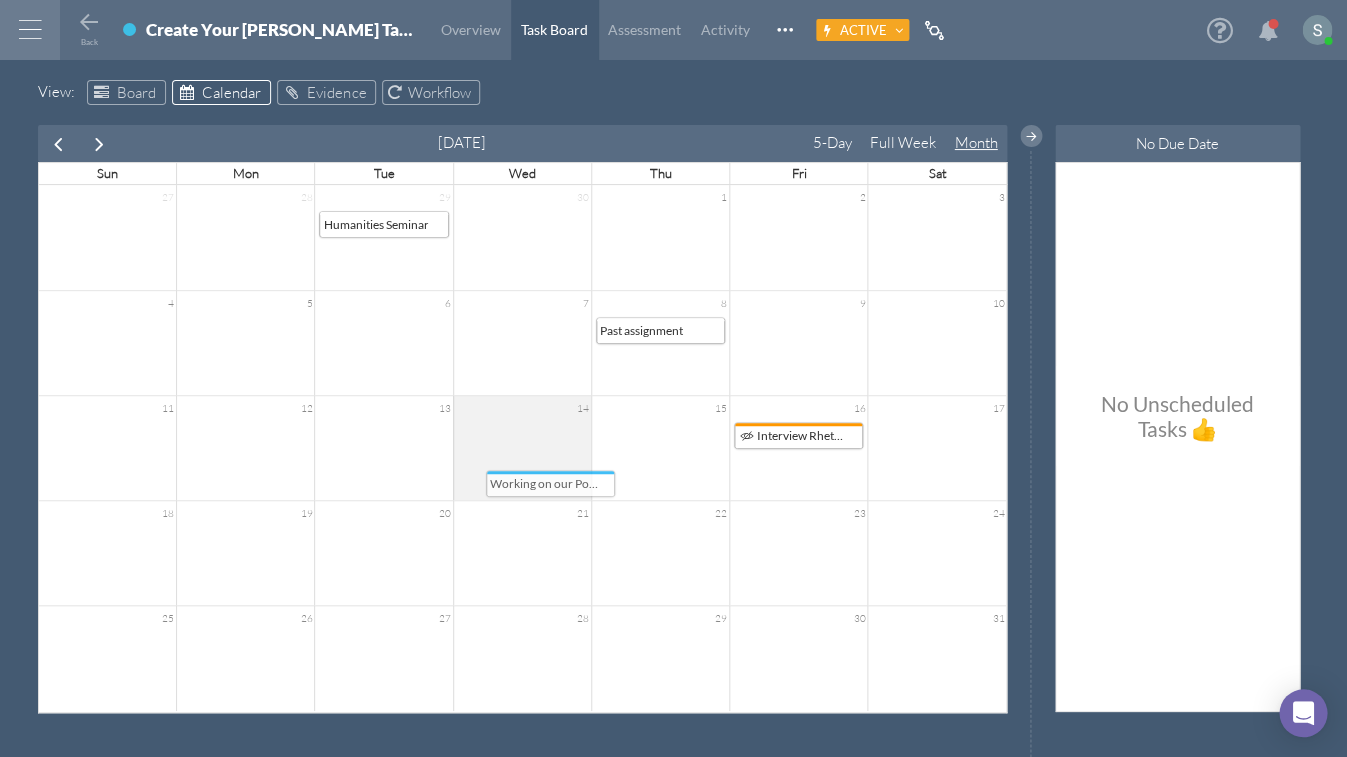 drag, startPoint x: 689, startPoint y: 223, endPoint x: 579, endPoint y: 483, distance: 282.3119 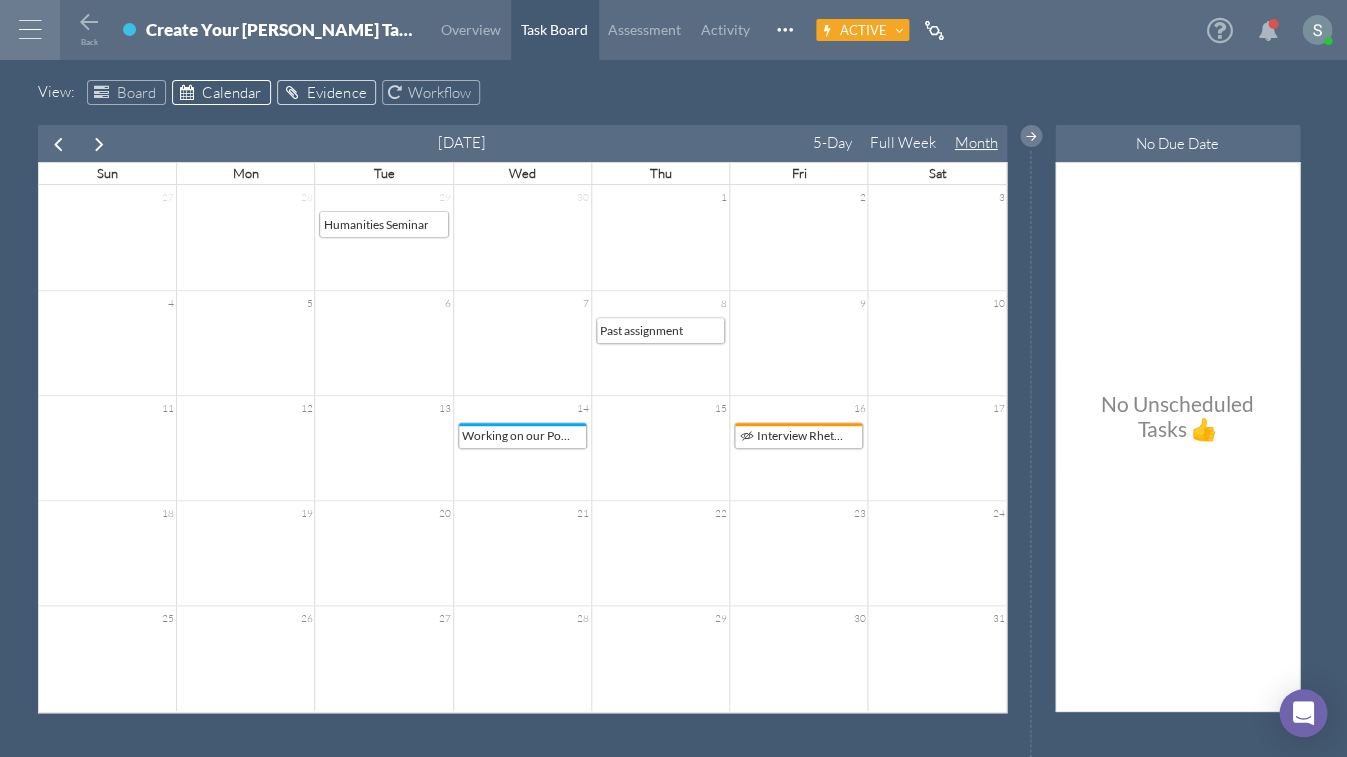 click on "Evidence" at bounding box center [336, 92] 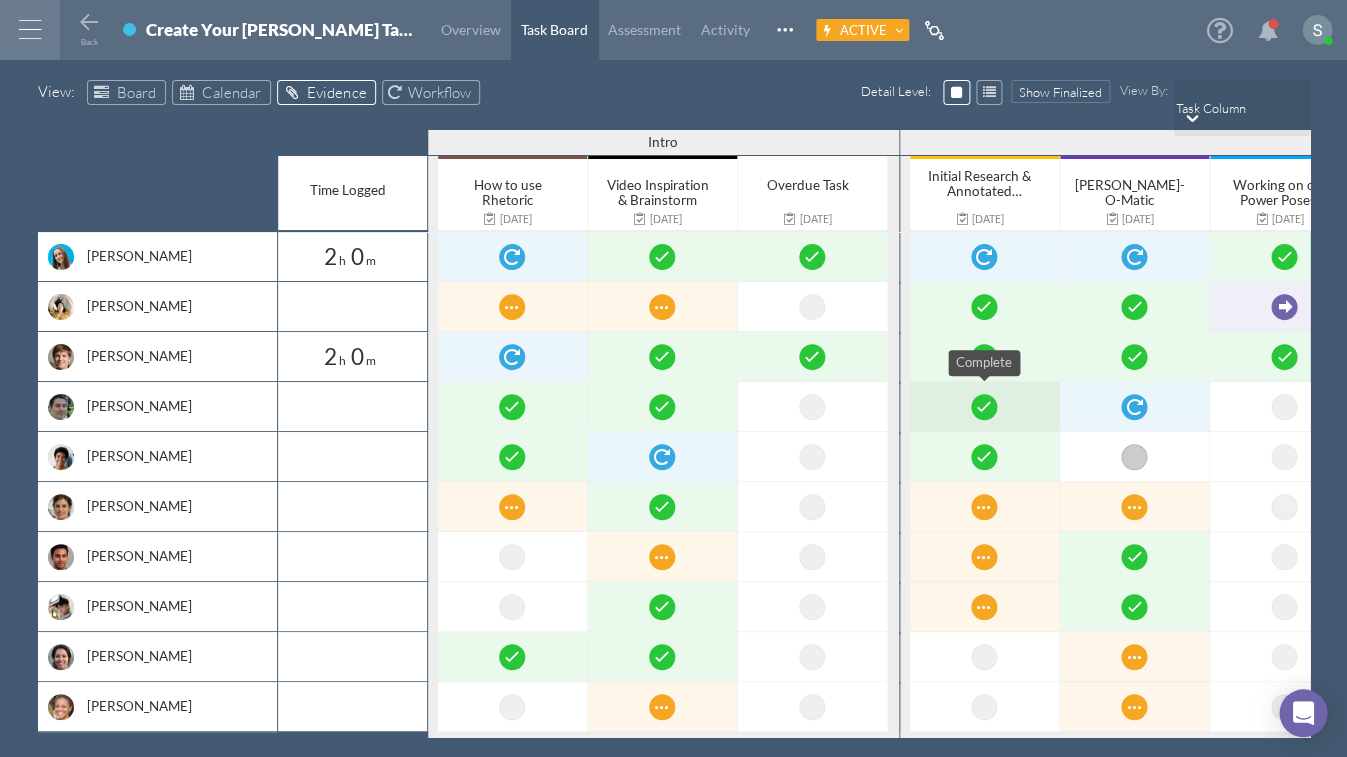 scroll, scrollTop: 15, scrollLeft: 0, axis: vertical 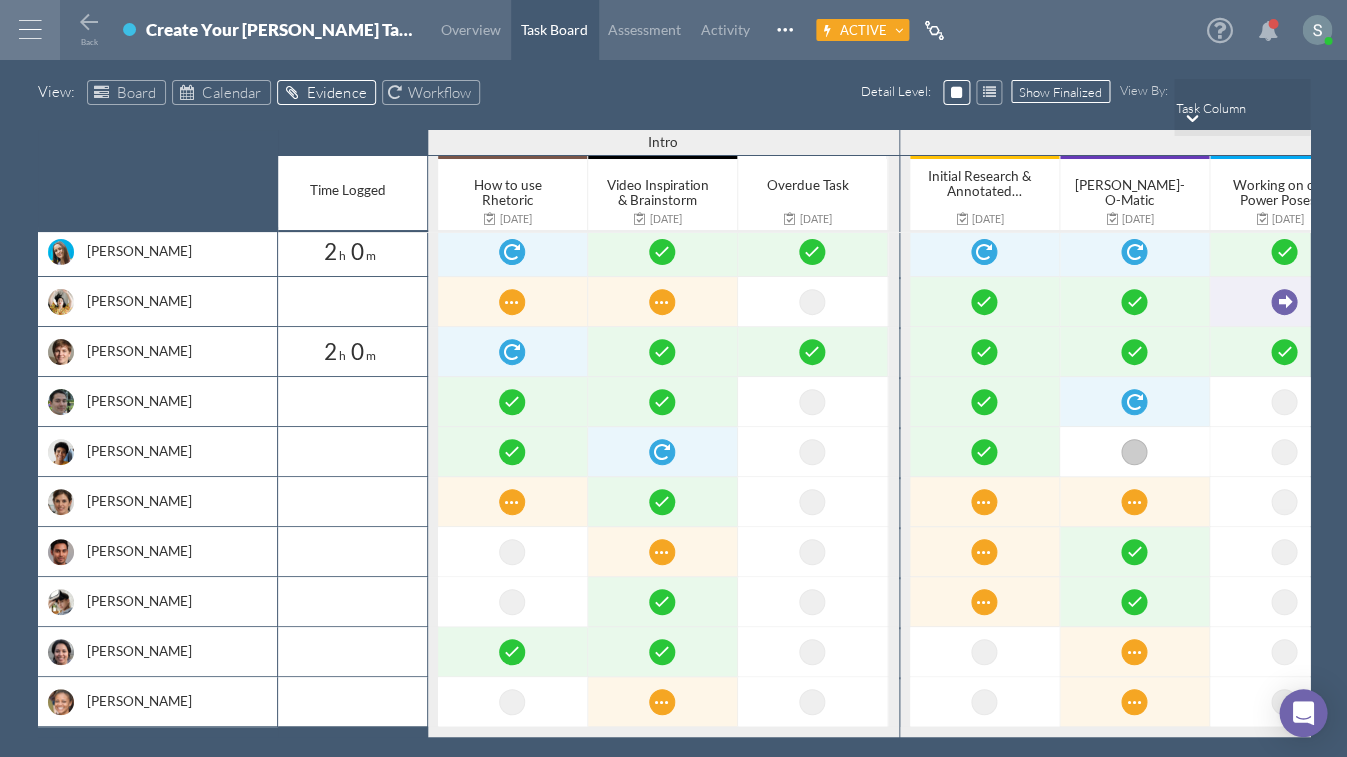 click on "Show Finalized" at bounding box center [1060, 91] 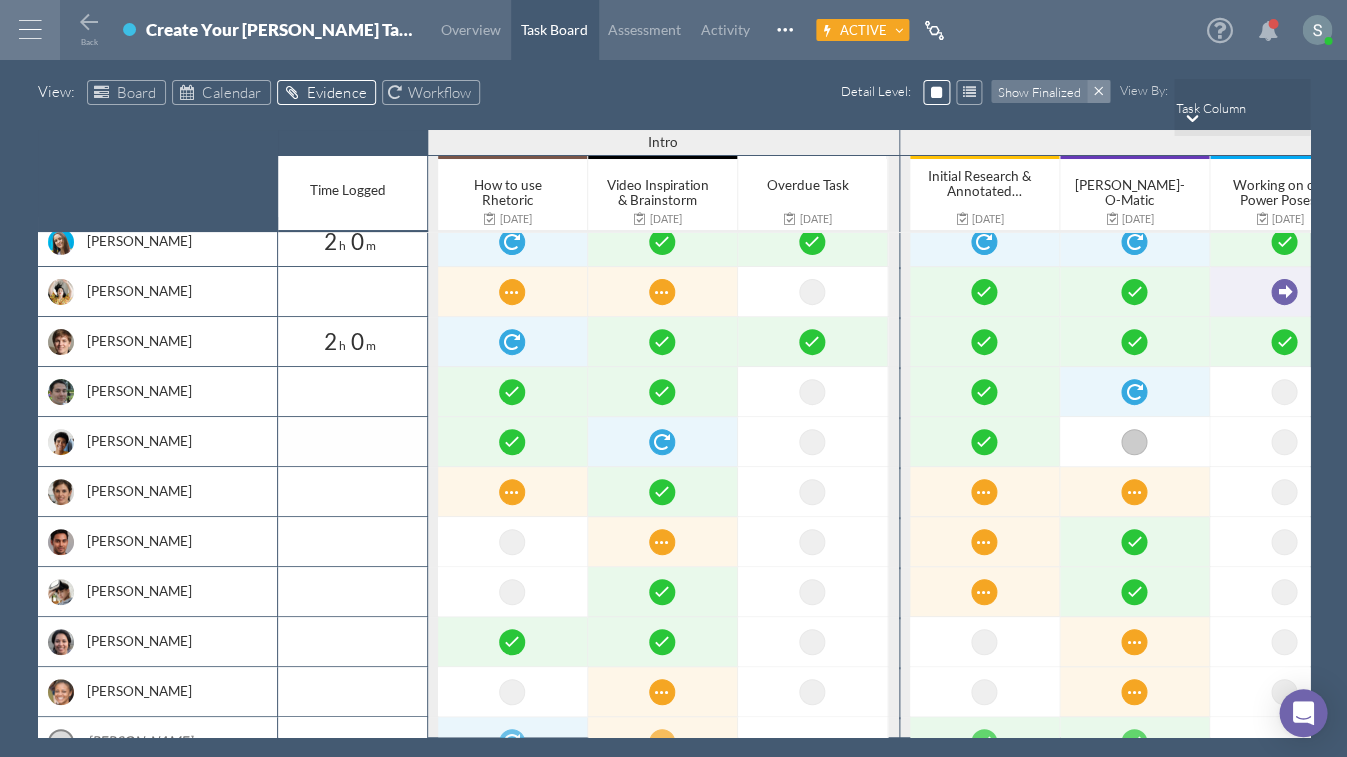 scroll, scrollTop: 0, scrollLeft: 0, axis: both 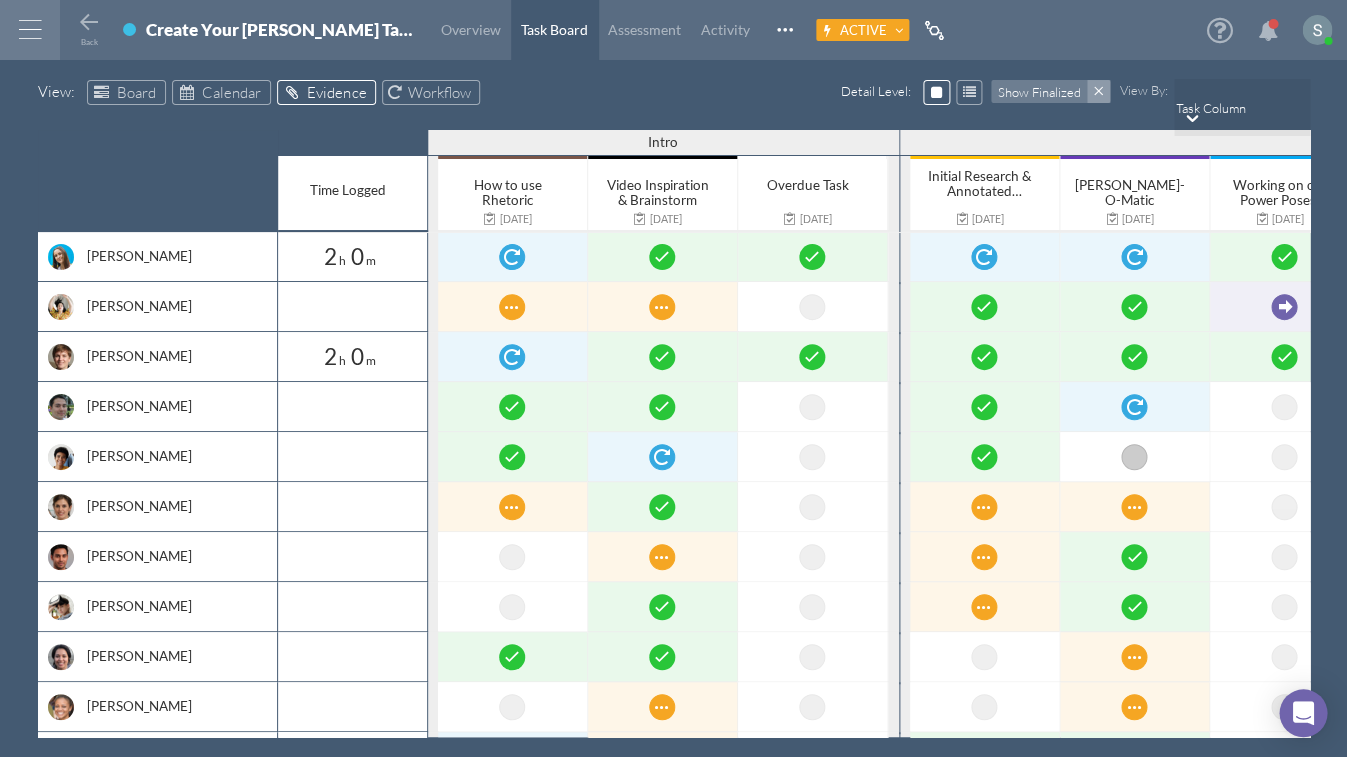 click at bounding box center (1098, 91) 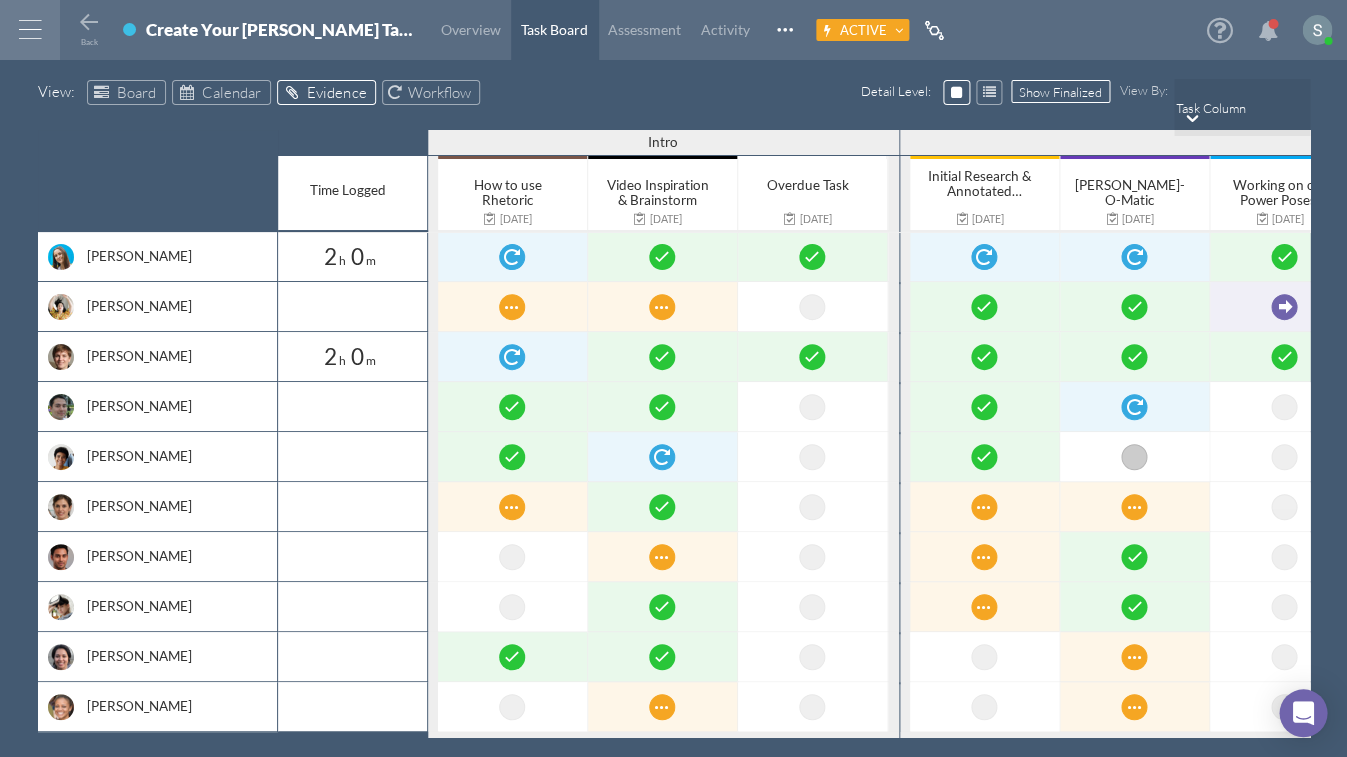 click on "[PERSON_NAME]" at bounding box center (172, 256) 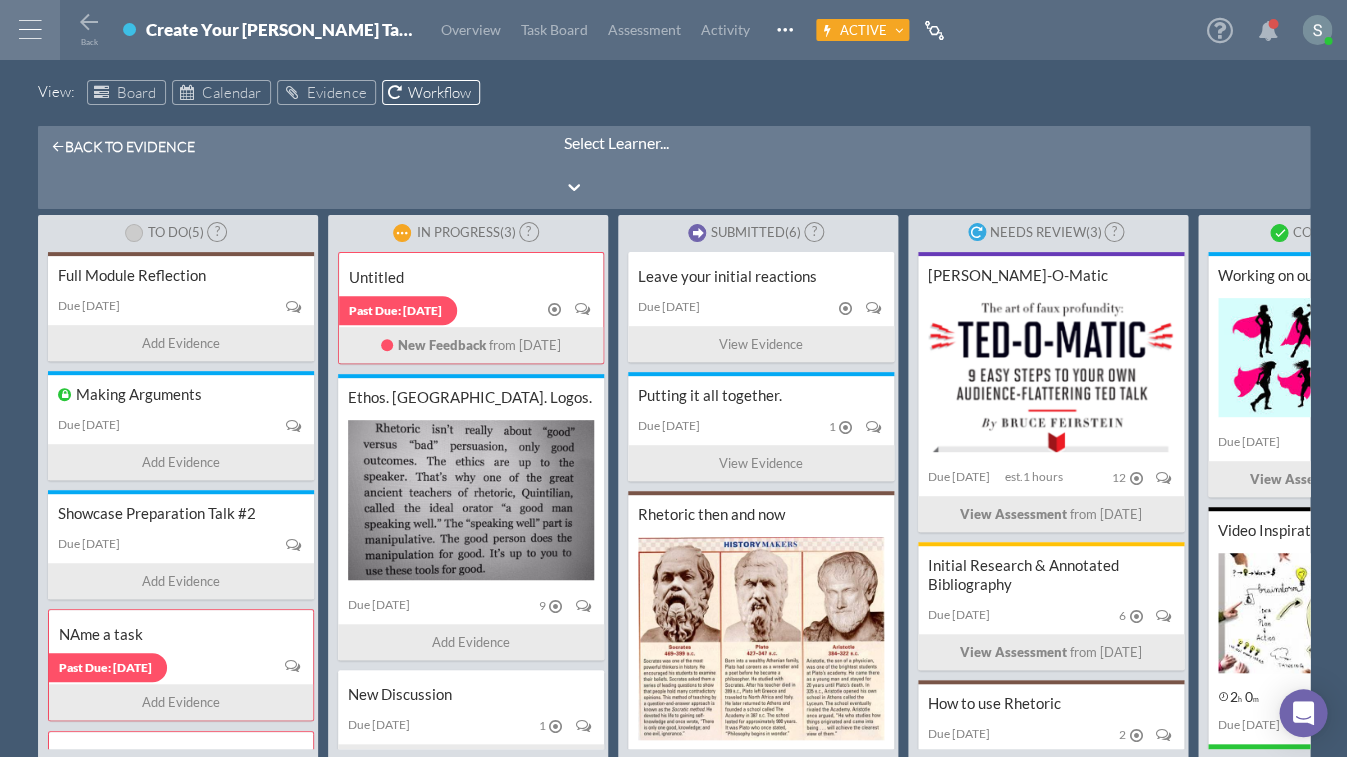 click on "Select Learner..." at bounding box center [689, 143] 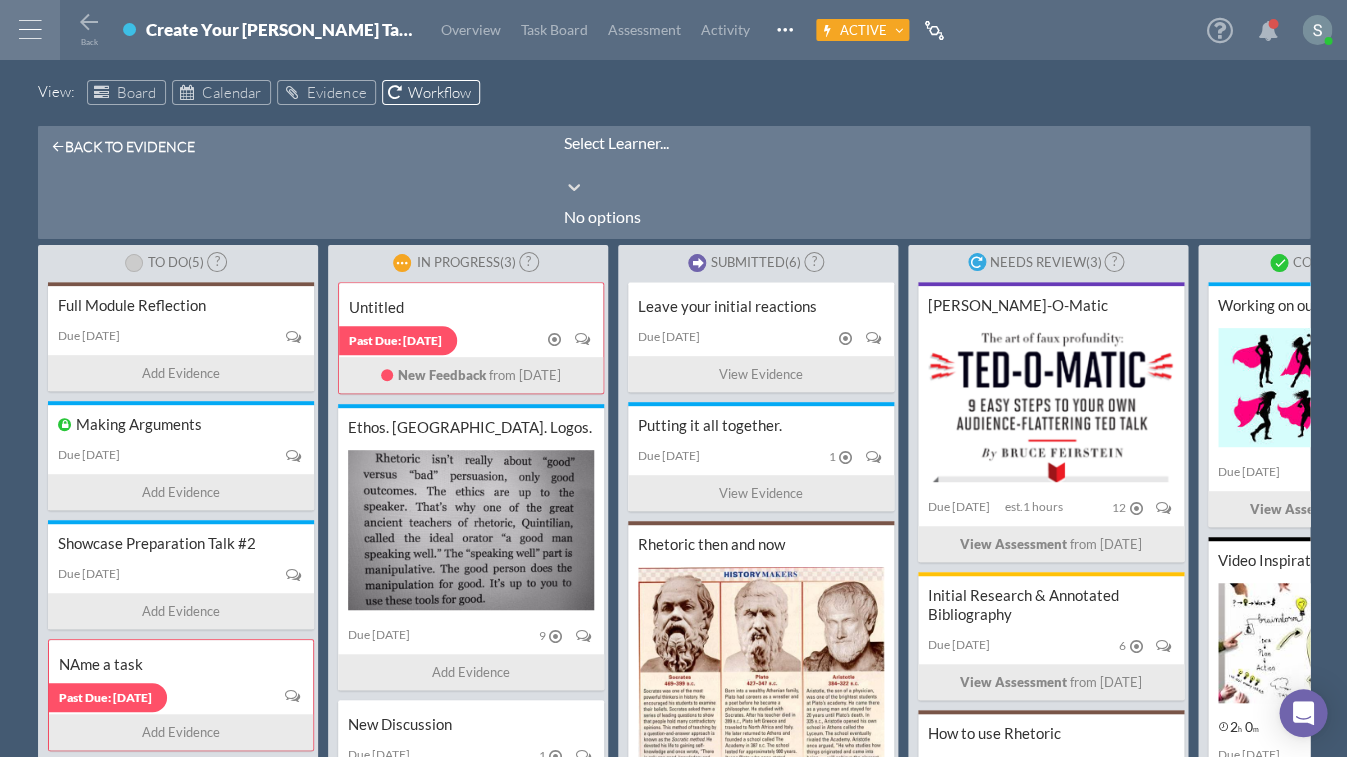 click on "View :    Board    Calendar    Evidence    Workflow Back To Evidence       0 results available. Use Up and Down to choose options, press Enter to select the currently focused option, press Escape to exit the menu, press Tab to select the option and exit the menu. Select Learner... No options To Do   ( 5 )   ? Full Module Reflection Due [DATE] Add Evidence Making Arguments  Due [DATE] Add Evidence Showcase Preparation Talk #2 Due [DATE] Add Evidence NAme a task Past Due: [DATE] Add Evidence Past assignment Past Due: [DATE] Add Evidence Add Task In Progress   ( 3 )   ? Untitled Past Due: [DATE] New Feedback   from [DATE] Ethos.  [GEOGRAPHIC_DATA].  Logos. Due [DATE] 9 Add Evidence New Discussion Due [DATE] 1 Add Evidence Submitted   ( 6 )   ? Leave your initial reactions Due [DATE] View Evidence Putting it all together. Due [DATE] 1 View Evidence Rhetoric then and now Due [DATE] 1 View Evidence [PERSON_NAME] Talk Prototype to Delivery Reflection  Due [DATE] View Evidence Due [DATE] View Evidence Due [DATE]   ( 3" at bounding box center (673, 418) 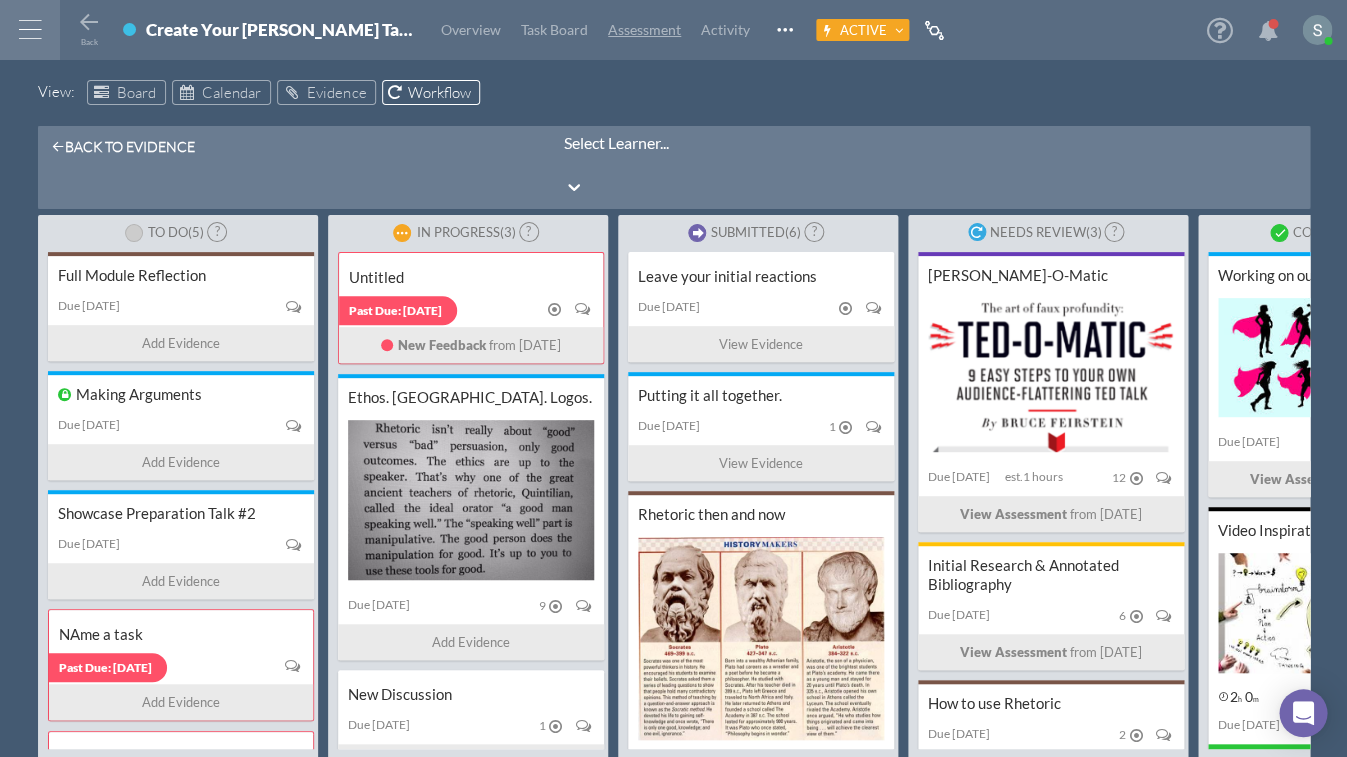 click on "Assessment" at bounding box center [644, 29] 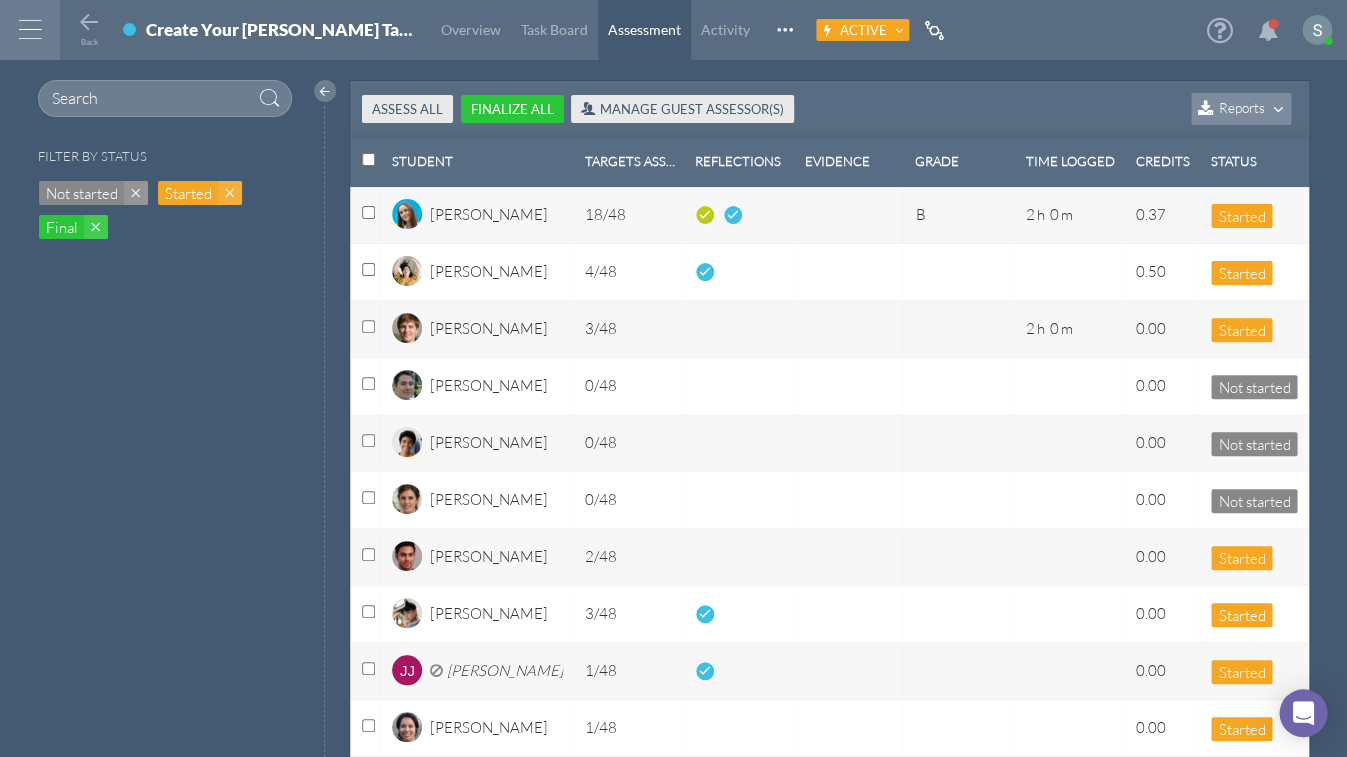 click at bounding box center (368, 159) 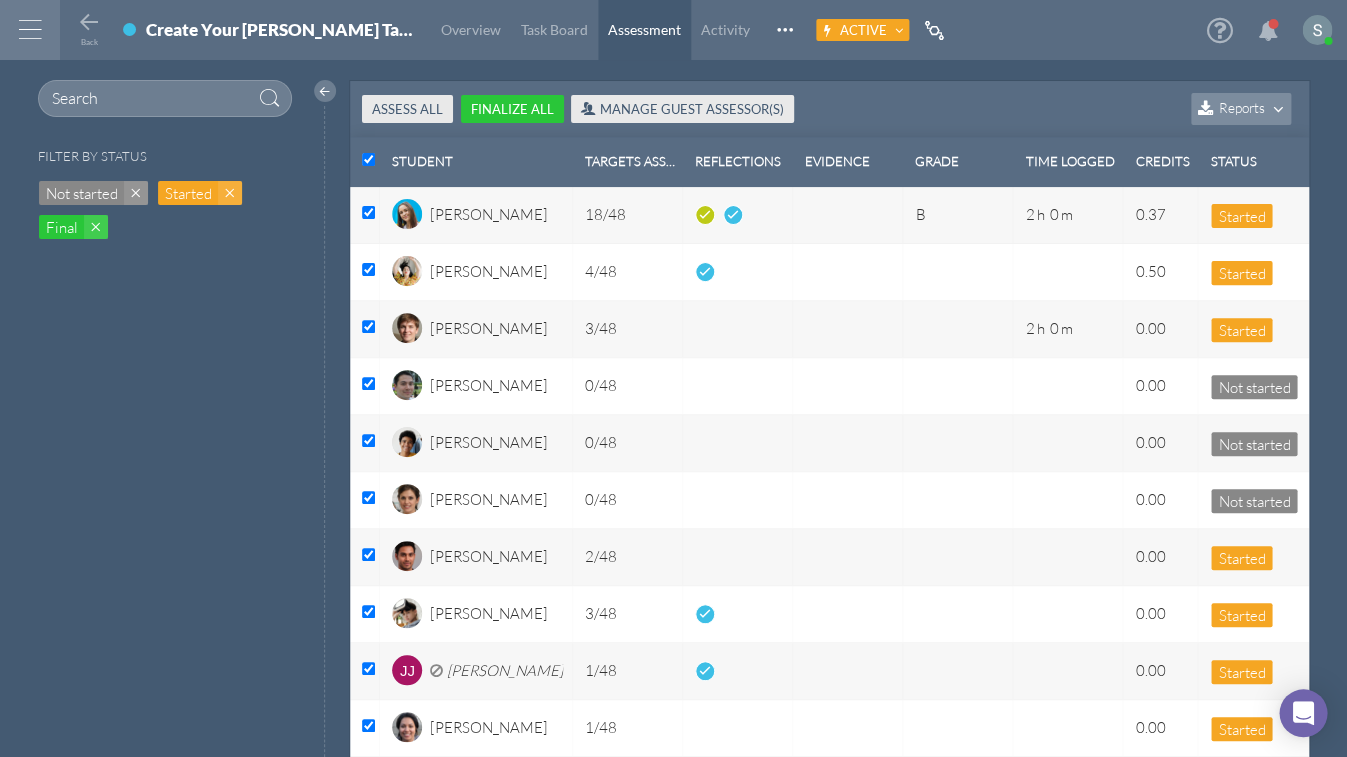checkbox on "true" 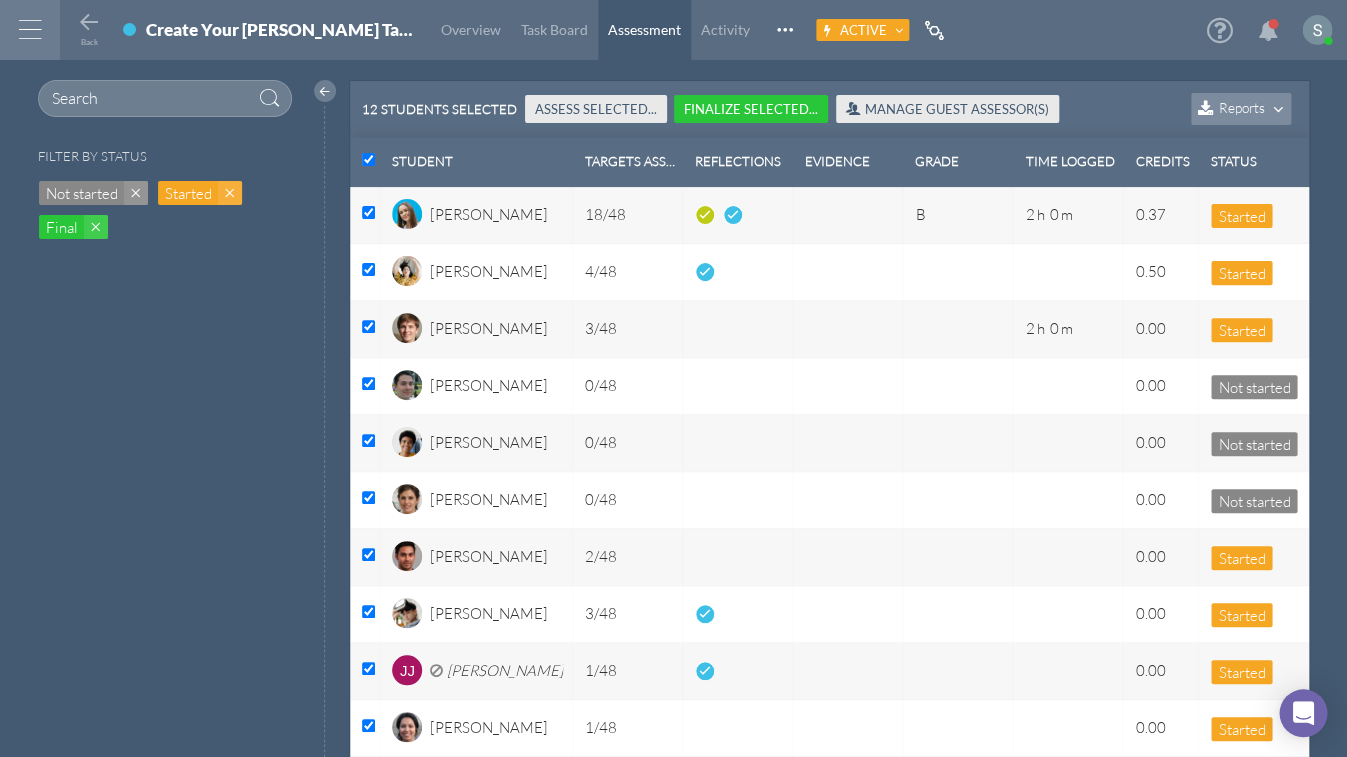 click at bounding box center (368, 159) 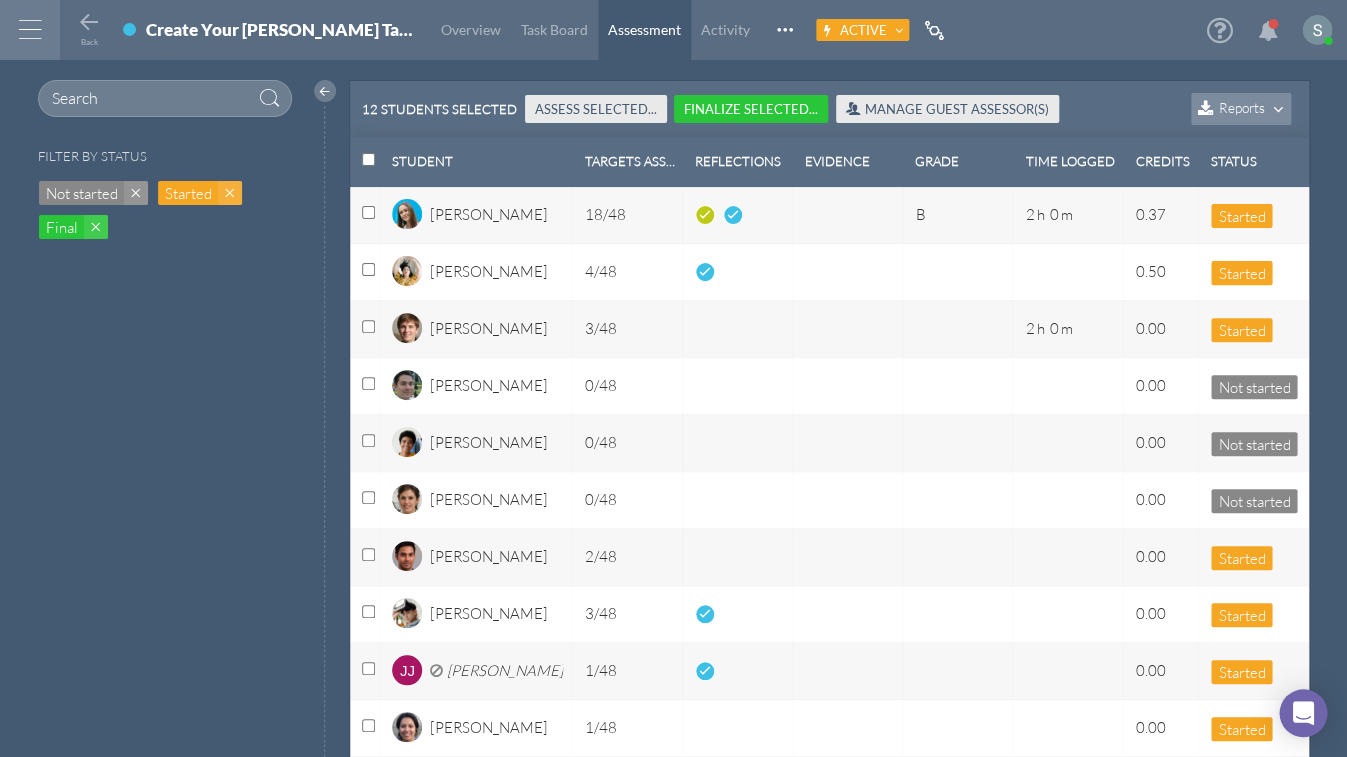 checkbox on "false" 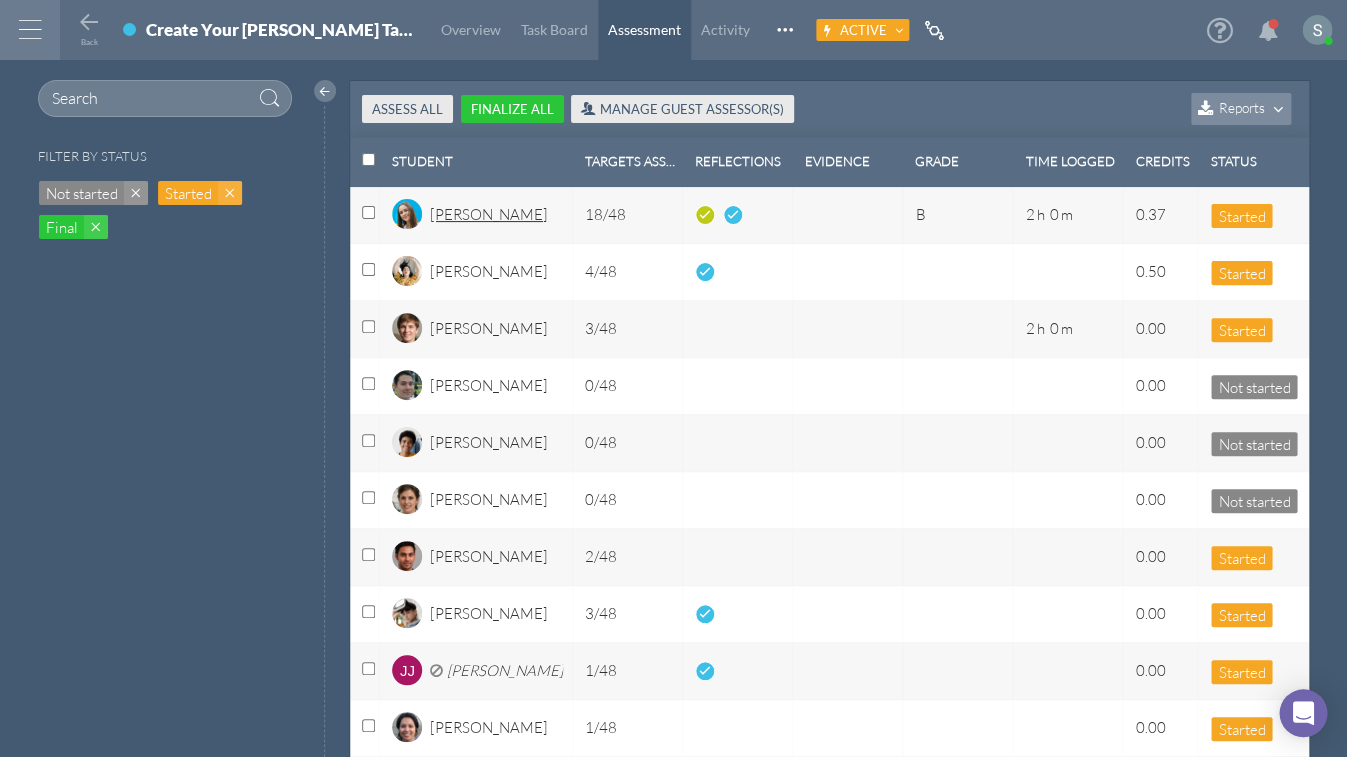 click on "[PERSON_NAME]" at bounding box center (489, 221) 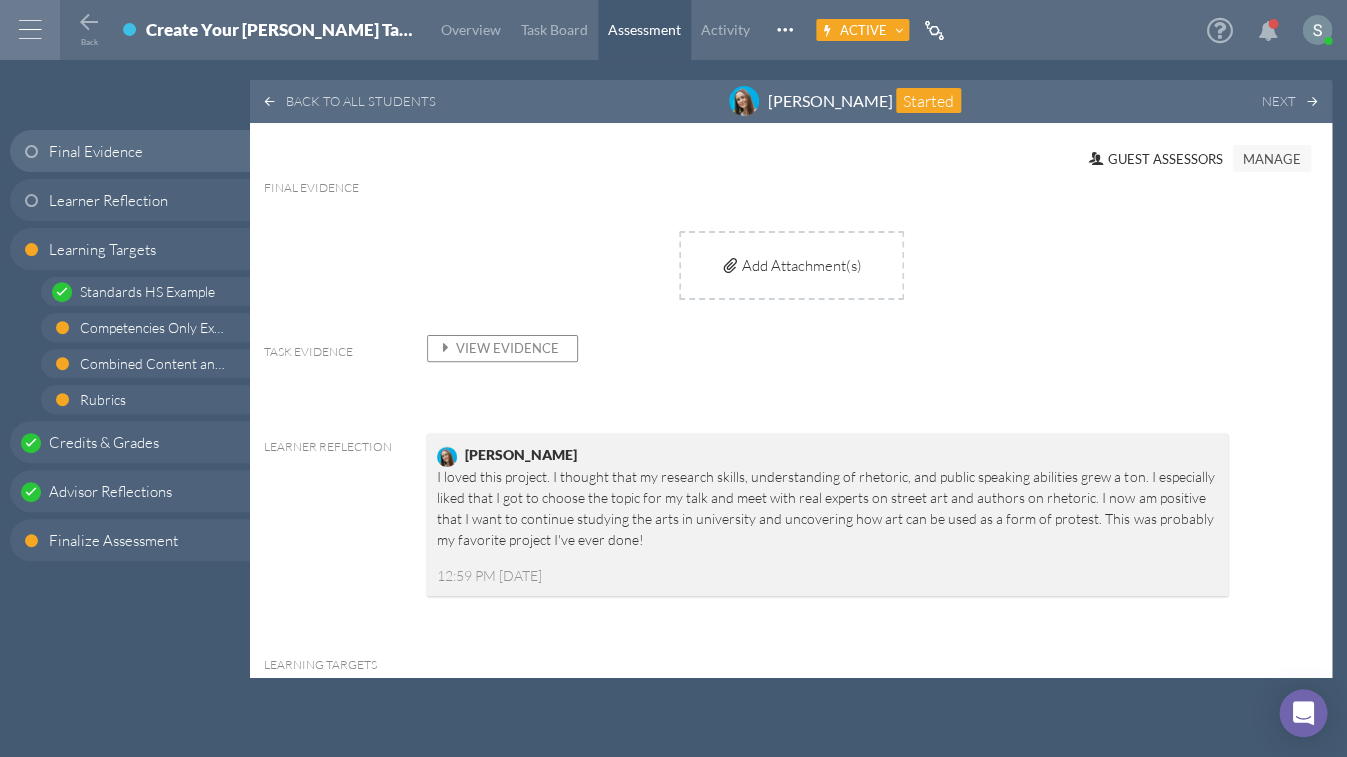 click on "View Evidence" at bounding box center [497, 348] 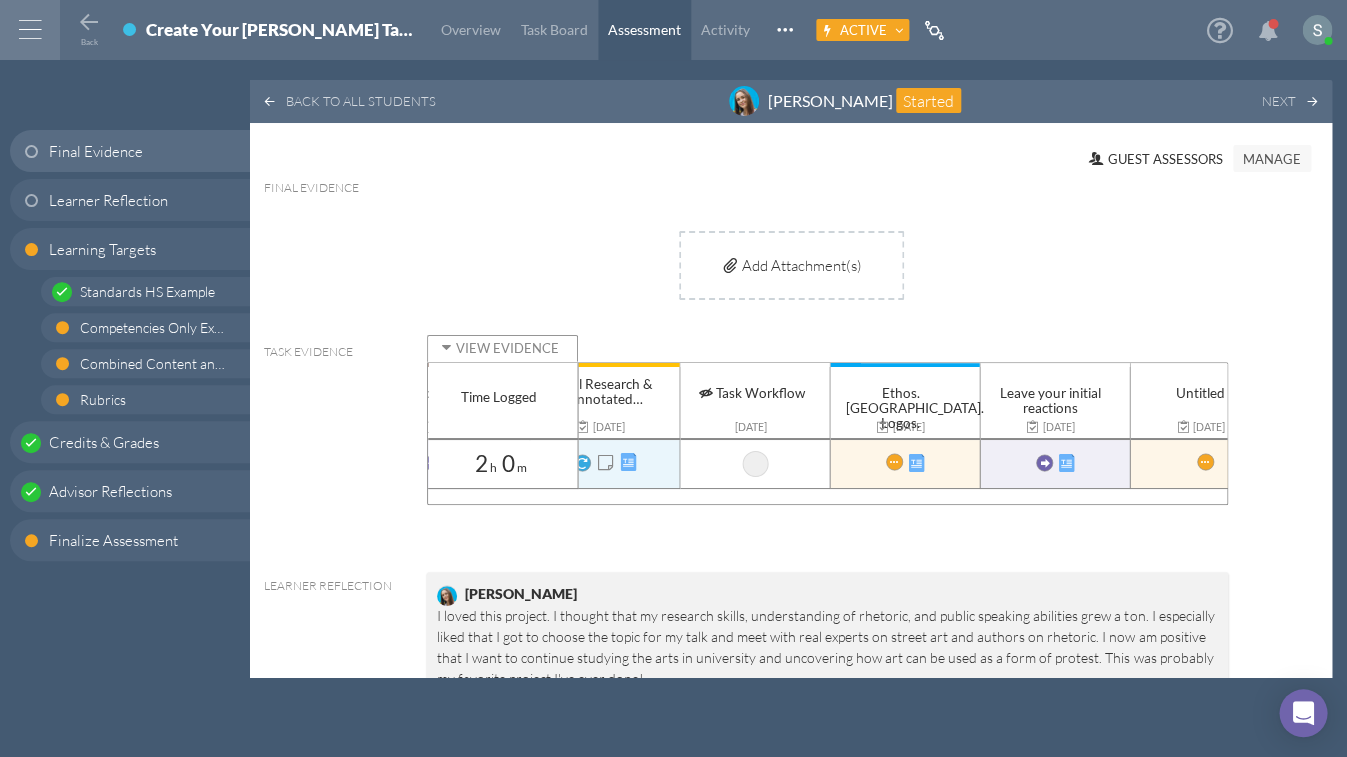scroll, scrollTop: 0, scrollLeft: 1103, axis: horizontal 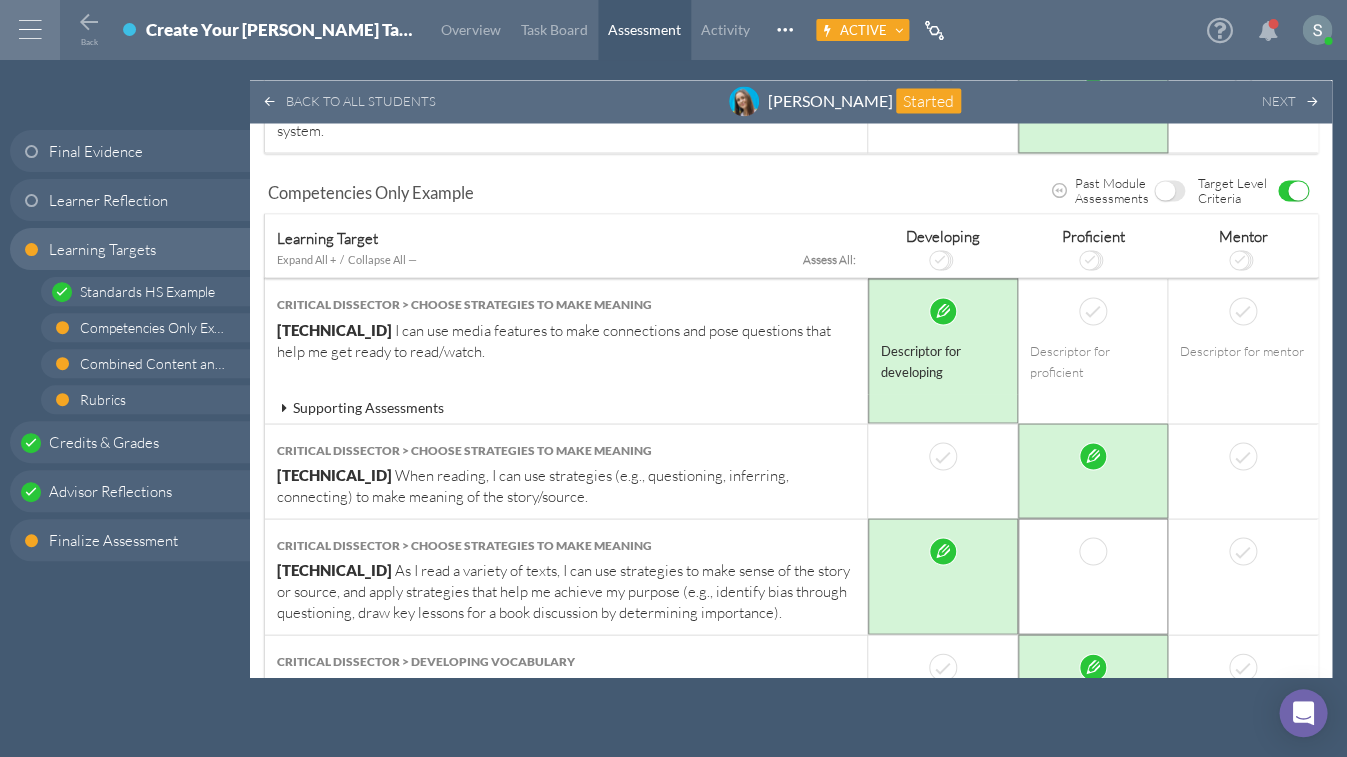click at bounding box center [1093, 551] 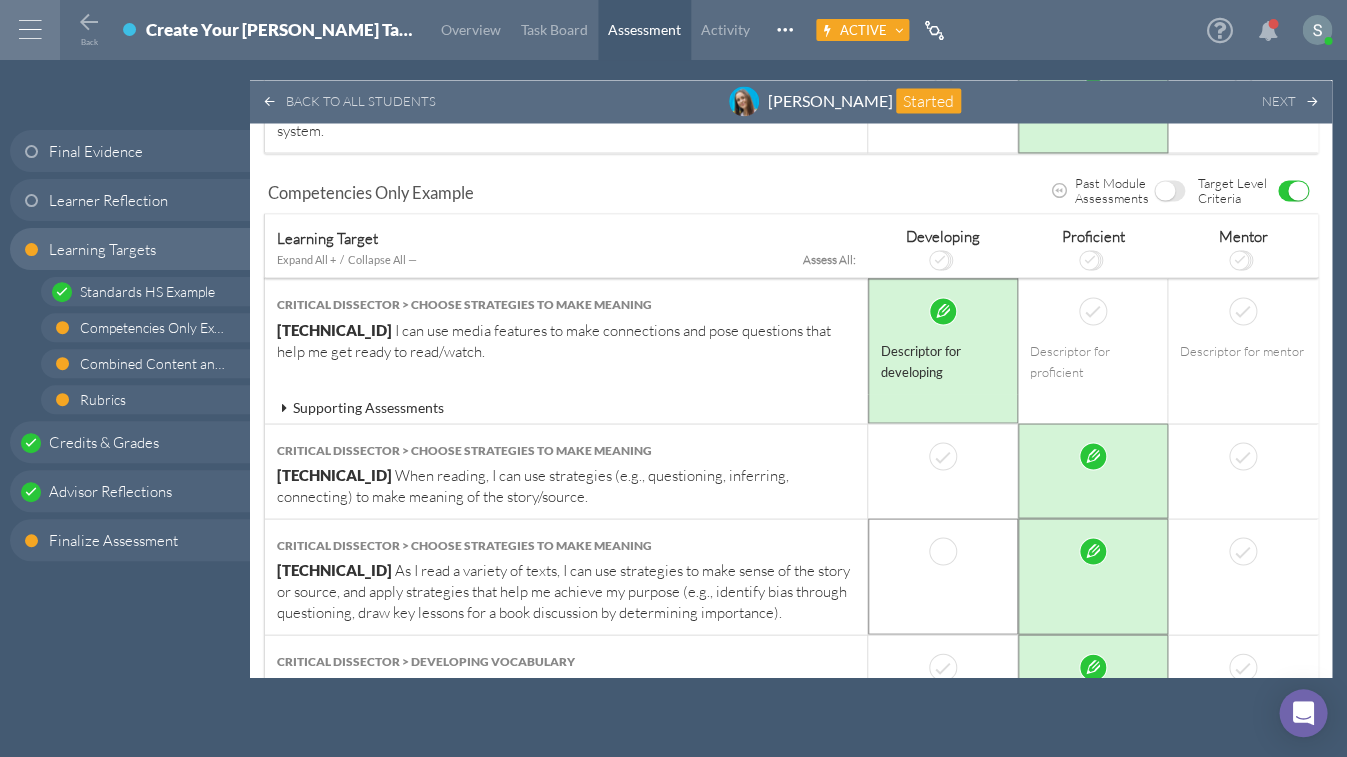 click at bounding box center (943, 551) 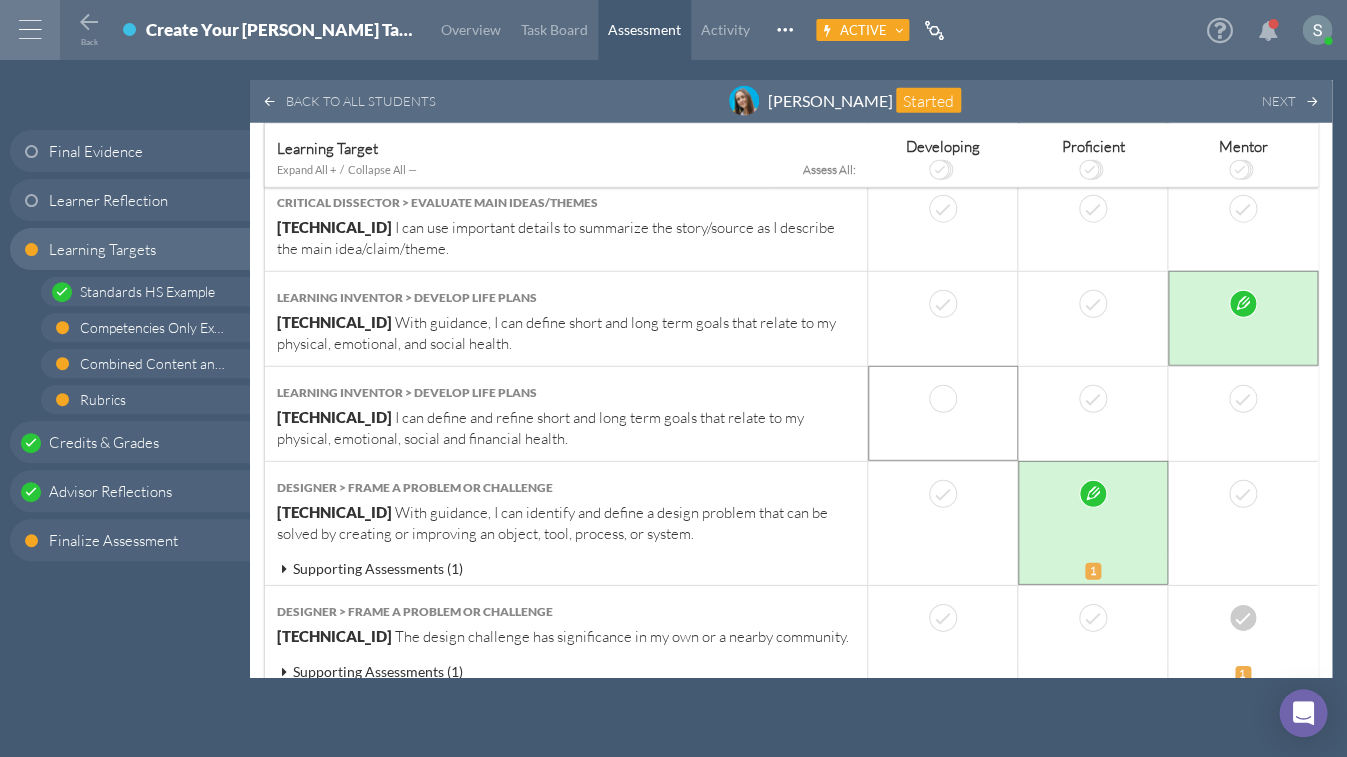 scroll, scrollTop: 1529, scrollLeft: 0, axis: vertical 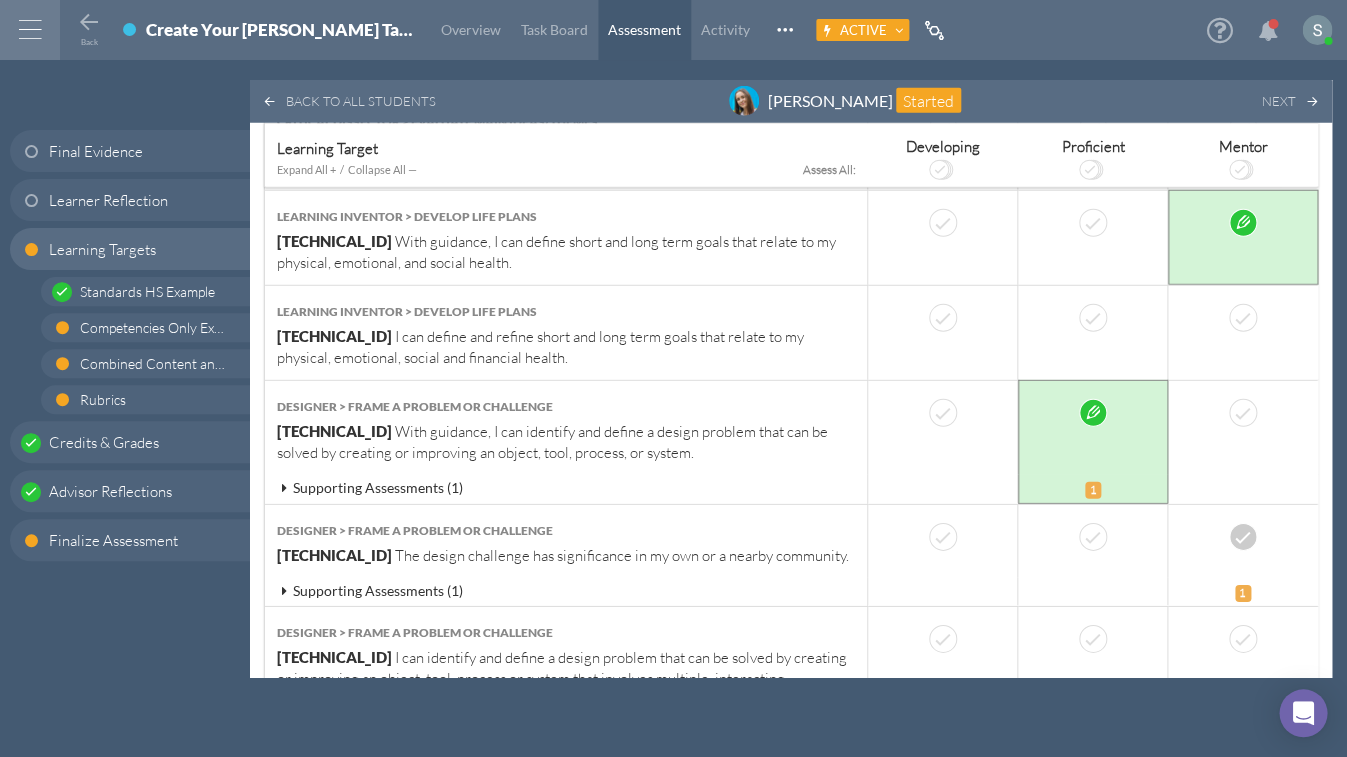 click at bounding box center [284, 488] 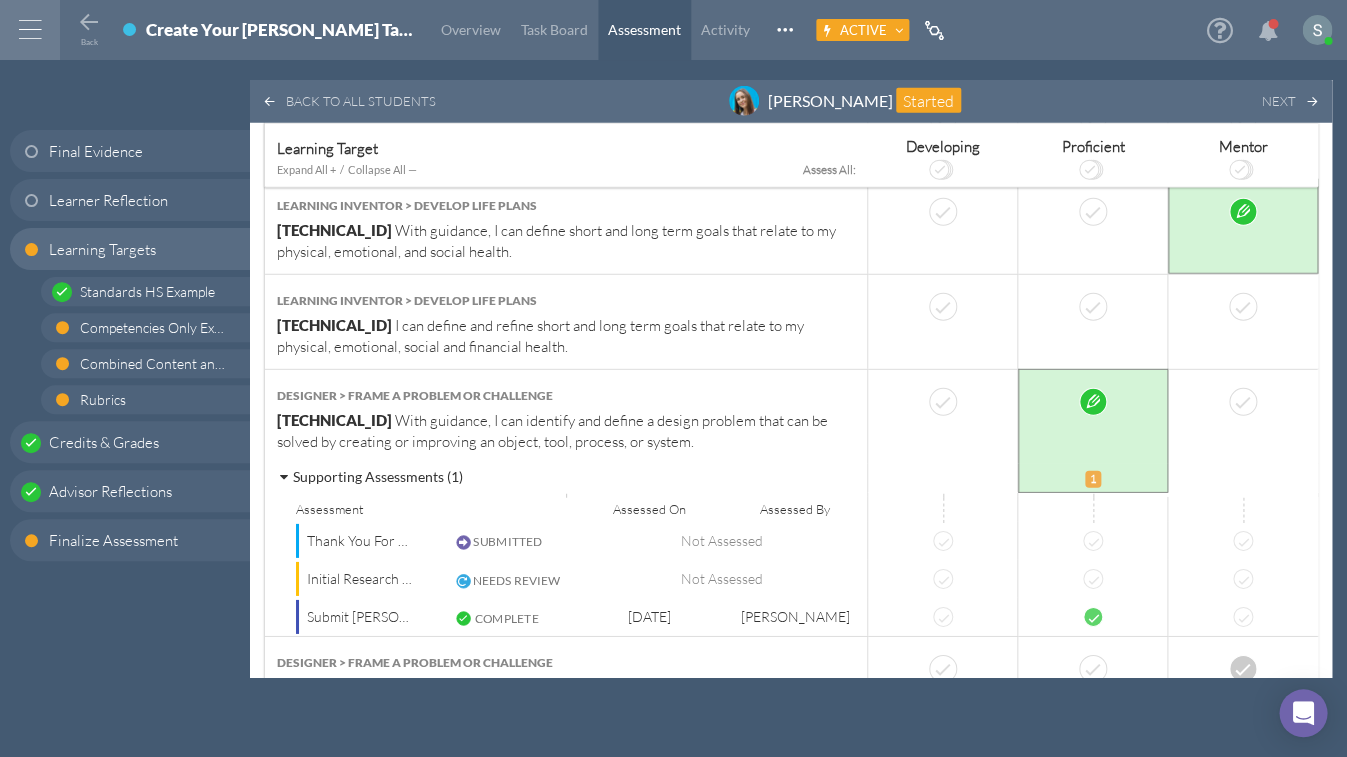 scroll, scrollTop: 1560, scrollLeft: 0, axis: vertical 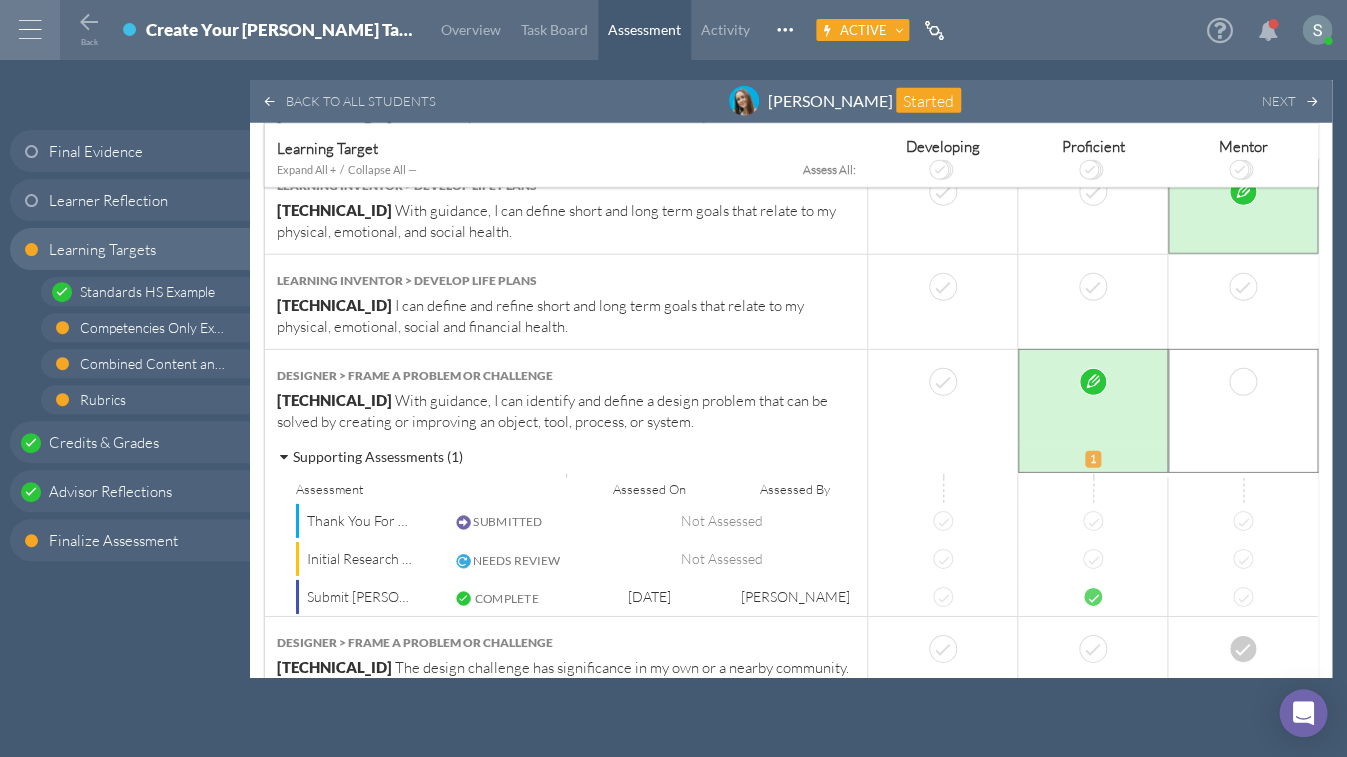 click at bounding box center [1243, 382] 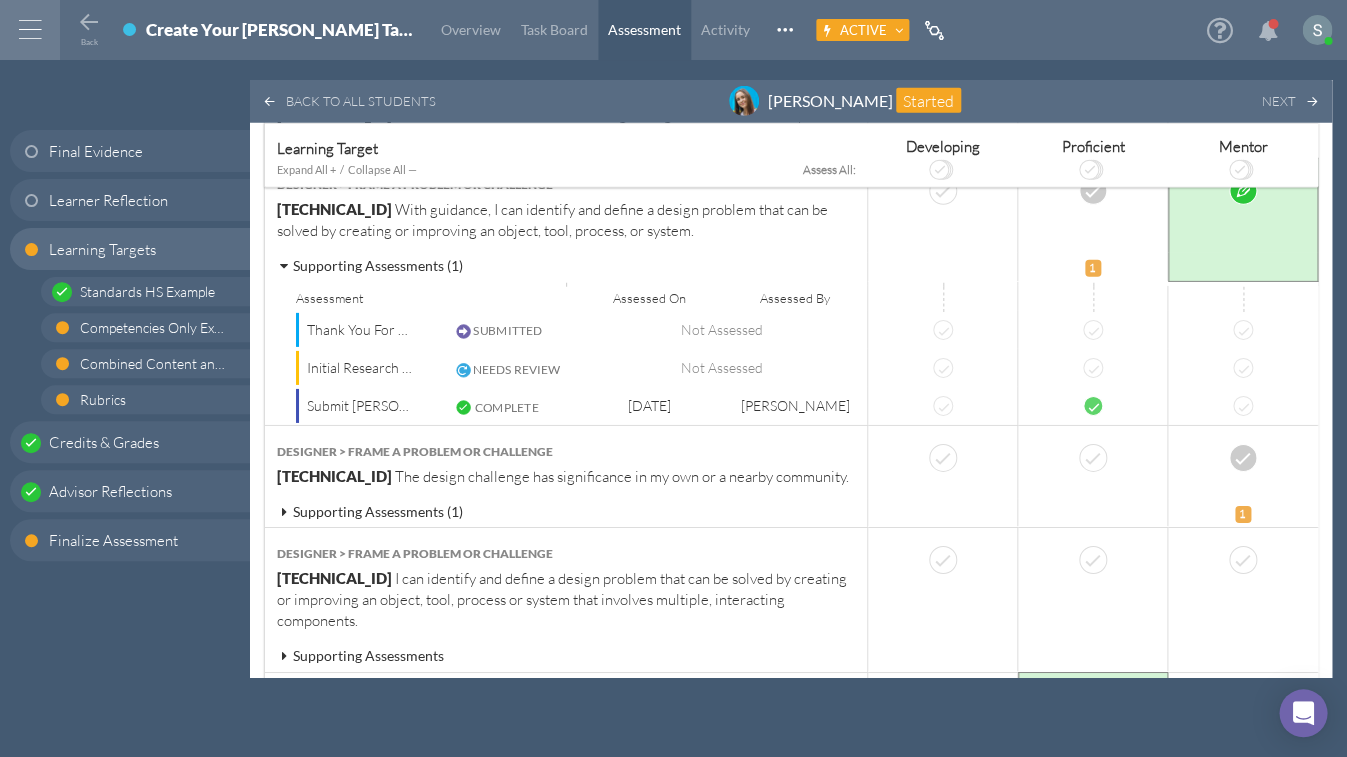 scroll, scrollTop: 1832, scrollLeft: 0, axis: vertical 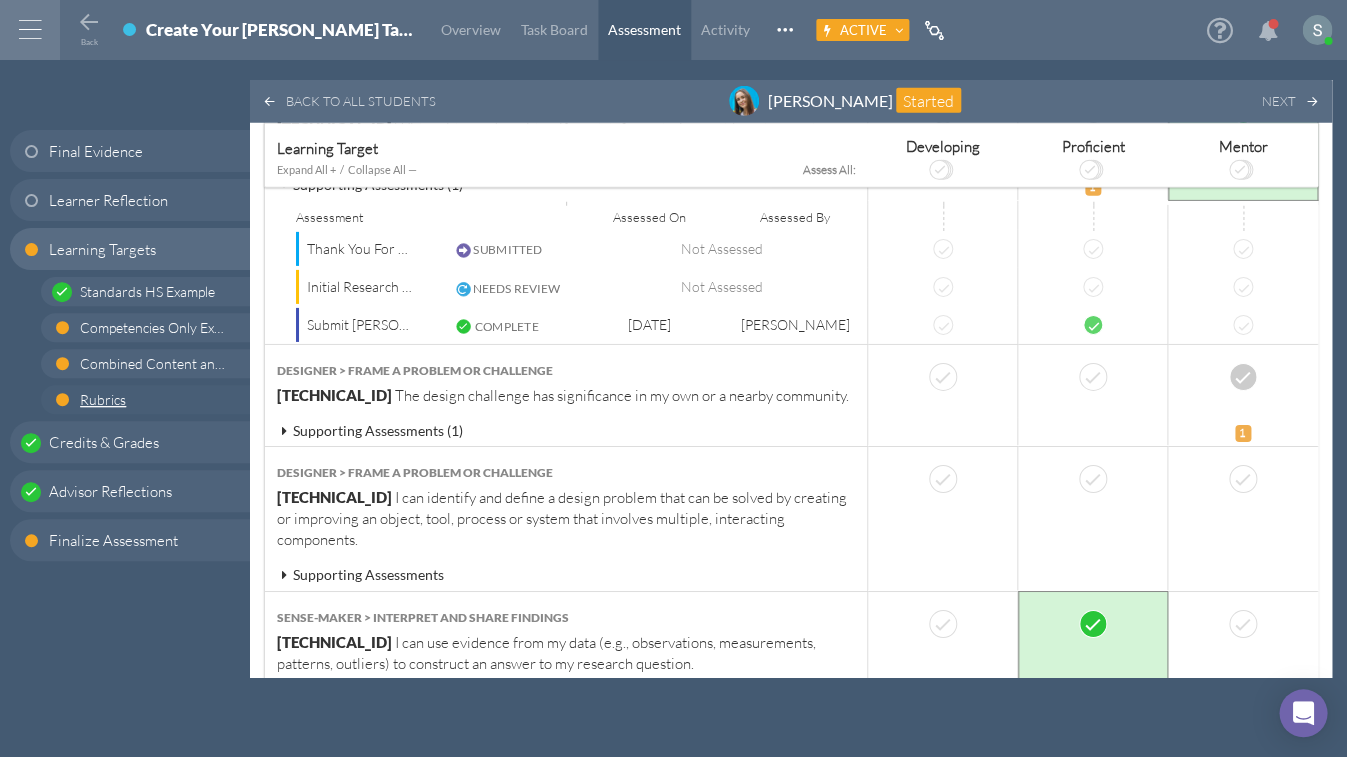 click on "Rubrics" at bounding box center (153, 399) 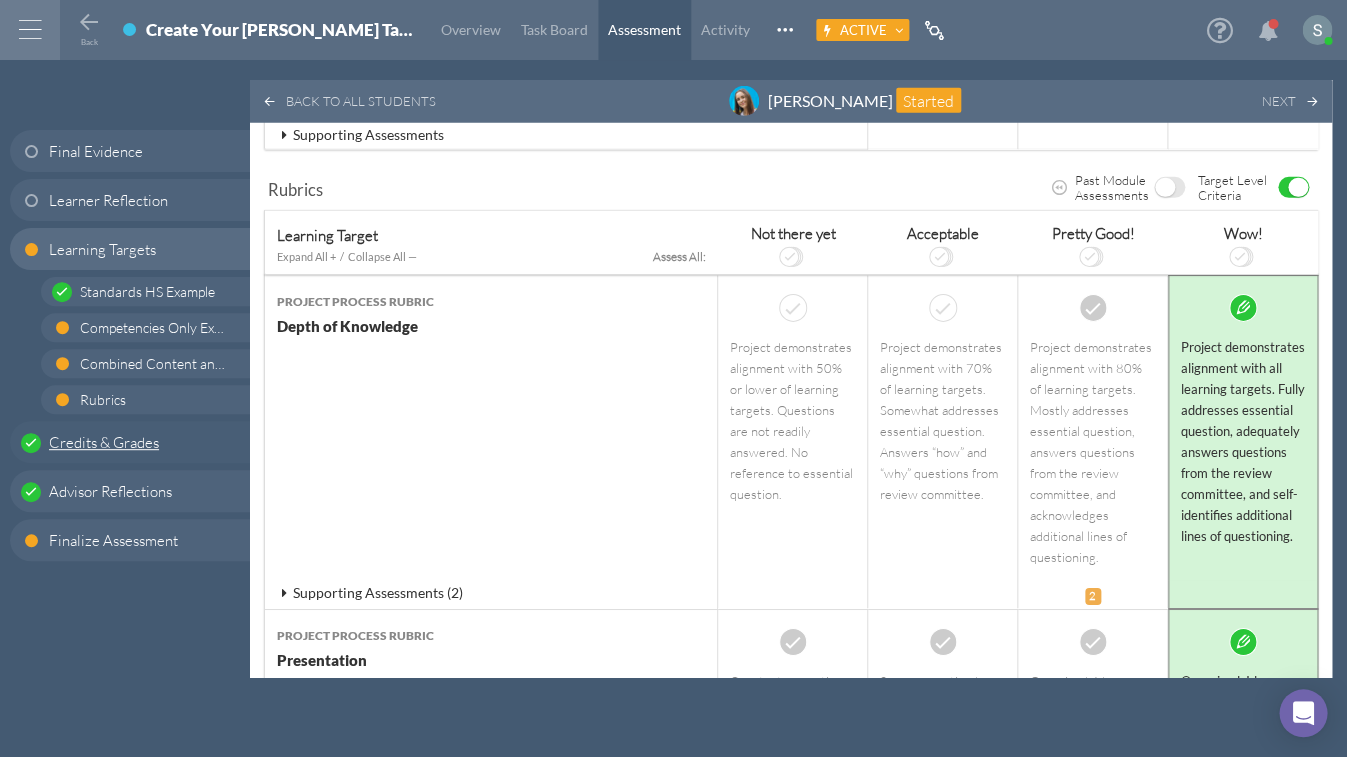 click on "Credits & Grades" at bounding box center (104, 442) 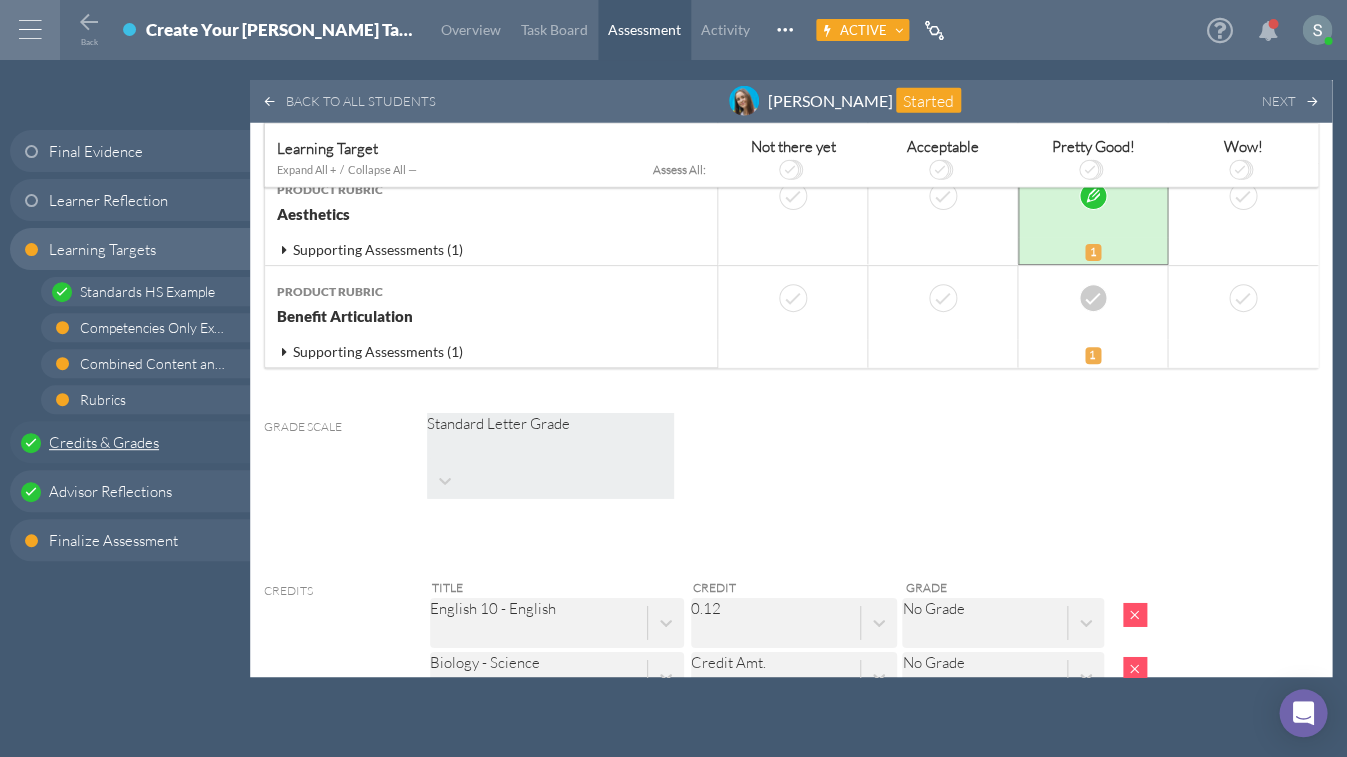 scroll, scrollTop: 8524, scrollLeft: 0, axis: vertical 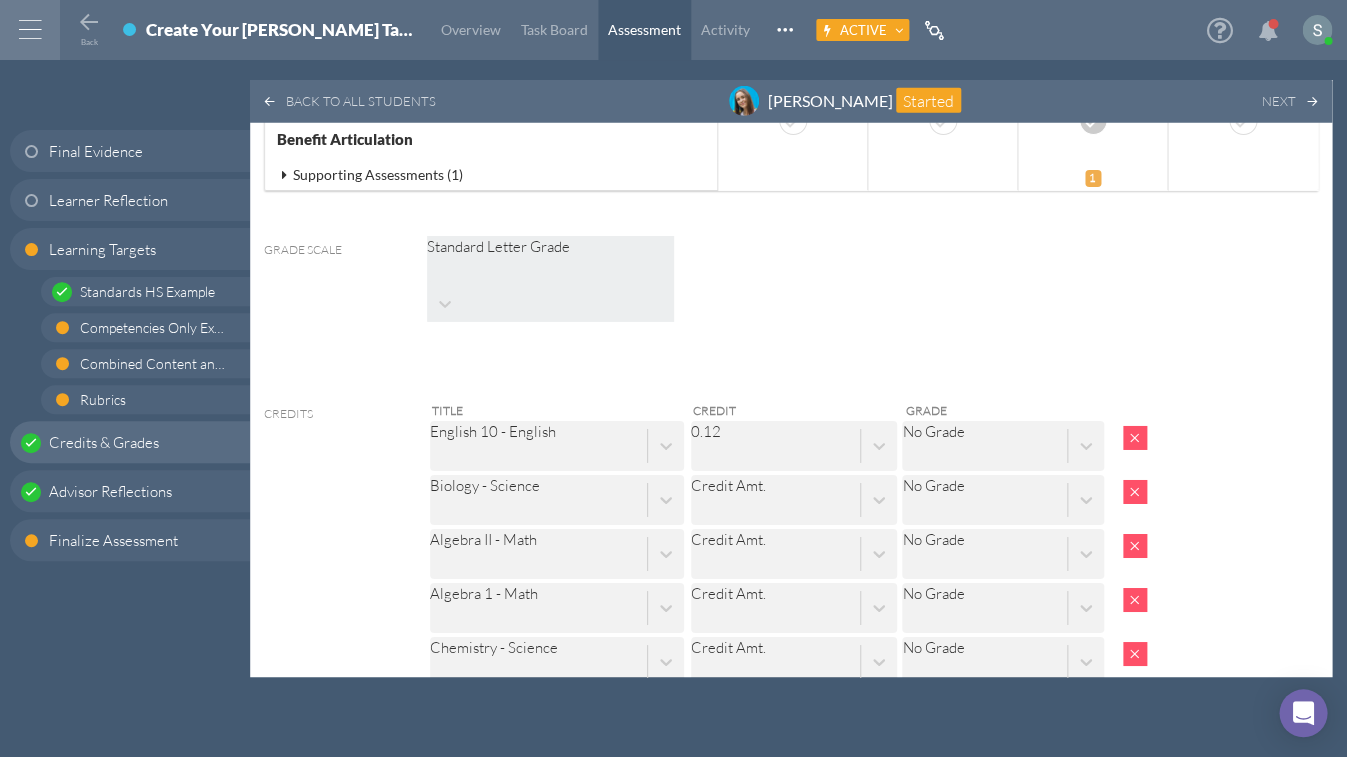 click on "Add Credit" at bounding box center [504, 760] 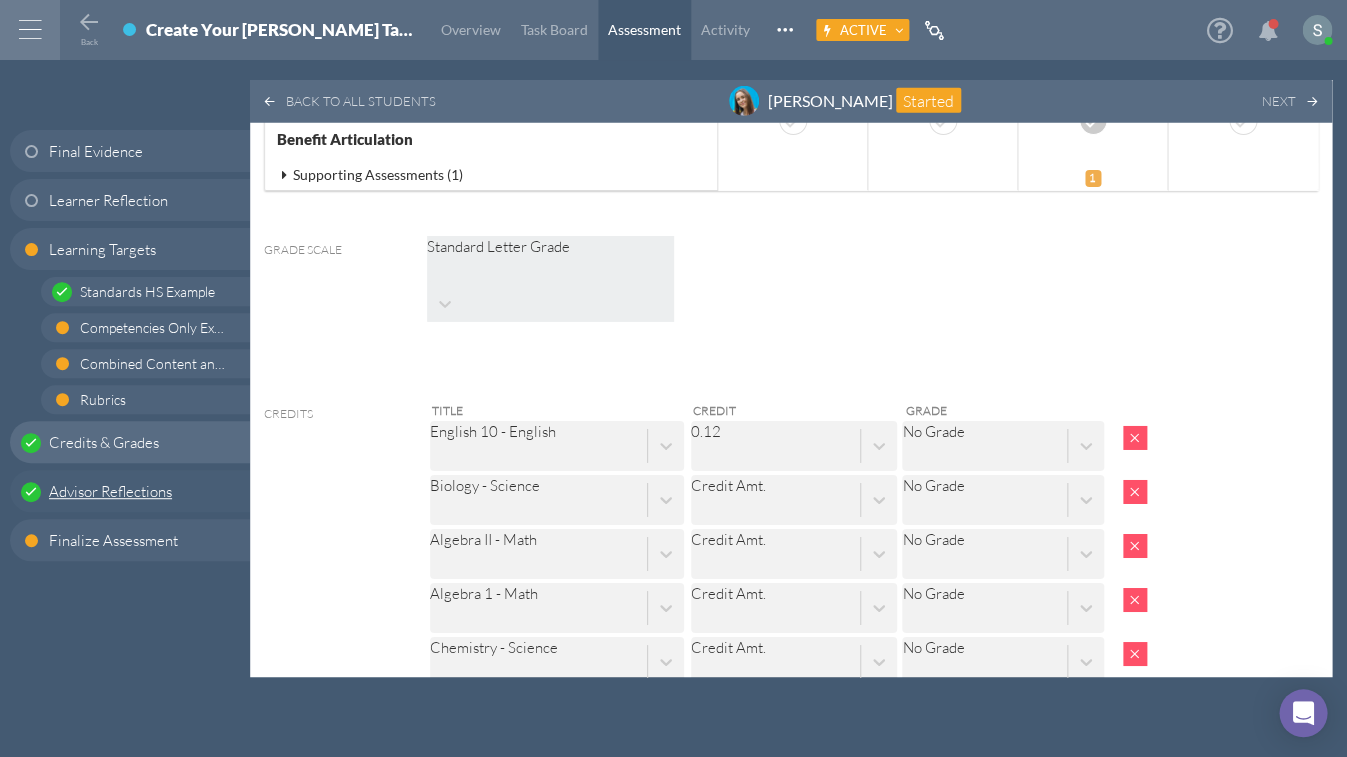click on "Advisor Reflections" at bounding box center (110, 491) 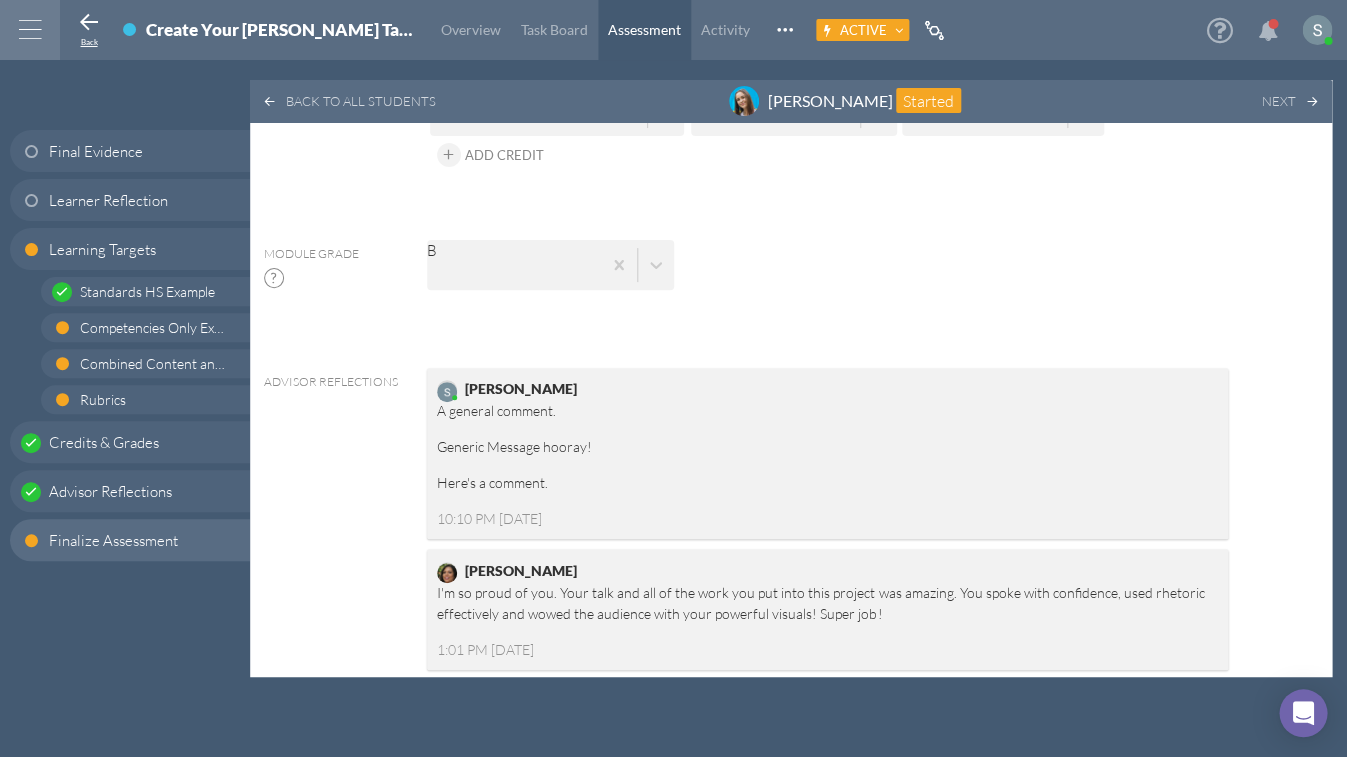 click at bounding box center [89, 23] 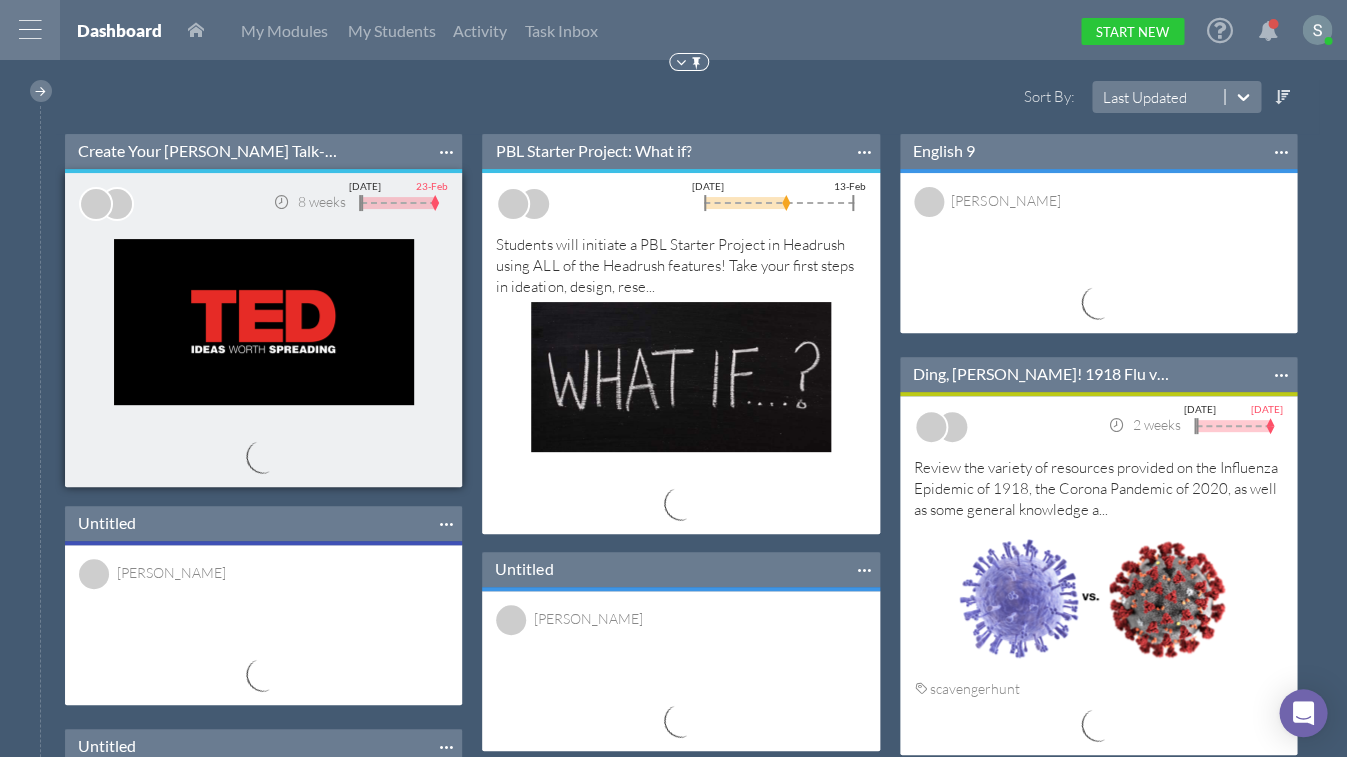 scroll, scrollTop: 11, scrollLeft: 11, axis: both 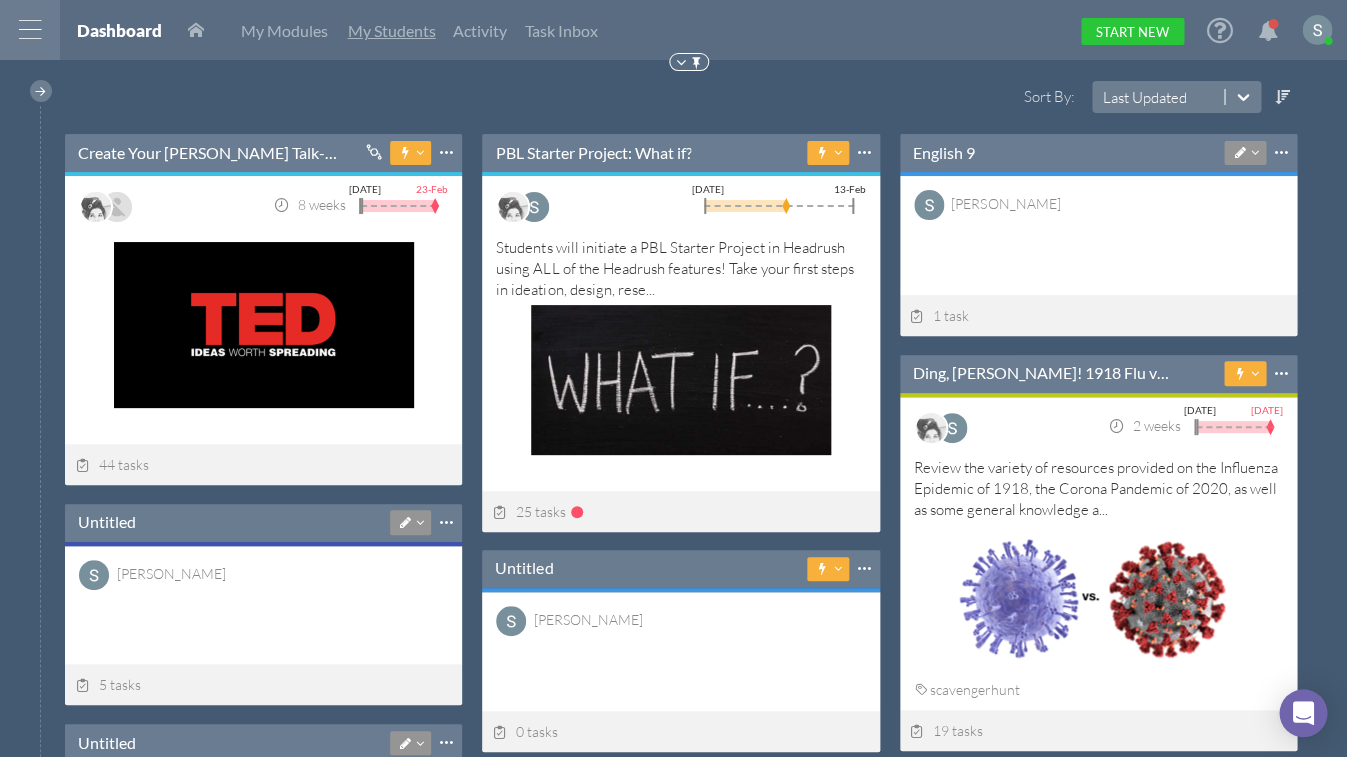 click on "My Students" at bounding box center [392, 30] 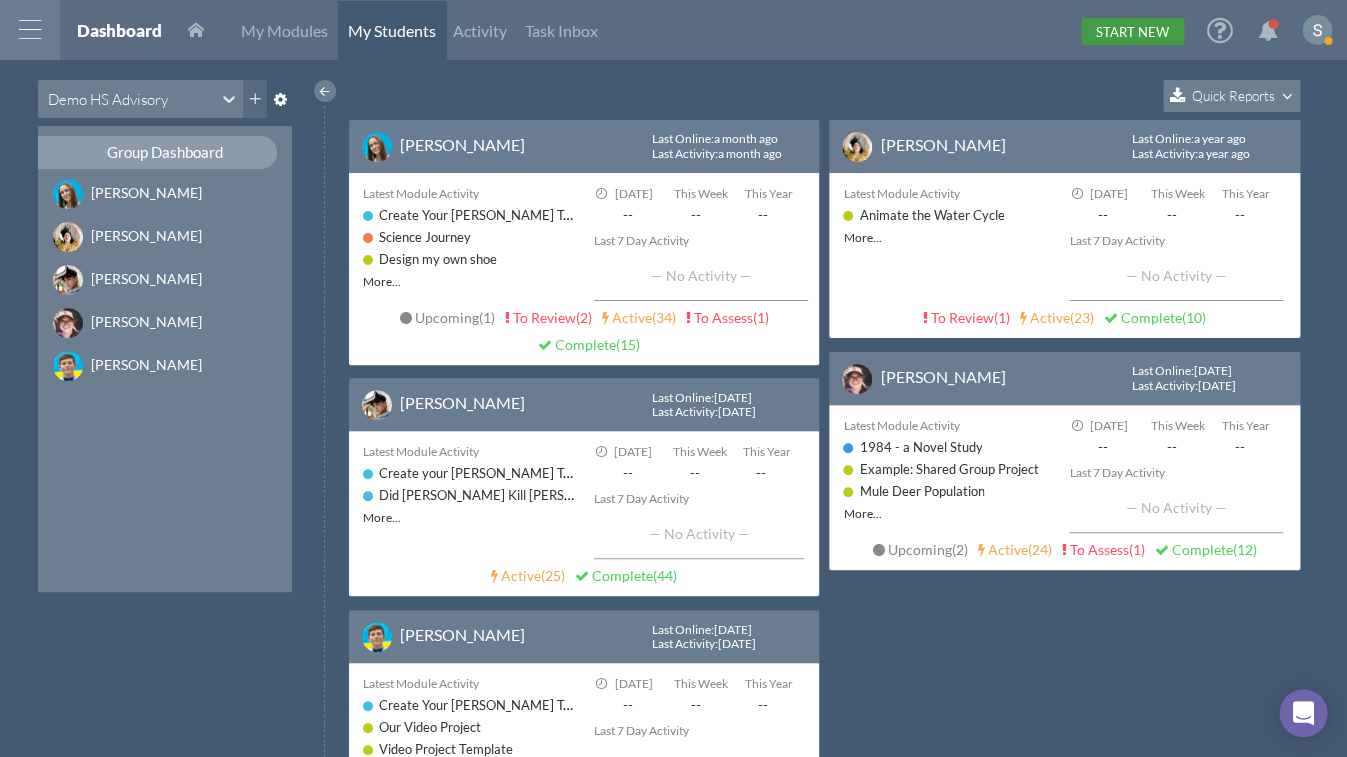 click on "Start New" at bounding box center (1132, 31) 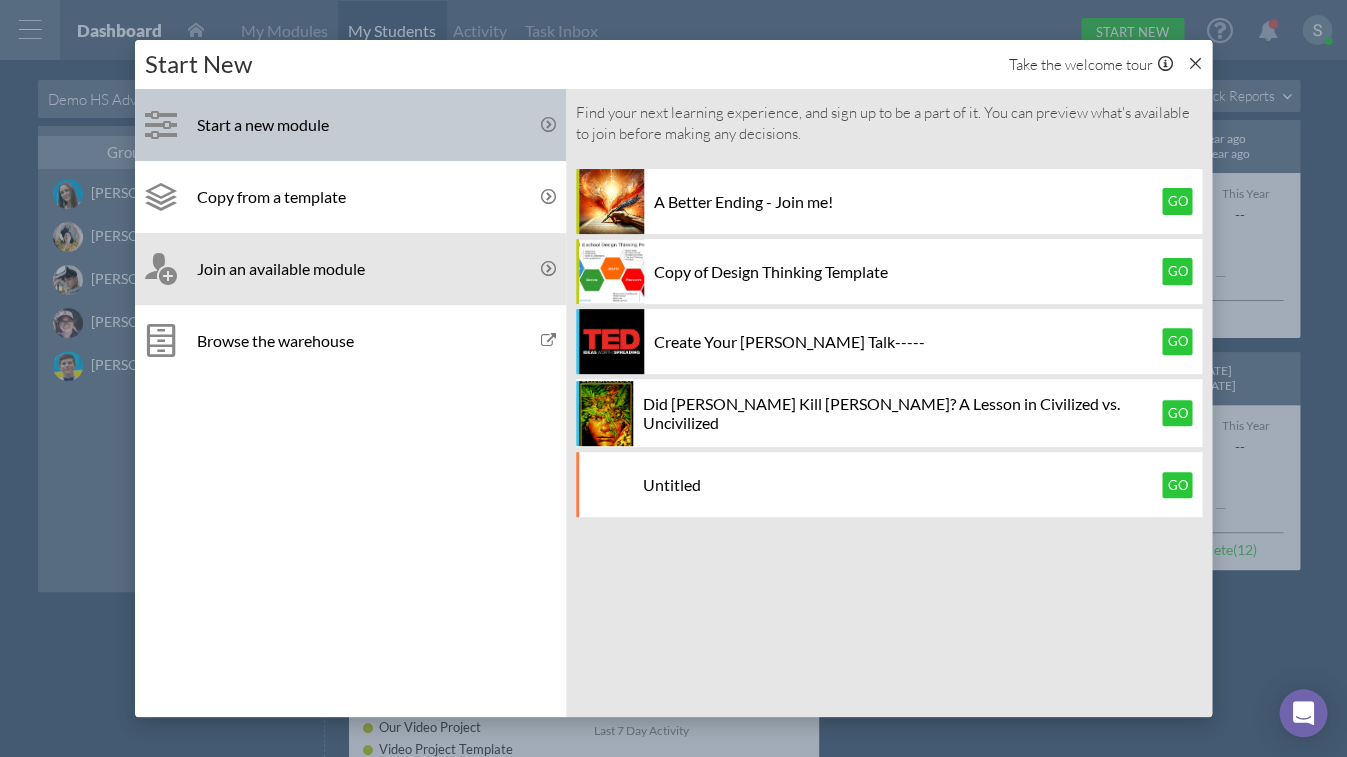 click on "Start a new module" at bounding box center [350, 125] 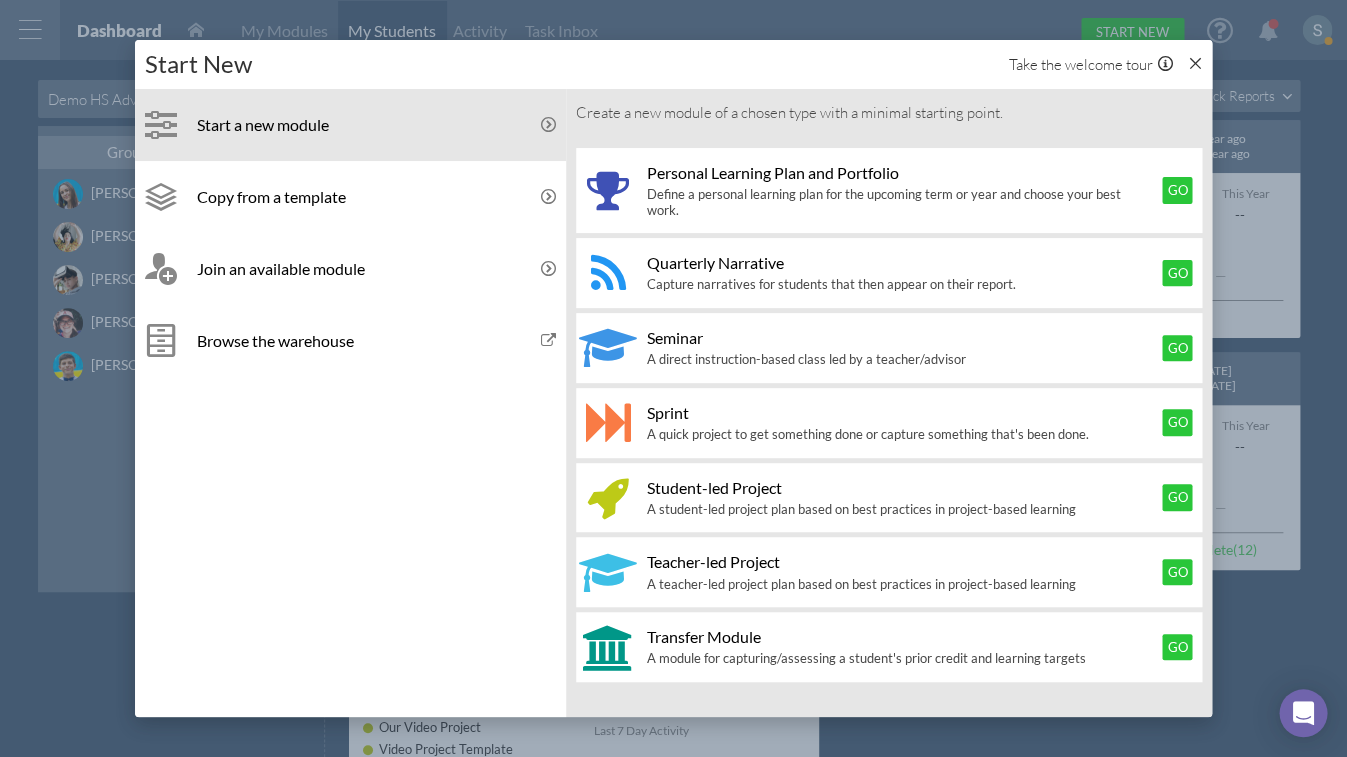 click at bounding box center [1194, 63] 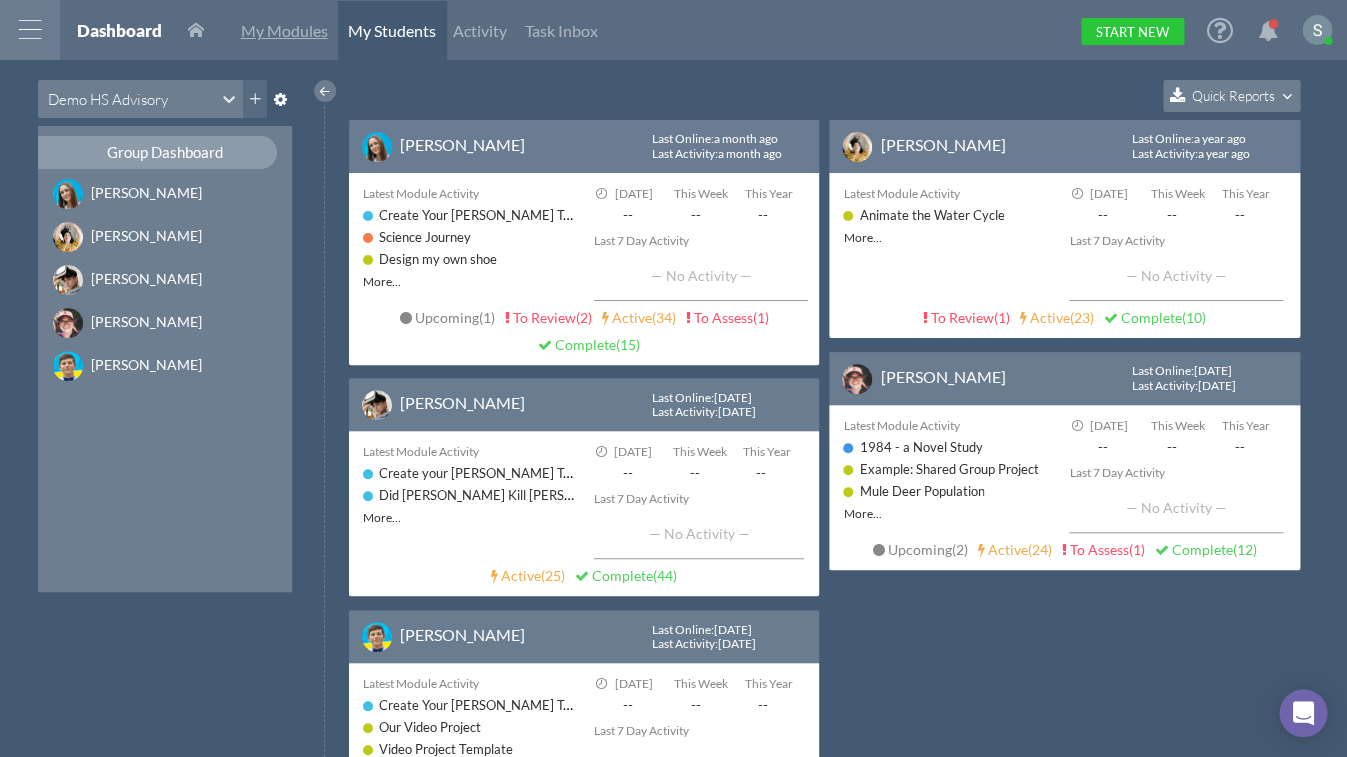 click on "My Modules" at bounding box center [284, 31] 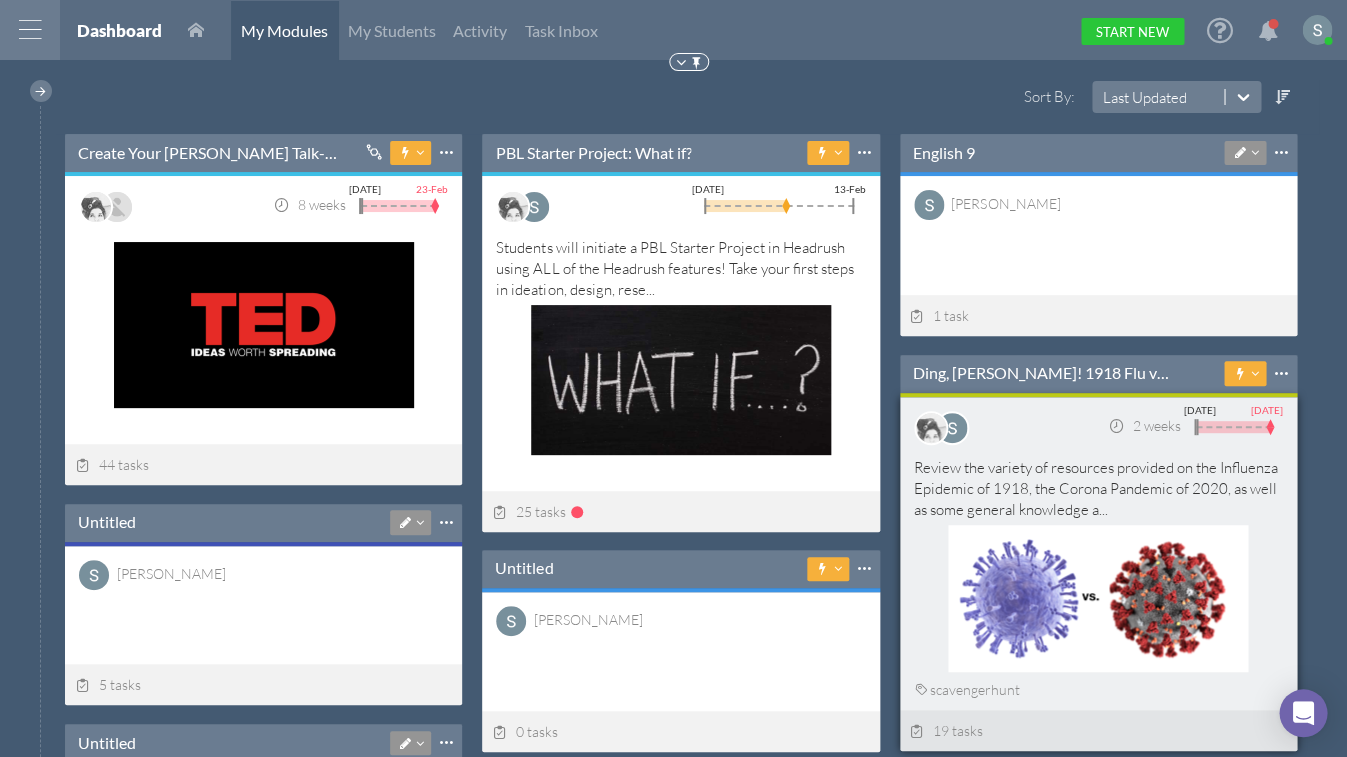 scroll, scrollTop: 421, scrollLeft: 420, axis: both 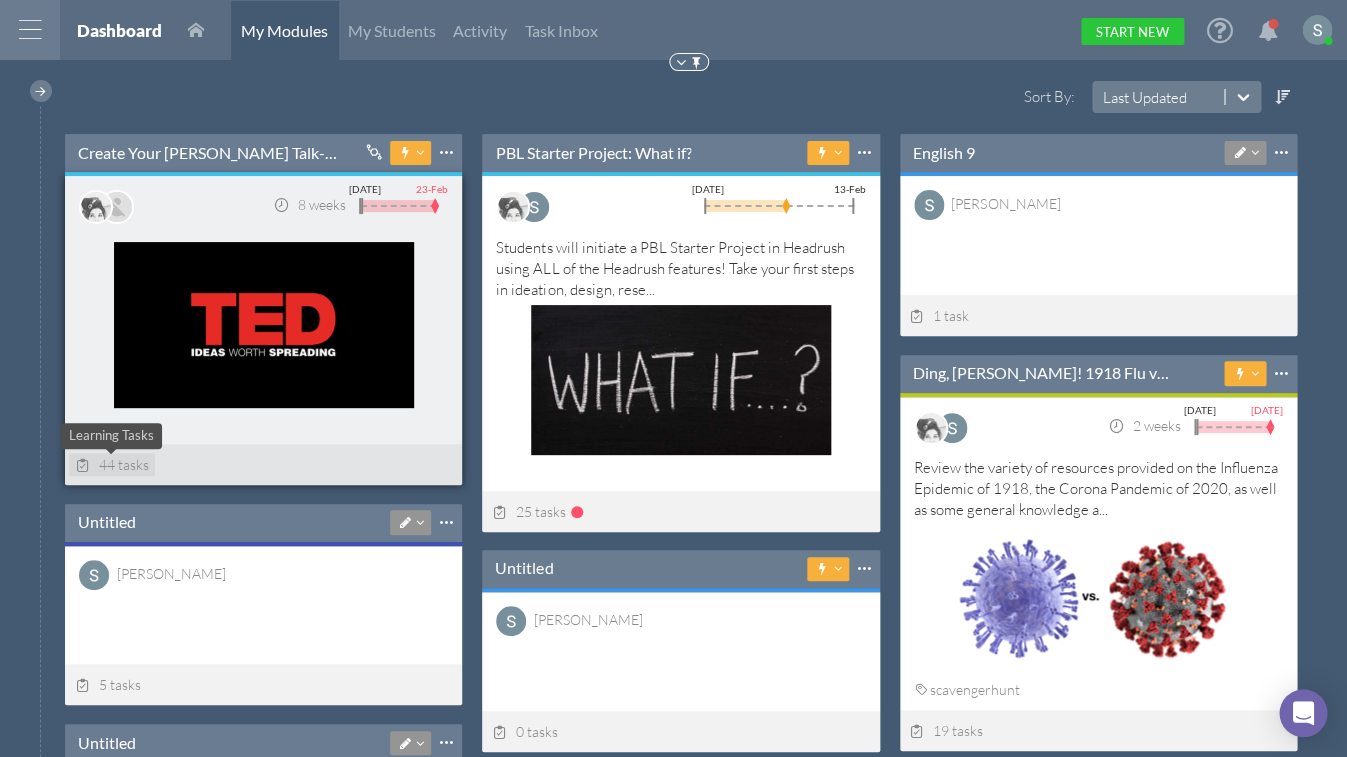click on "44 tasks" at bounding box center (112, 464) 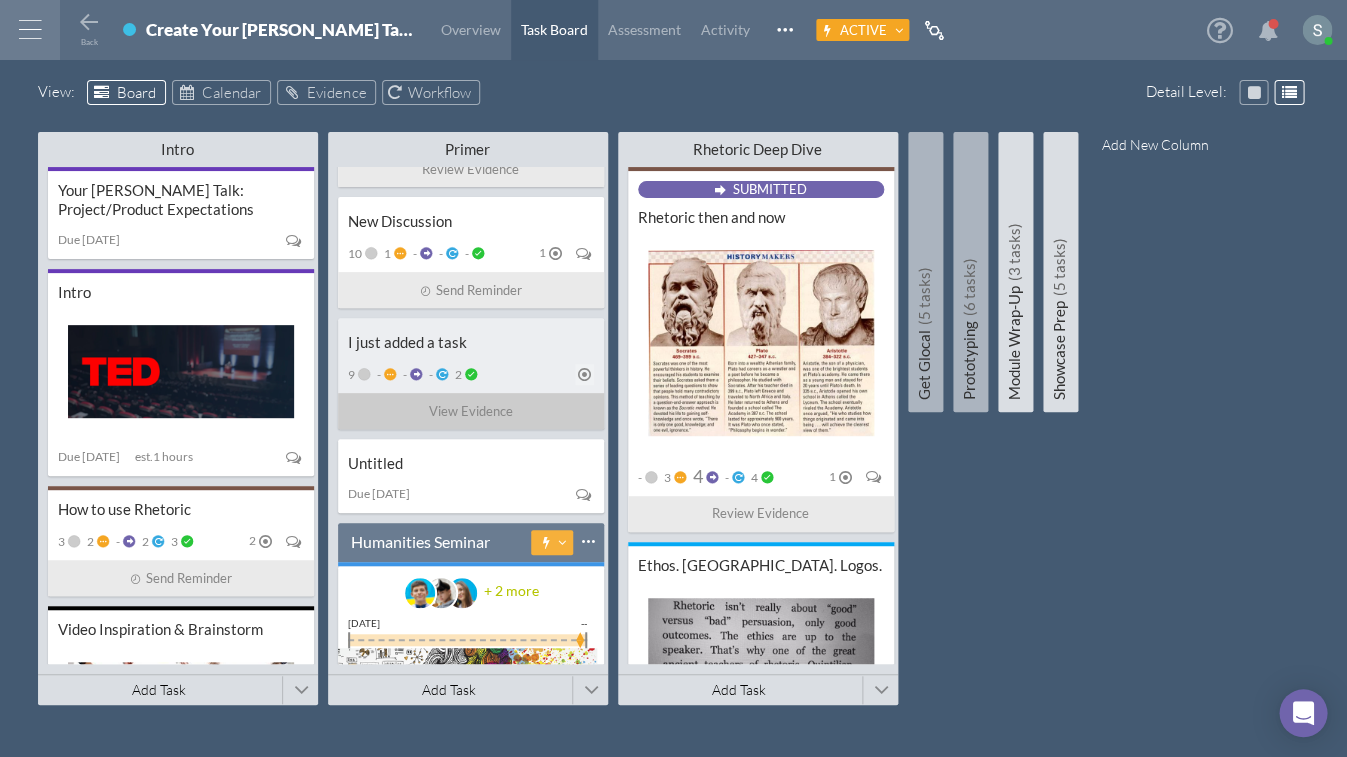 click on "View Evidence" at bounding box center [471, 411] 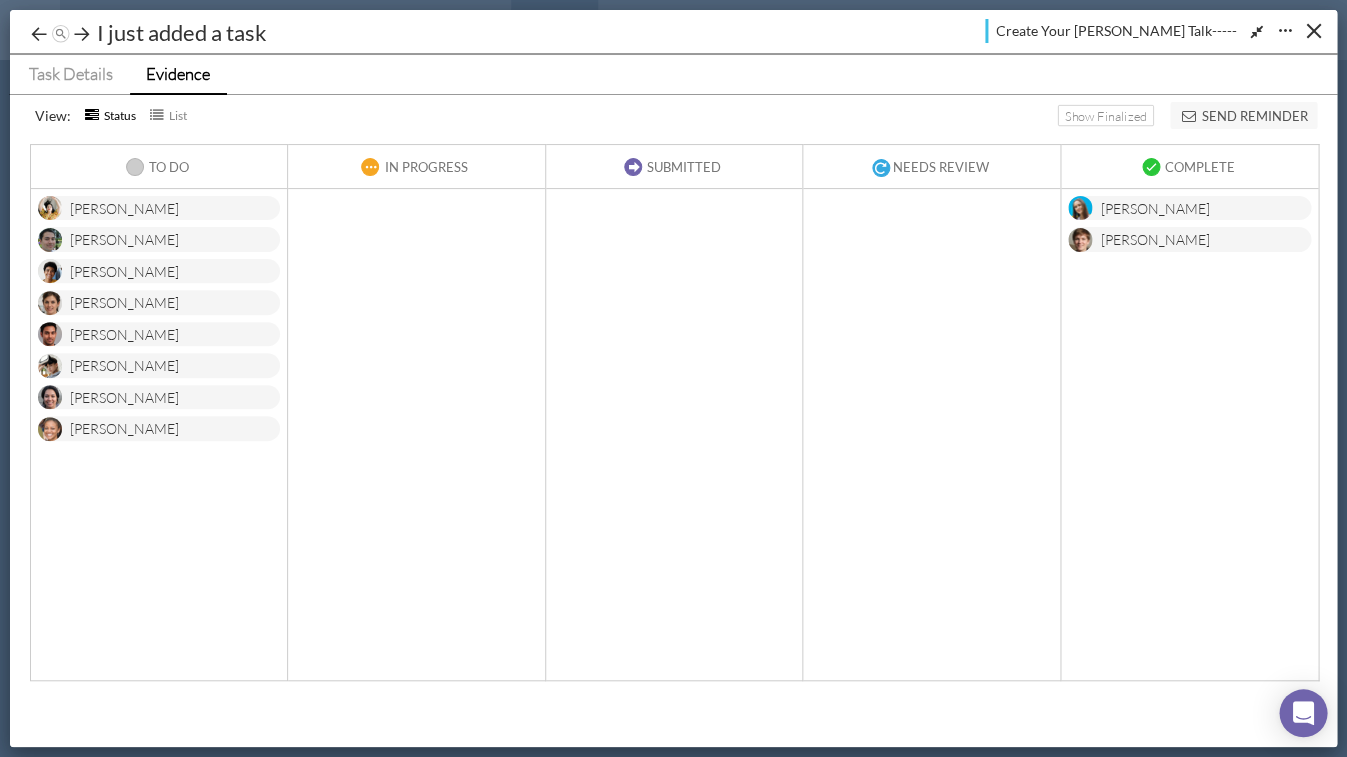 click on "[PERSON_NAME]" at bounding box center (124, 210) 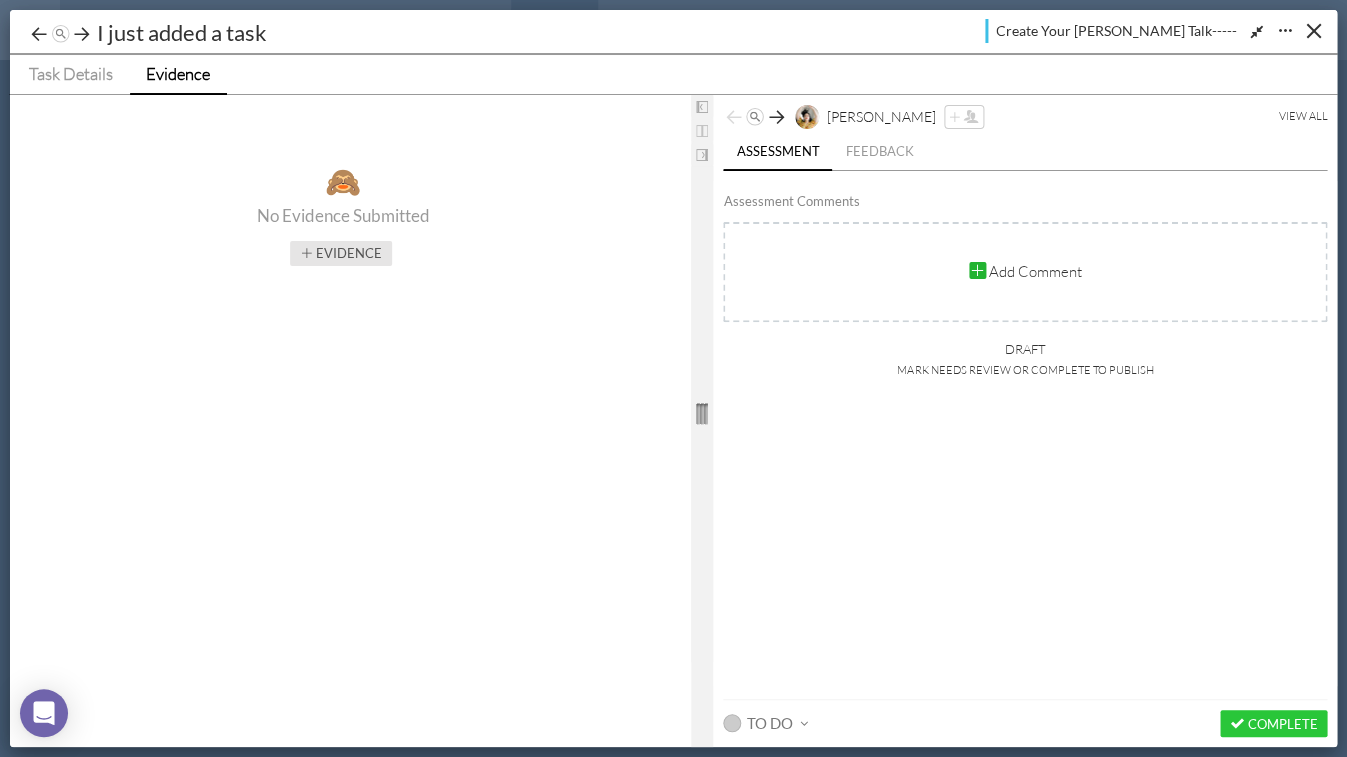 click on "Evidence" at bounding box center [341, 253] 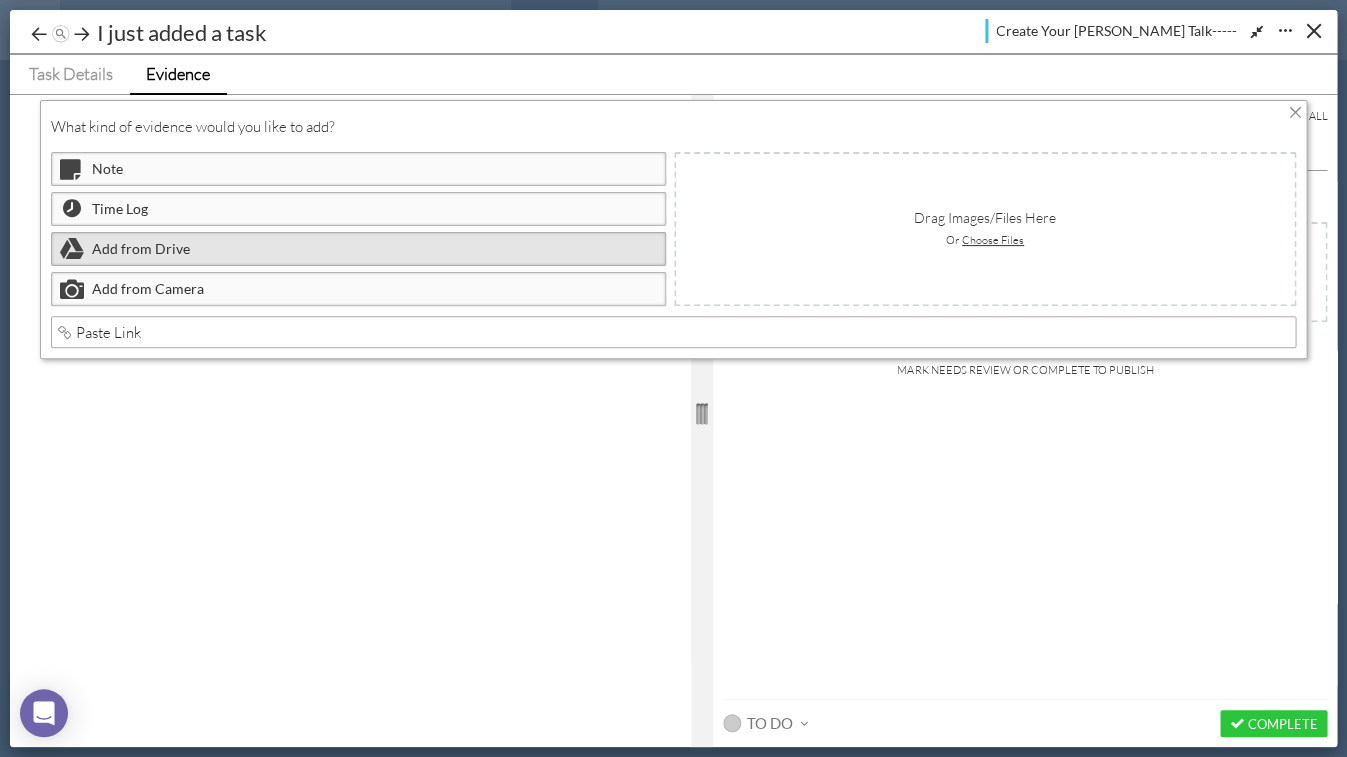 click on "Add from Drive" at bounding box center (358, 249) 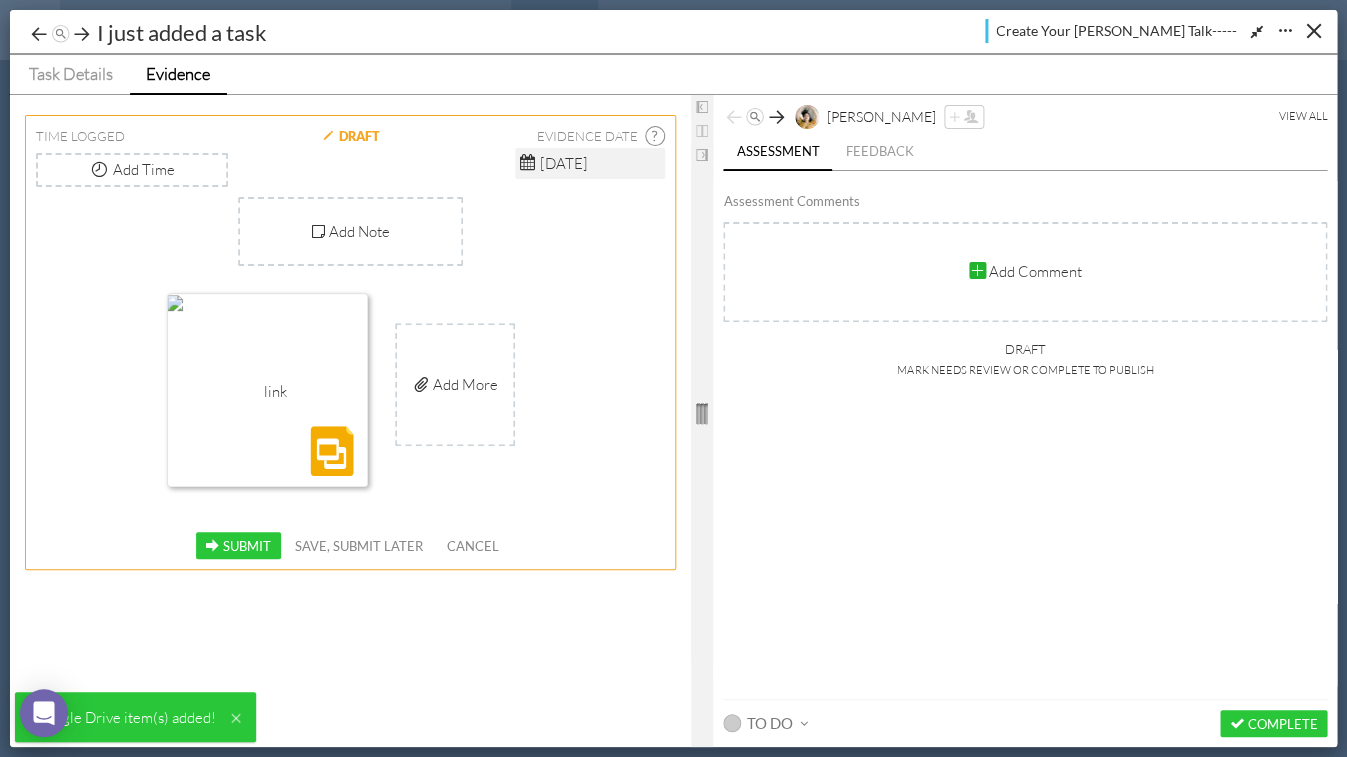 click on "Submit" at bounding box center [247, 546] 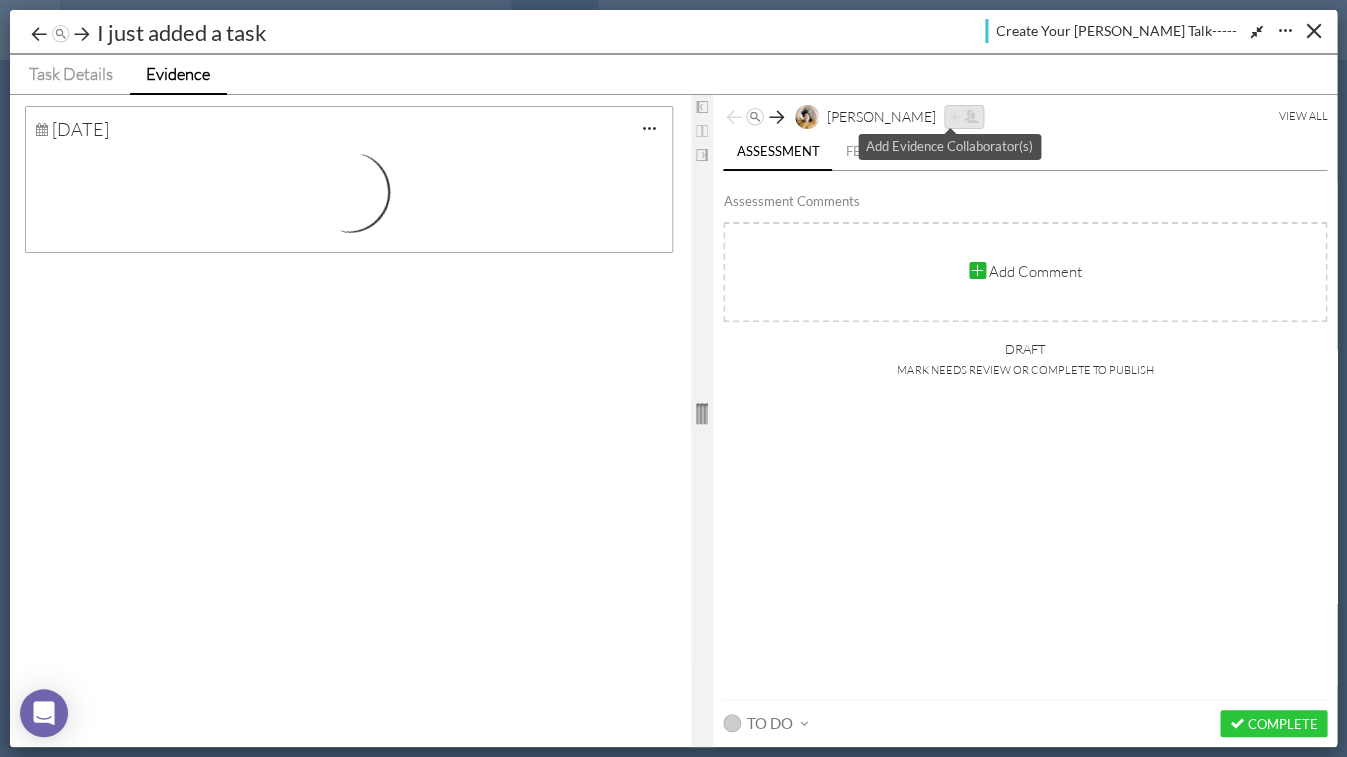 click at bounding box center [964, 117] 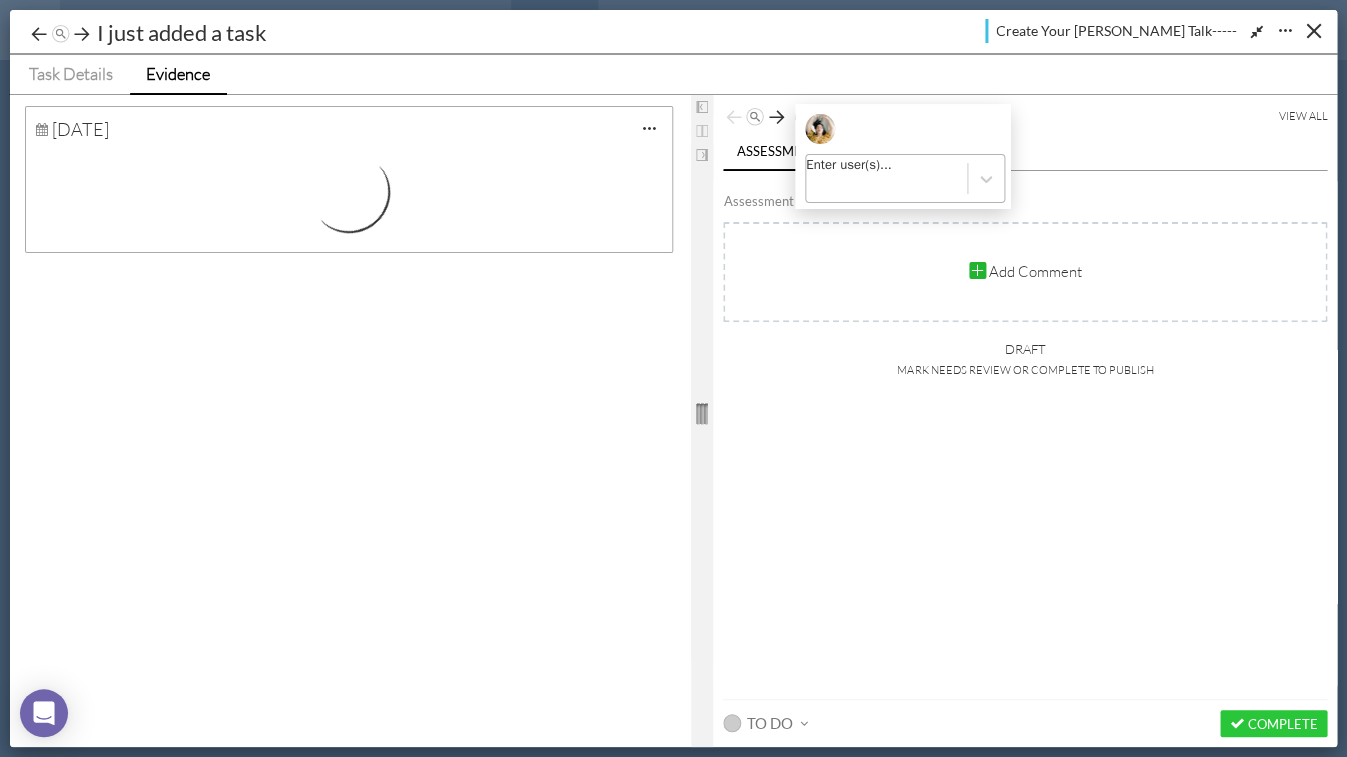 click on "Enter user(s)..." at bounding box center [848, 178] 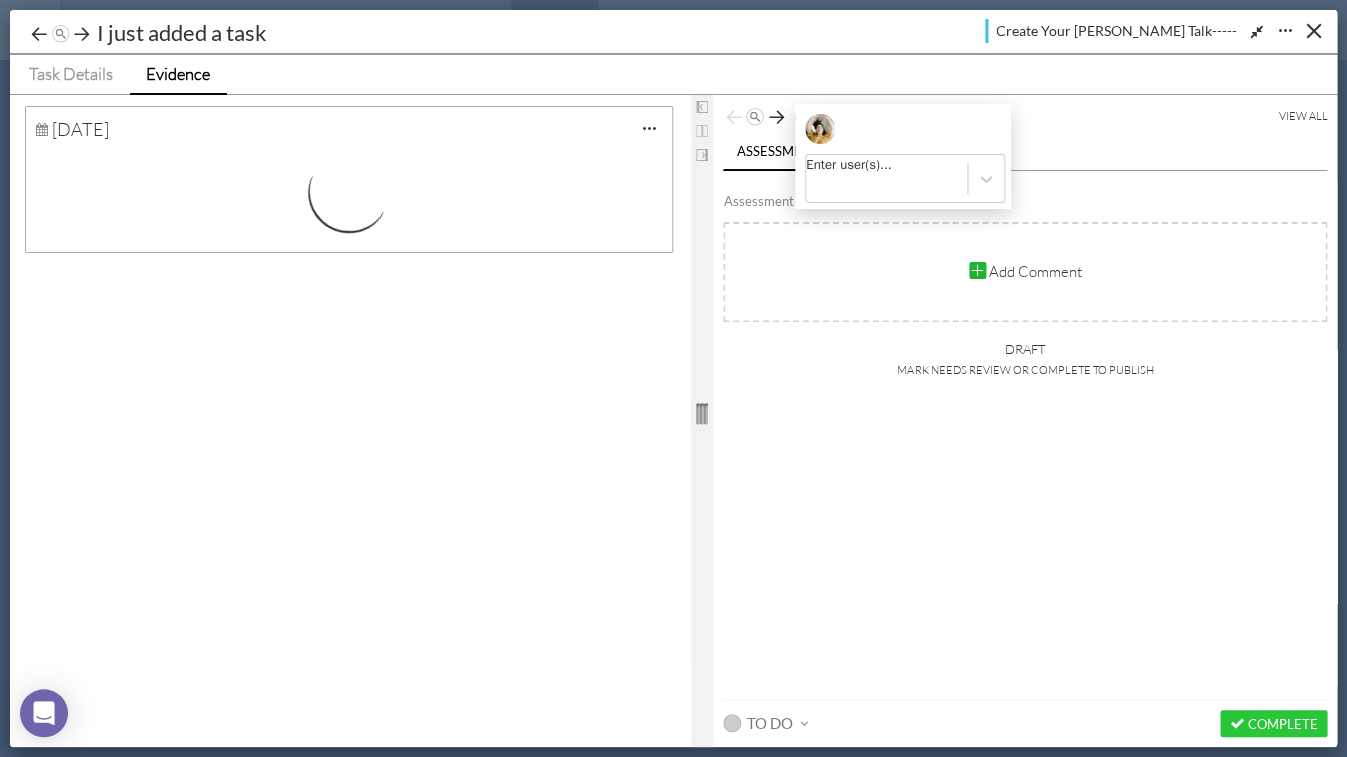 click on "[PERSON_NAME] [PERSON_NAME] [PERSON_NAME] [PERSON_NAME] [PERSON_NAME] [PERSON_NAME] [PERSON_NAME] [PERSON_NAME] [PERSON_NAME] [PERSON_NAME] [PERSON_NAME] View All" at bounding box center (1025, 115) 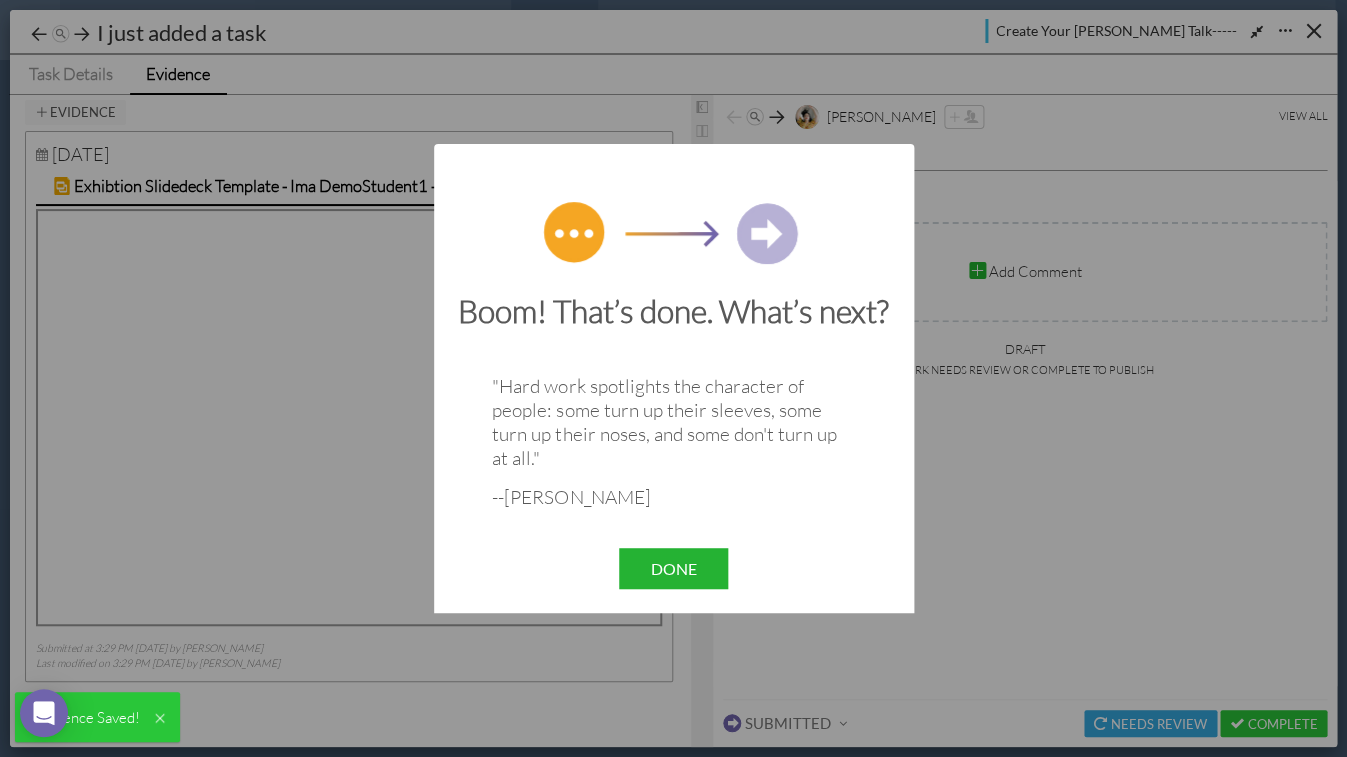 click on "Done" at bounding box center [674, 568] 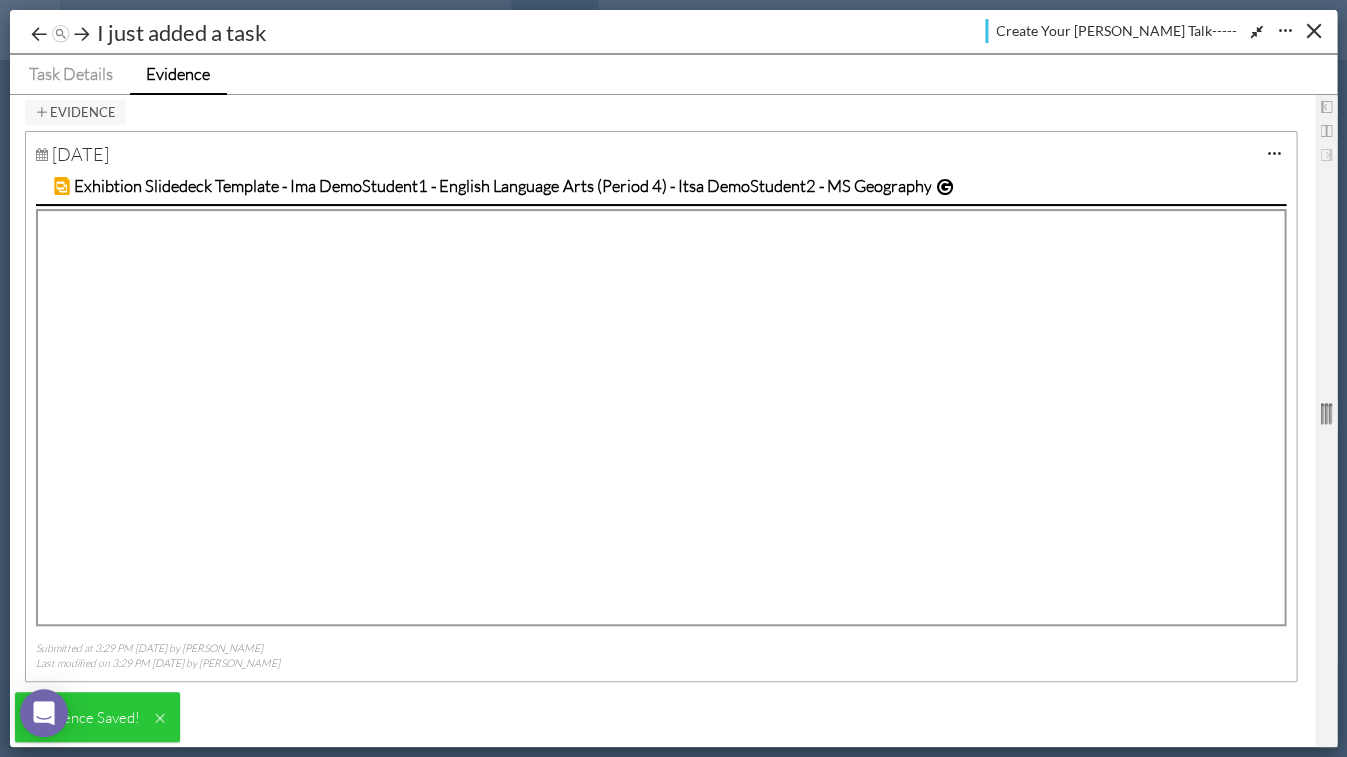 click on "Your [PERSON_NAME] Talk: Project/Product Expectations Intro How to use Rhetoric Video Inspiration & Brainstorm Overdue Task Chapter 2 guidance Initial Research & Annotated Bibliography [PERSON_NAME]-O-Matic Working on our Power Poses* Putting it all together. New Discussion I just added a task Untitled Humanities Seminar This is a new Task NAme a task Untitled Rhetoric then and now Ethos.  [GEOGRAPHIC_DATA].  Logos. Rhetoric Masterclass: [PERSON_NAME] 2008  Making Arguments  Leave your initial reactions Untitled Untitled Past assignment Thank You For Arguing Hit the Streets / Know your Community.  Interview Rhetoric Expert [PERSON_NAME] Submit [PERSON_NAME] Talk Proposal Task Workflow Writing Draft 1 [PERSON_NAME] Talk Key Lessons Writing Draft 2 Crafting Your Deck Share your opening 5 minutes Our next project Share Video of Chat [PERSON_NAME] Talk Prototype to Delivery Reflection  Full Module Reflection Showcase Preparation Talk #1 Applying Feedback  Showcase Preparation Talk #2 Last minute edits!  Final Draft of Script, Presentation, & Annotated Bibliography Submitted" at bounding box center (673, 378) 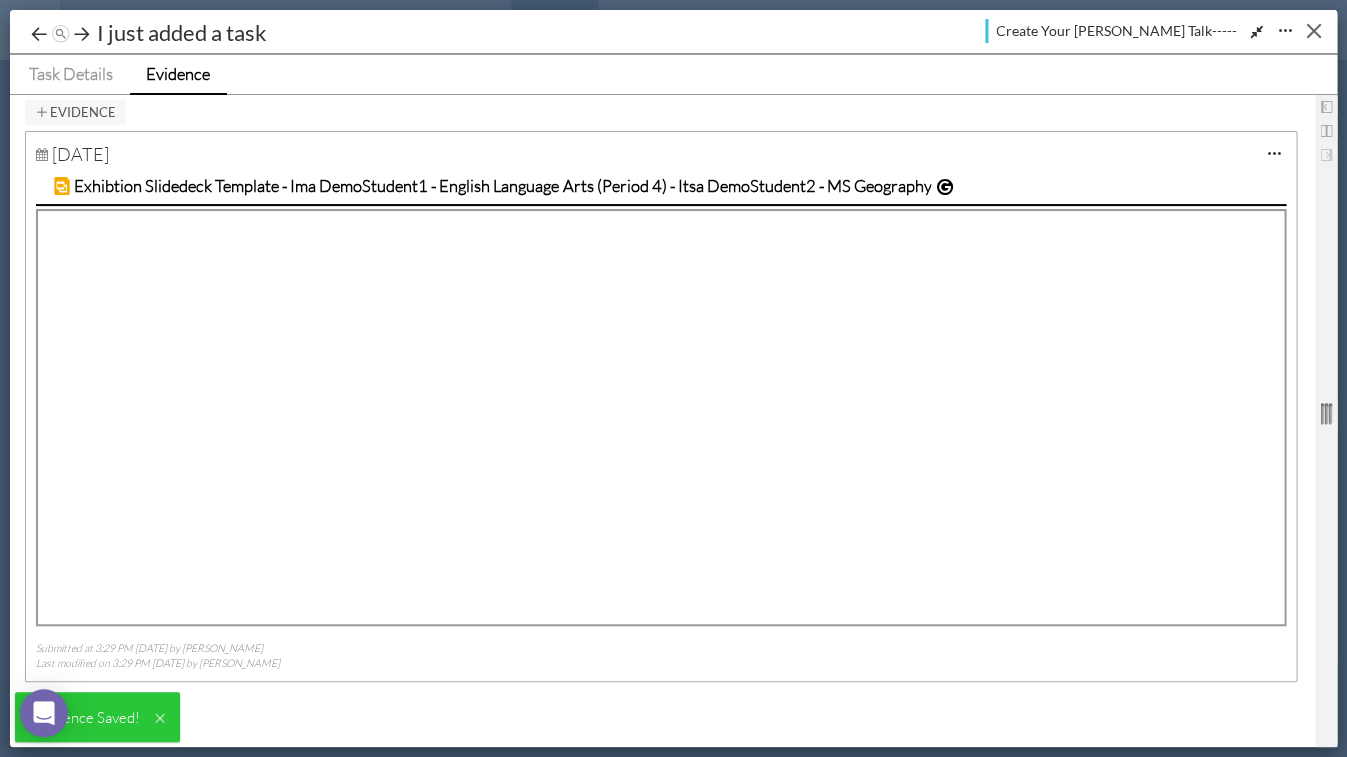 click at bounding box center [1313, 31] 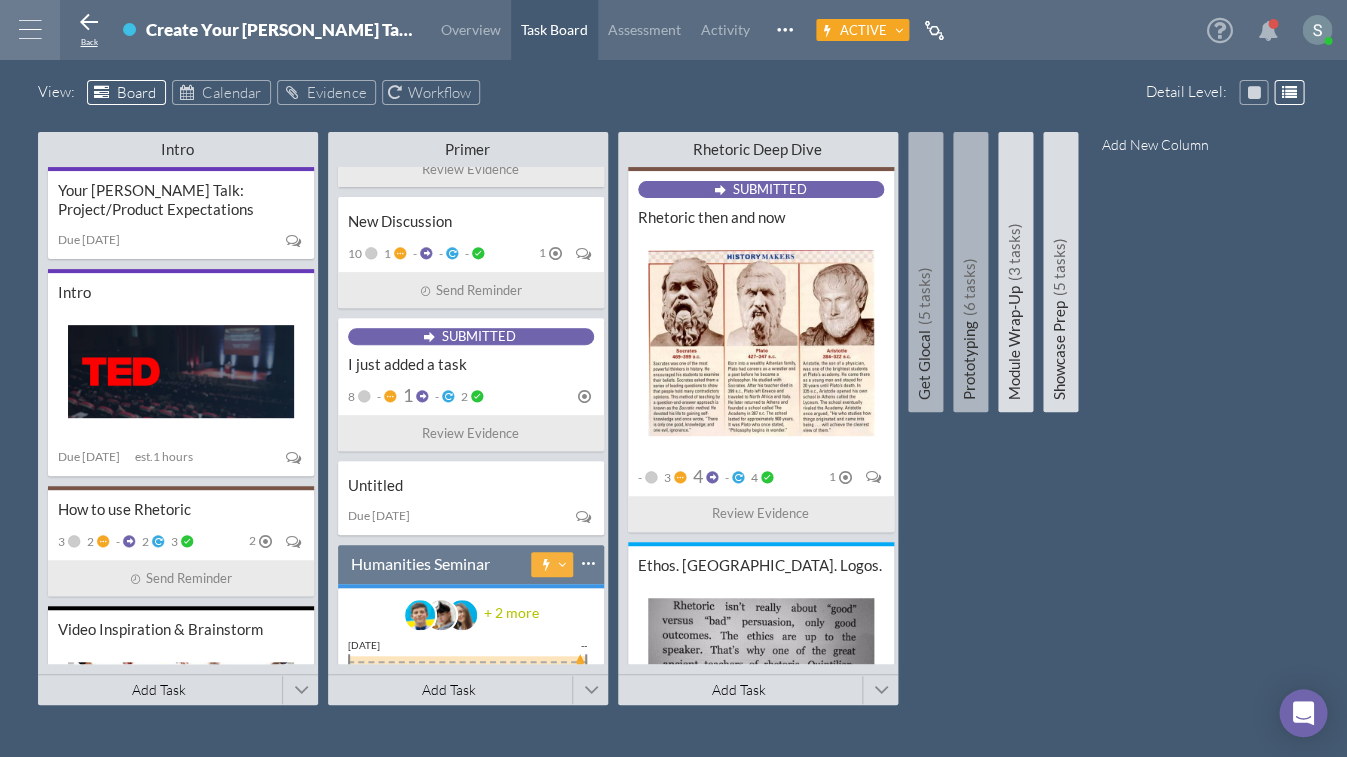 click on "Back" at bounding box center (89, 27) 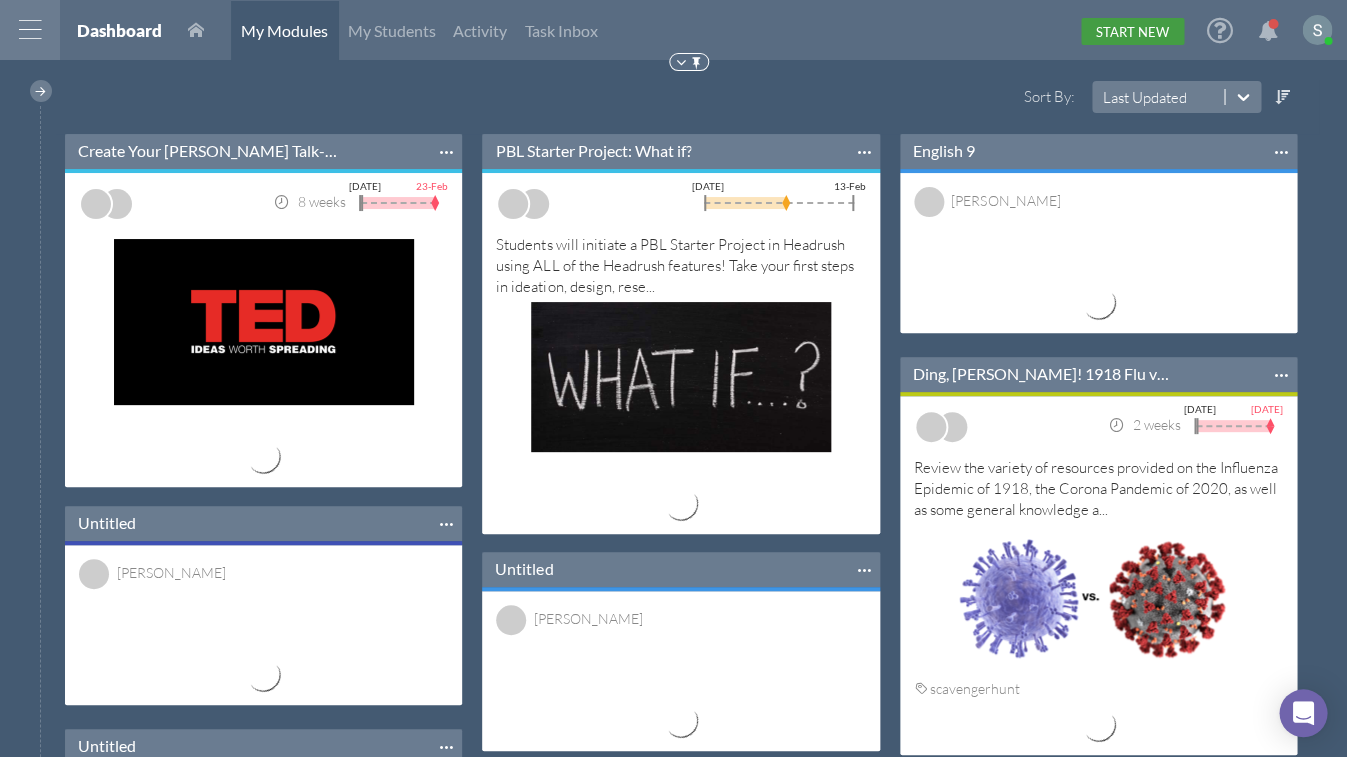 scroll, scrollTop: 11, scrollLeft: 11, axis: both 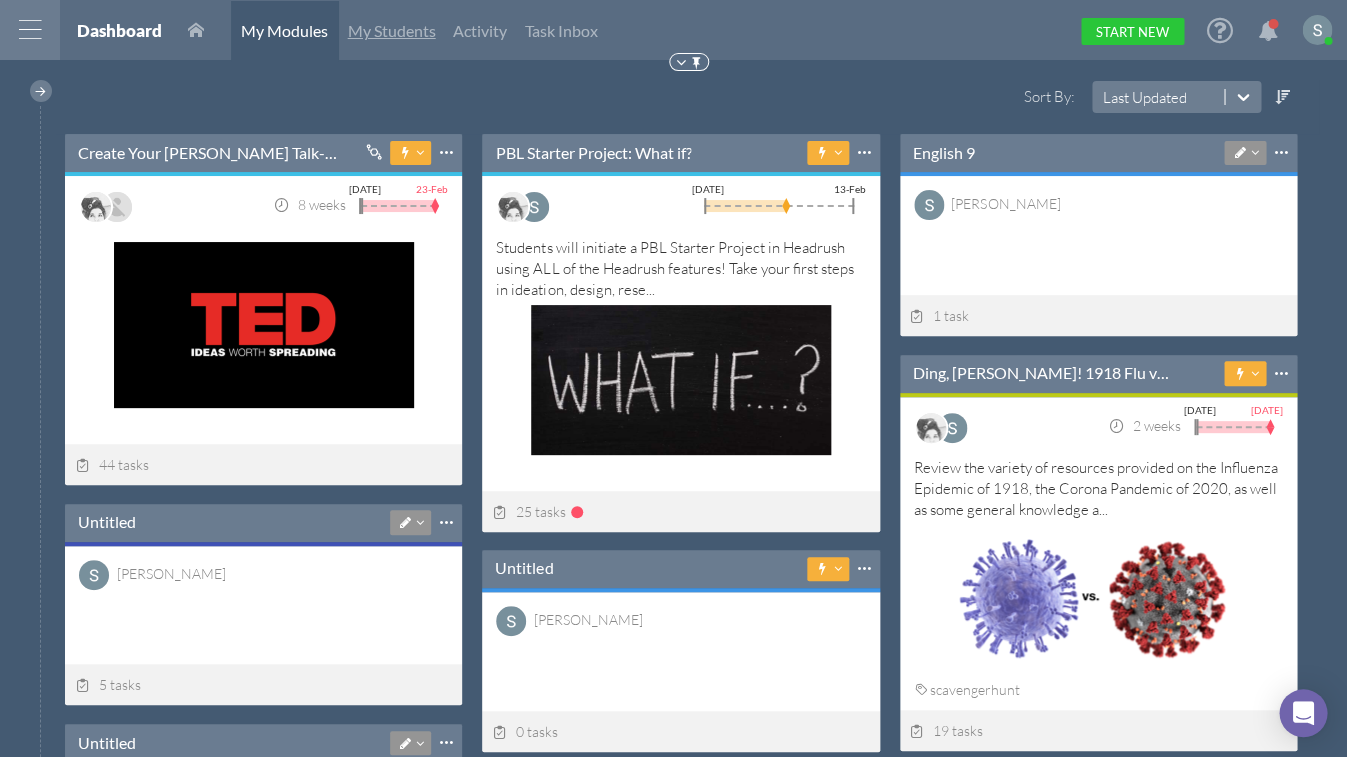 click on "My Students" at bounding box center [392, 31] 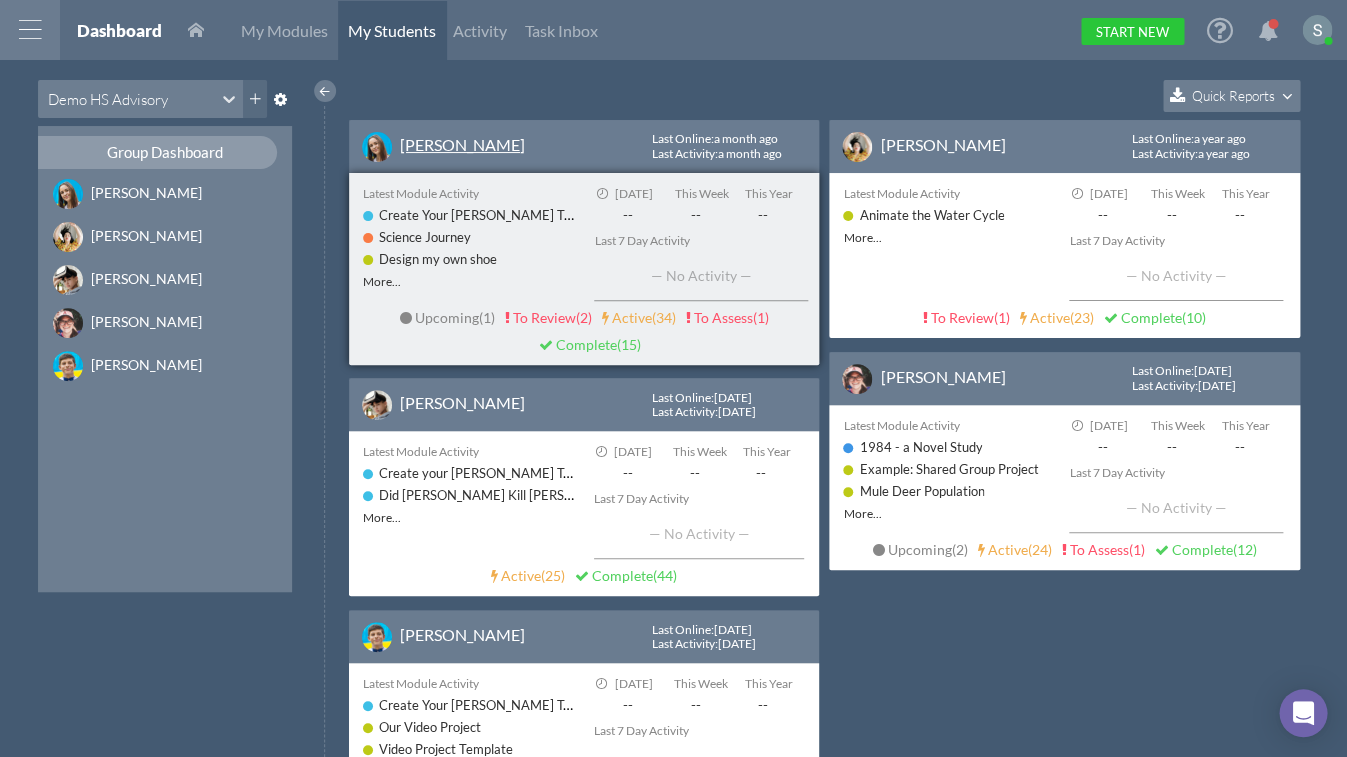 click on "[PERSON_NAME]" at bounding box center (462, 144) 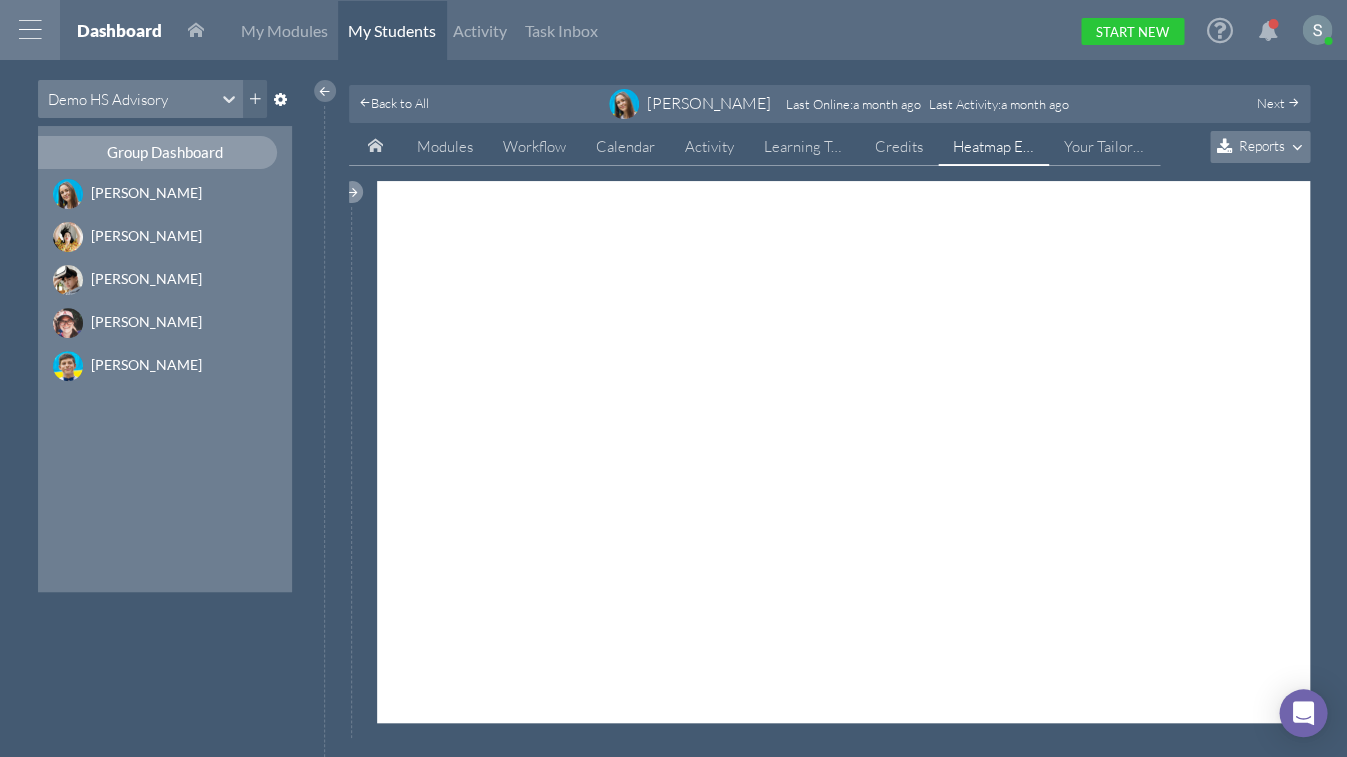 click at bounding box center [352, 192] 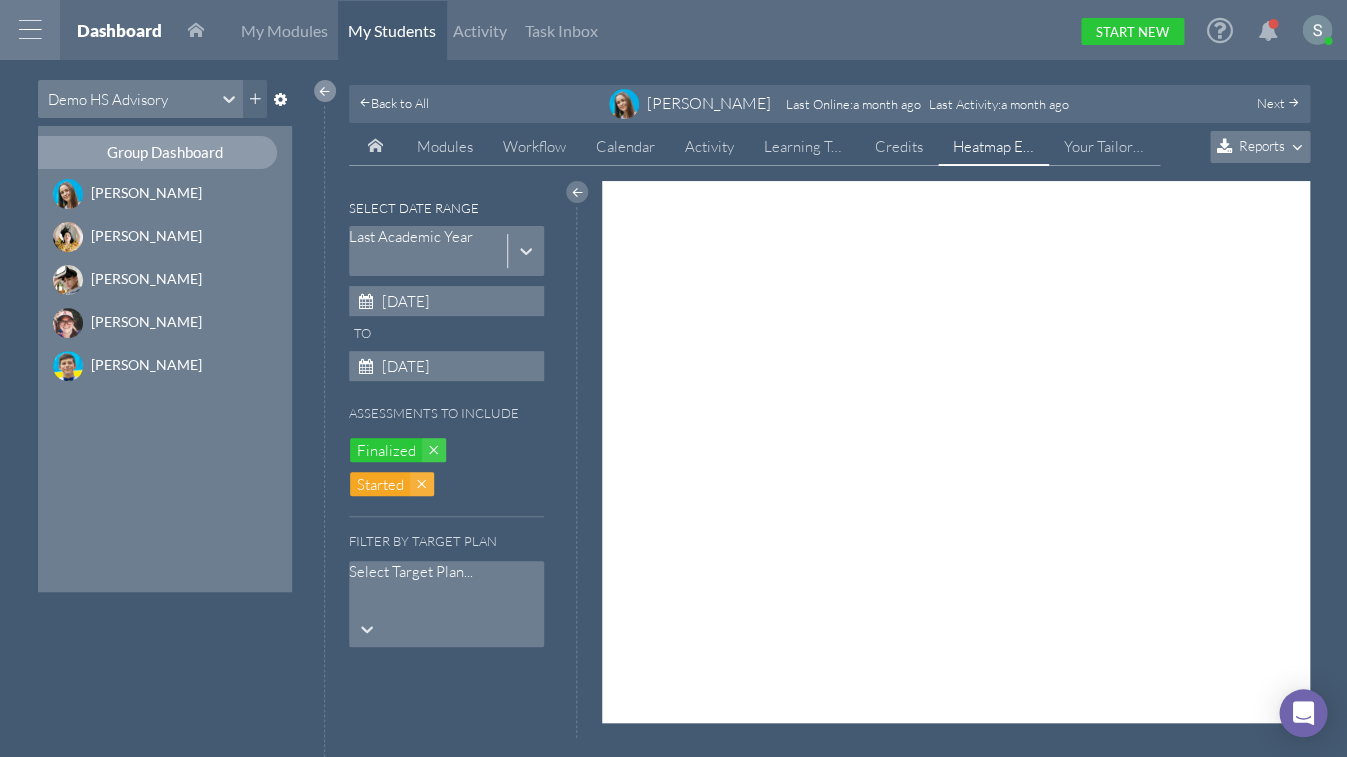 click at bounding box center [325, 91] 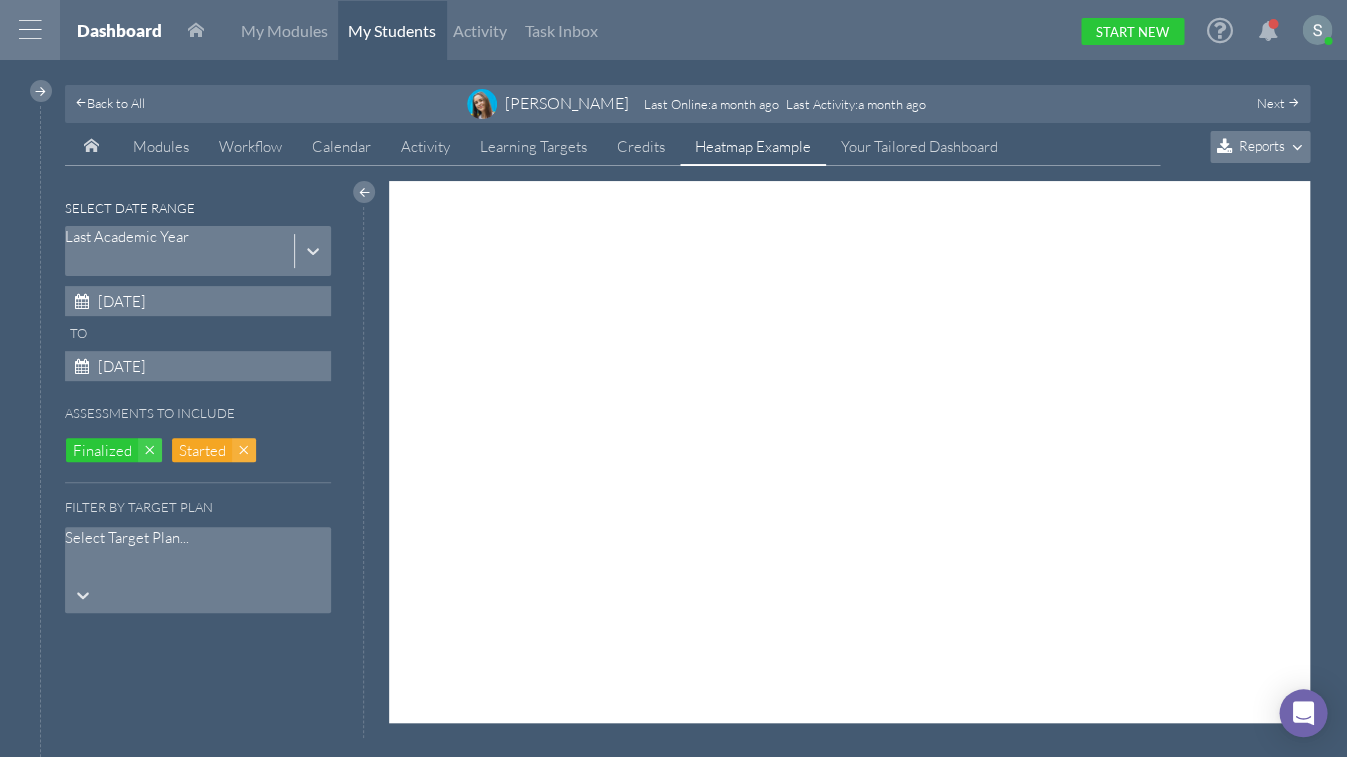 drag, startPoint x: 216, startPoint y: 252, endPoint x: 205, endPoint y: 251, distance: 11.045361 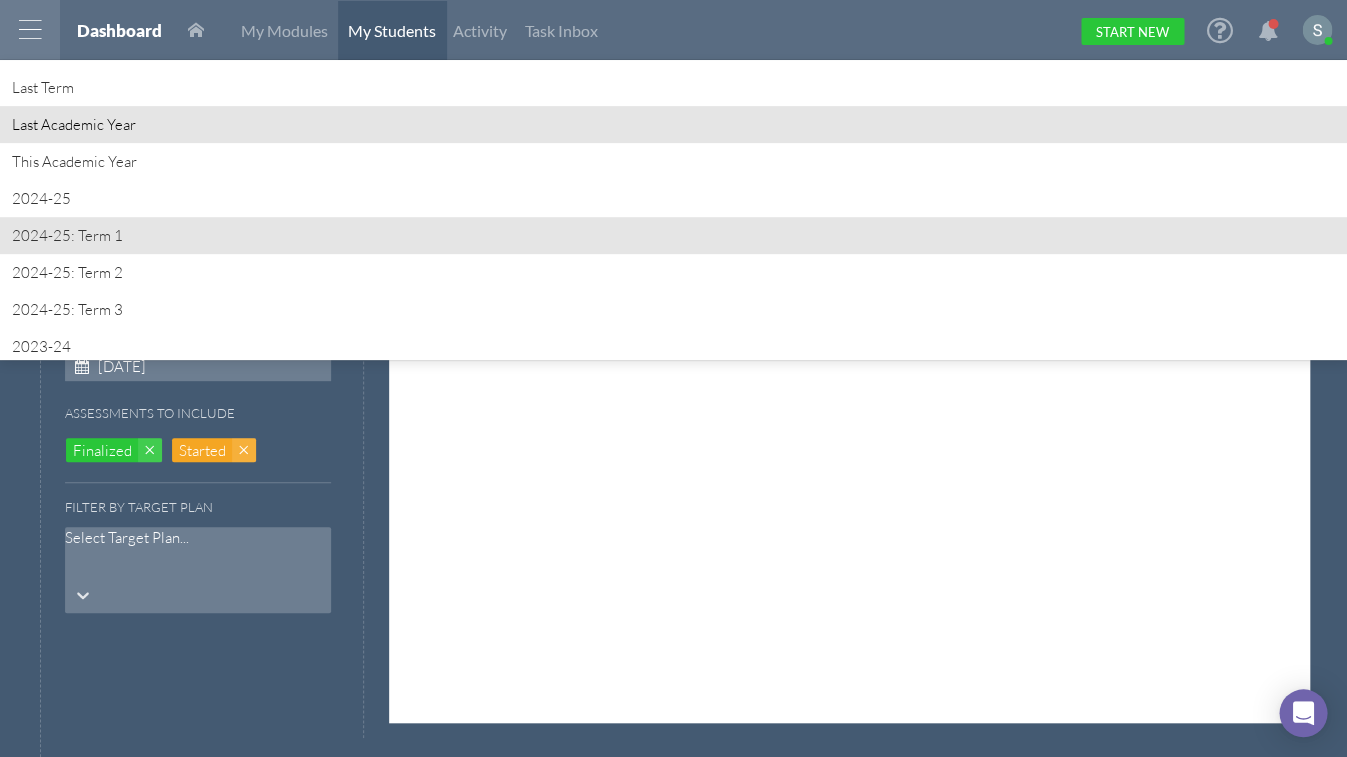 scroll, scrollTop: 555, scrollLeft: 0, axis: vertical 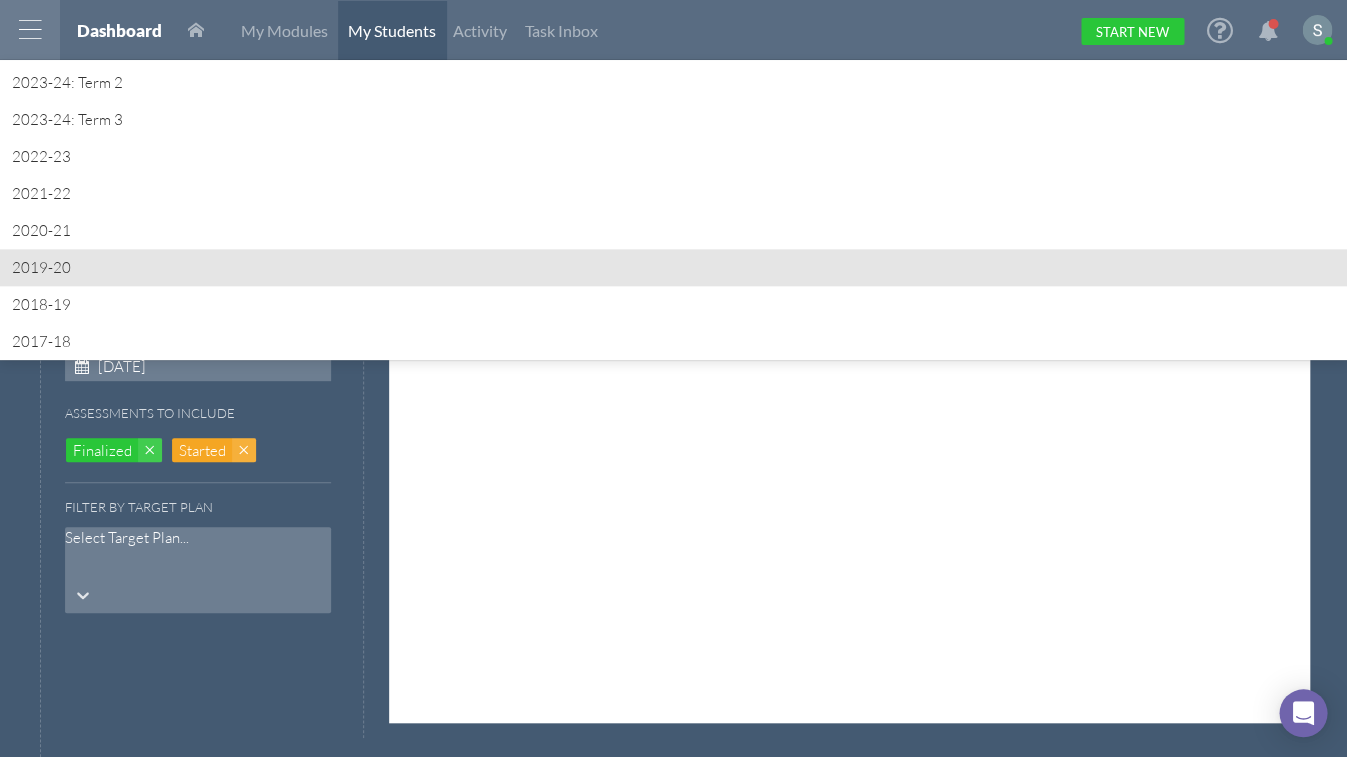 click on "2019-20" at bounding box center [673, 267] 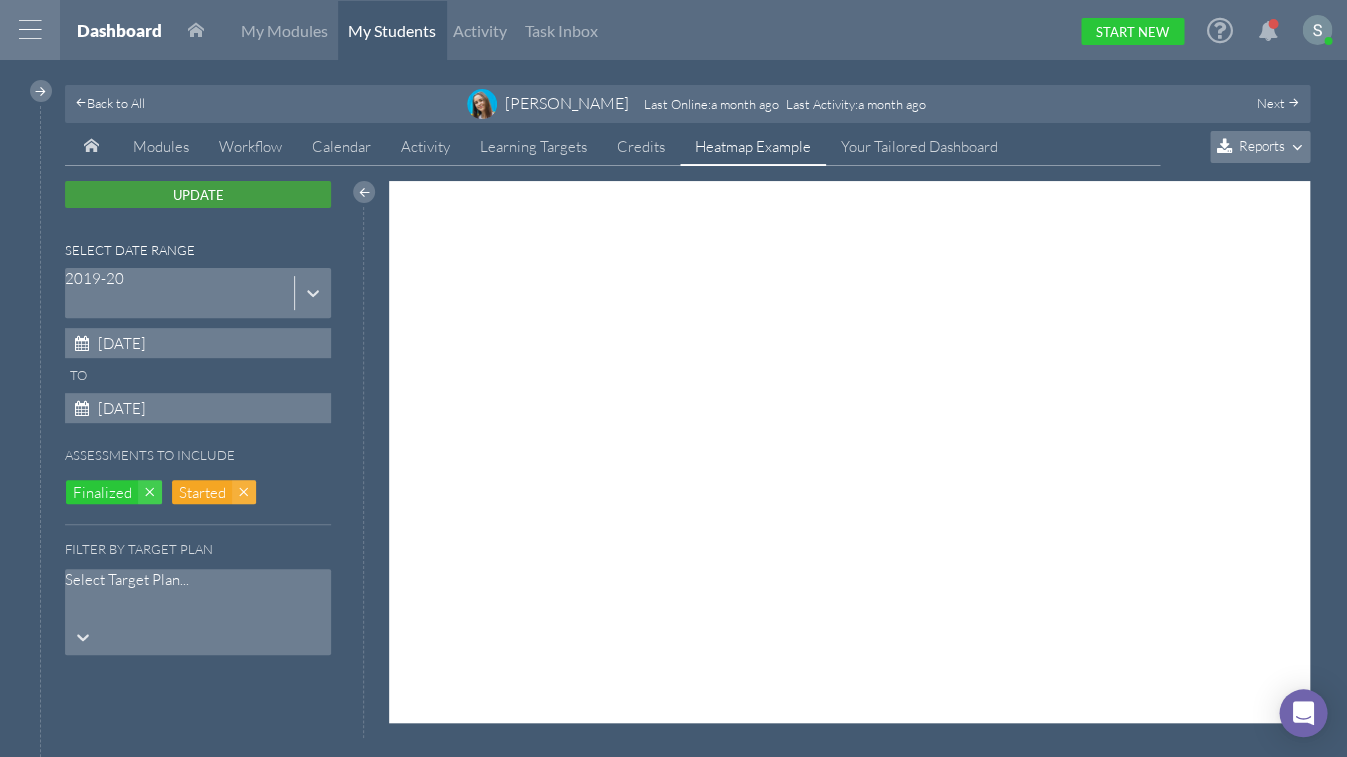 click on "Update" at bounding box center [198, 194] 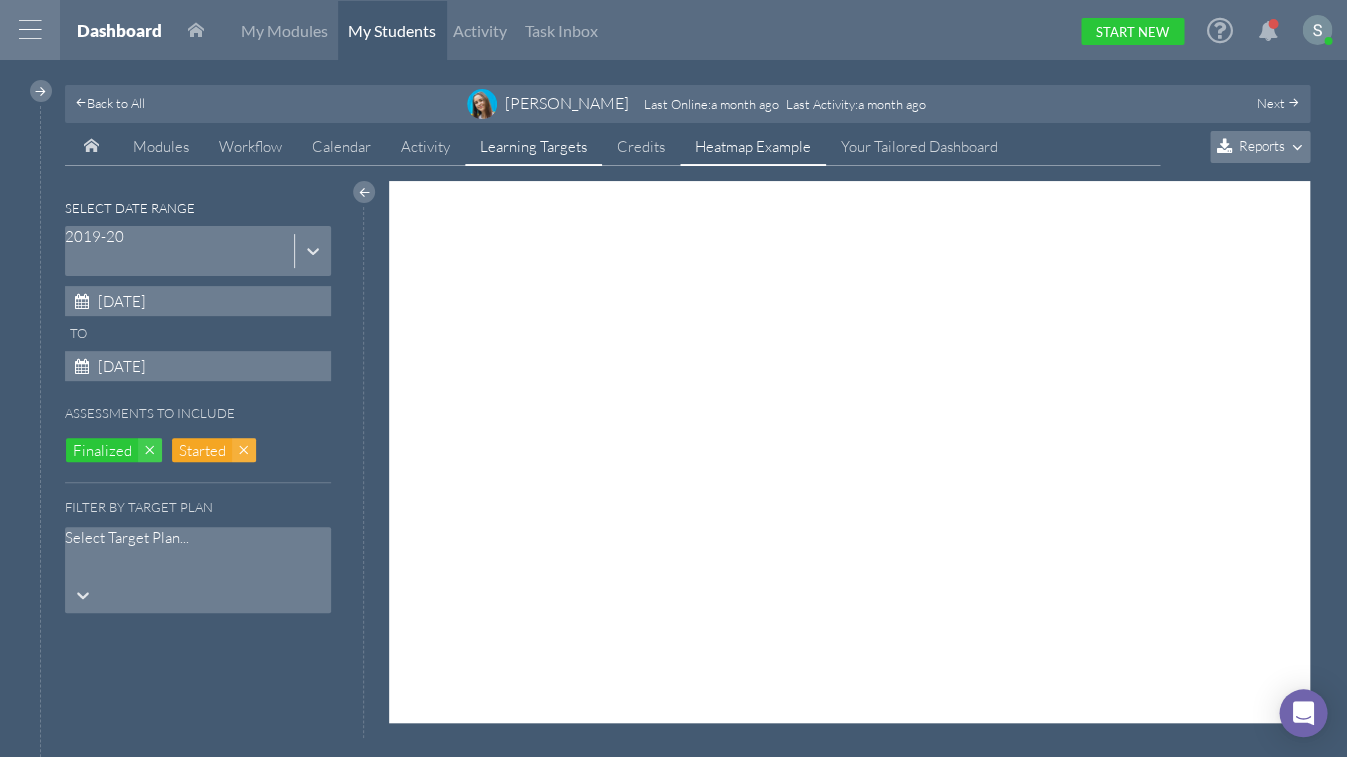 click on "Learning Targets" at bounding box center [533, 146] 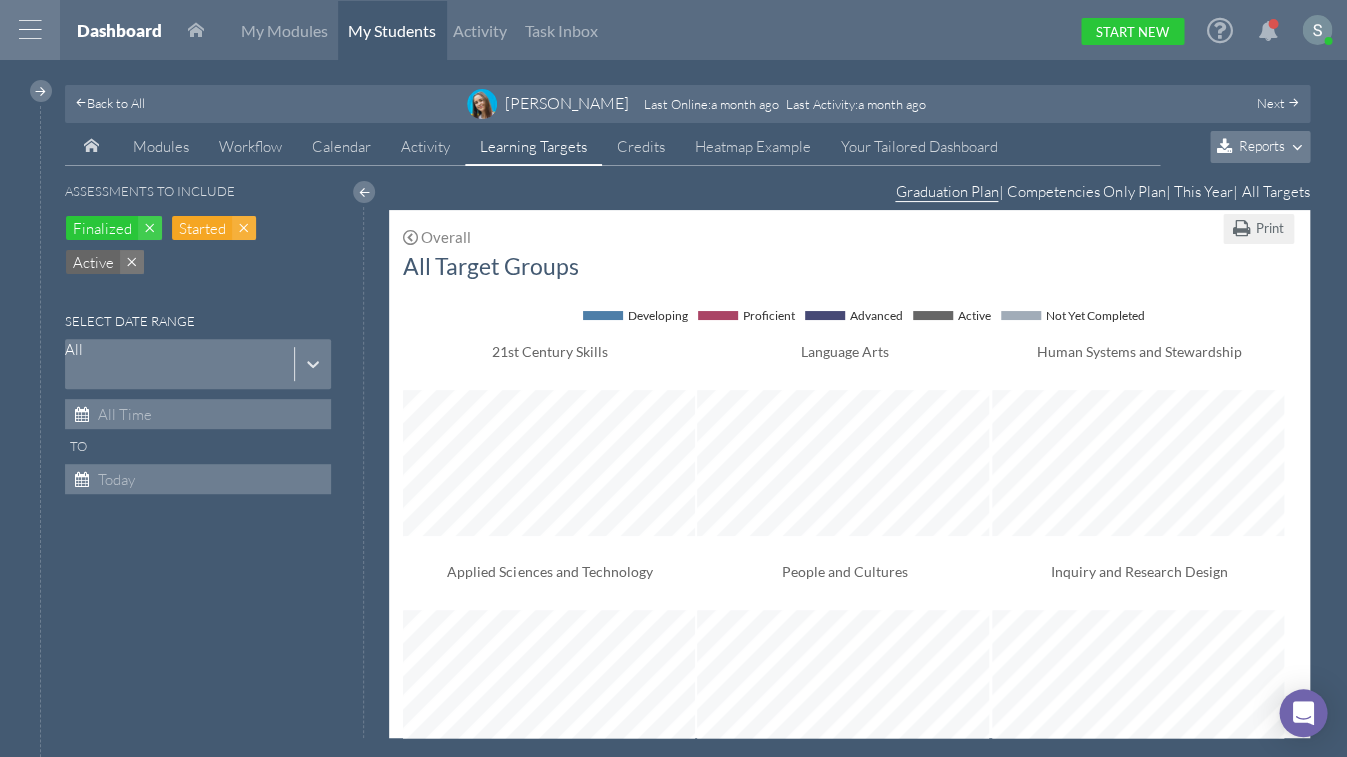 scroll, scrollTop: 999011, scrollLeft: 999114, axis: both 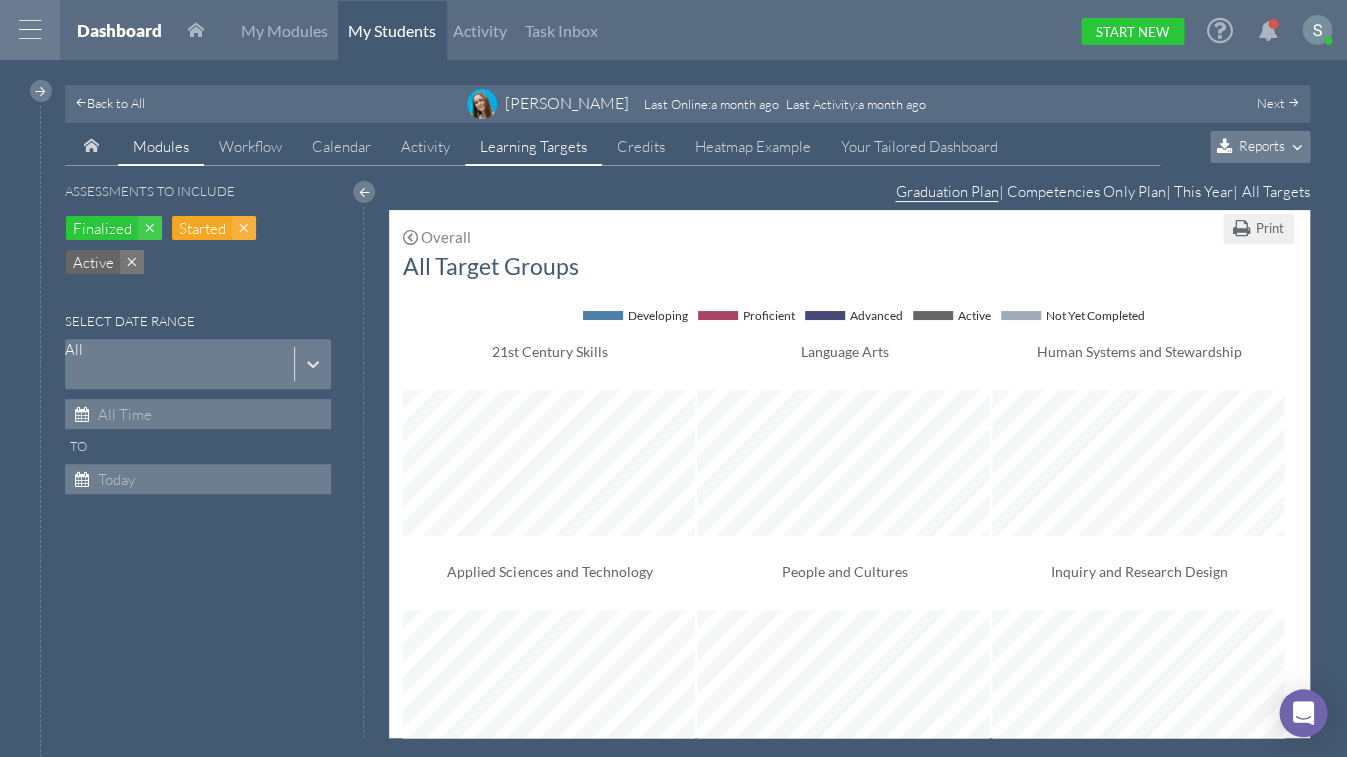 click on "Modules" at bounding box center (161, 146) 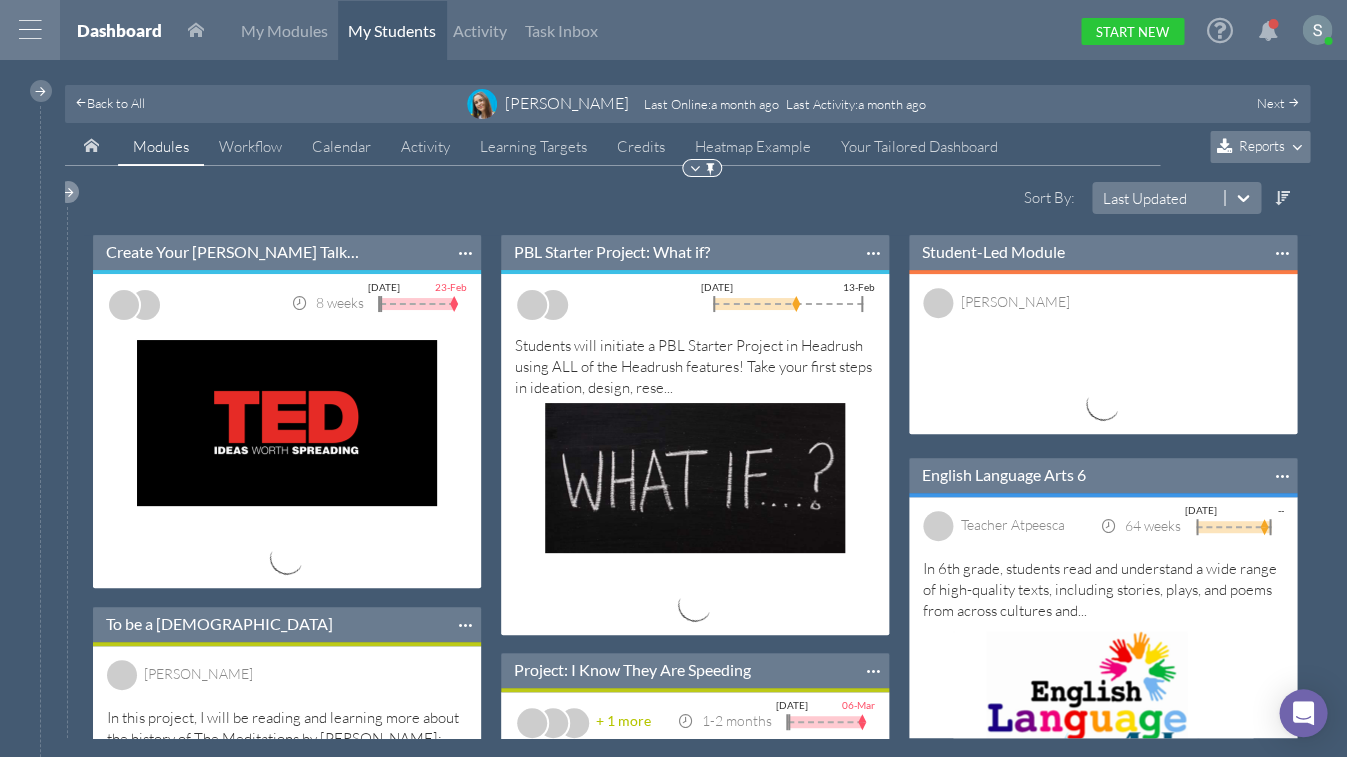 scroll, scrollTop: 11, scrollLeft: 10, axis: both 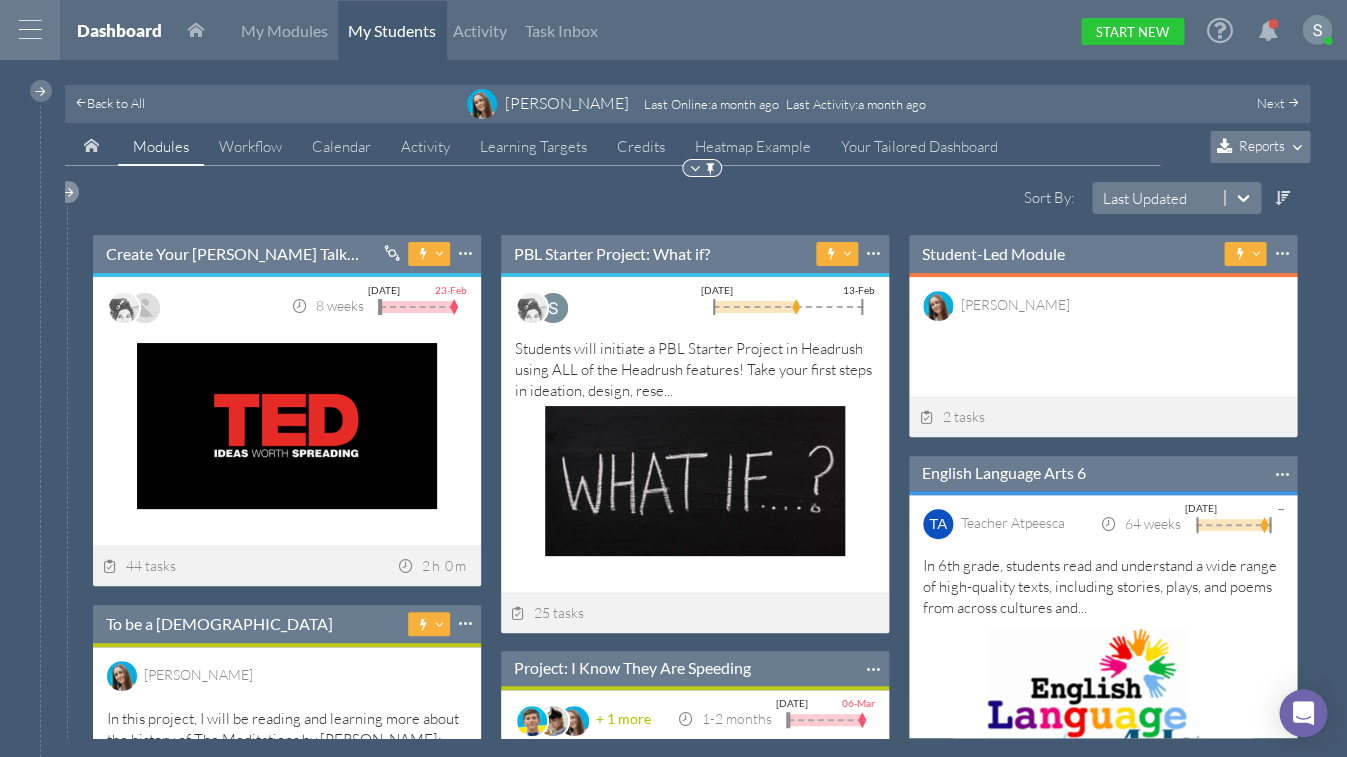 click at bounding box center (68, 192) 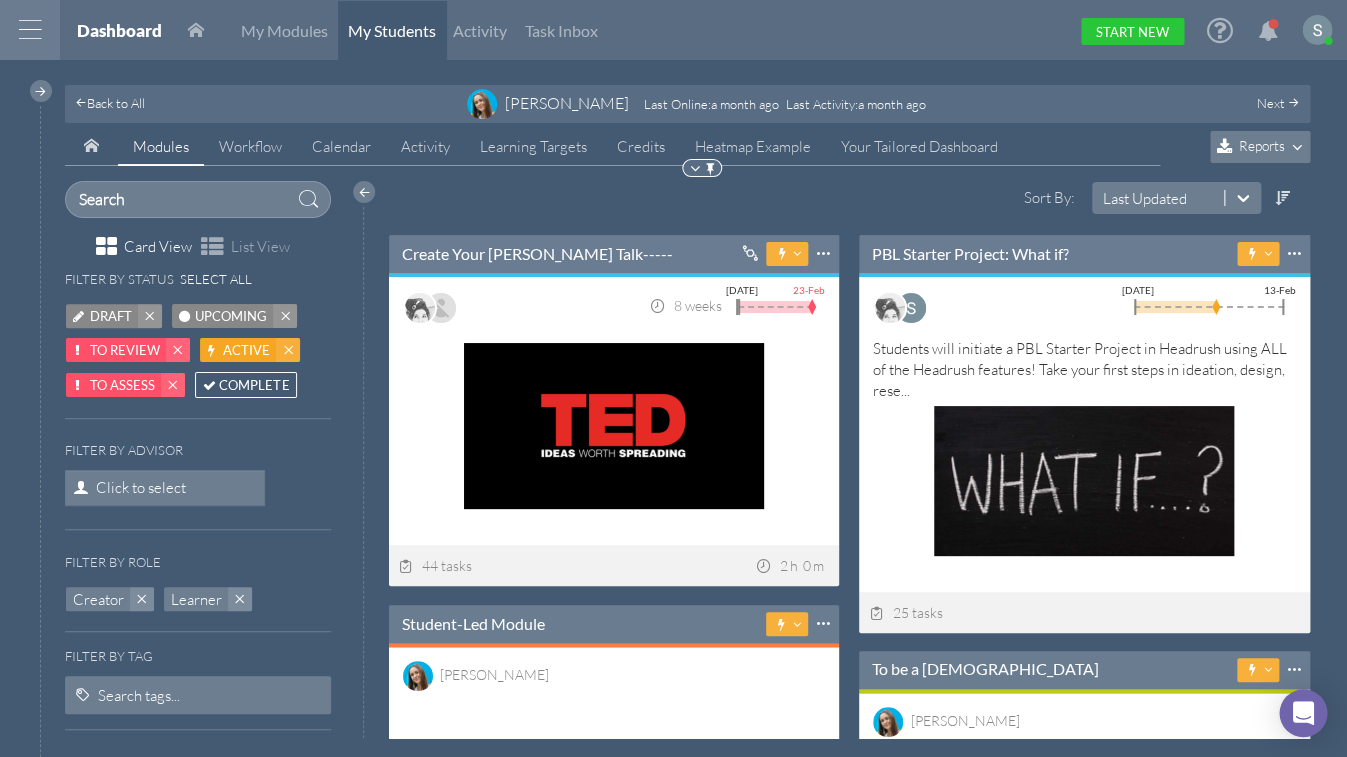 click on "Complete" at bounding box center [254, 385] 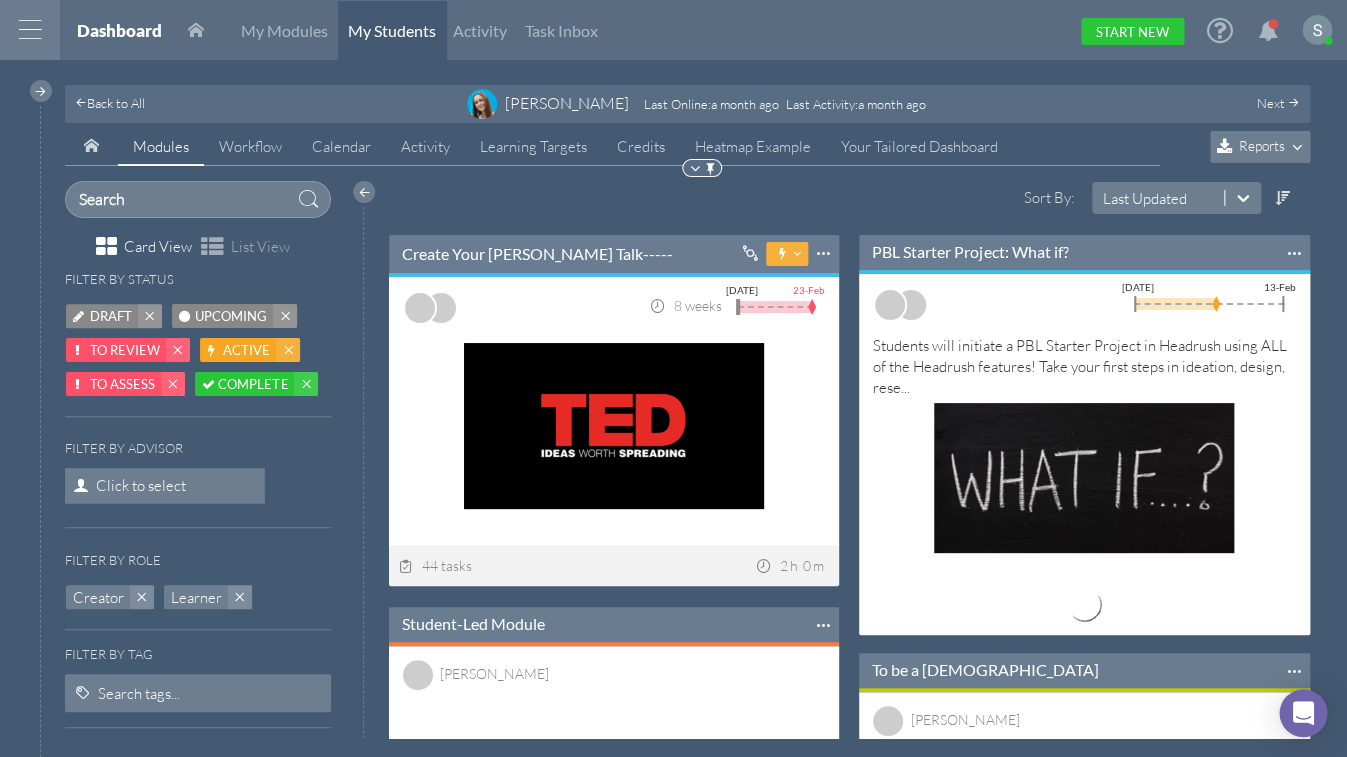 drag, startPoint x: 260, startPoint y: 387, endPoint x: 138, endPoint y: 415, distance: 125.17188 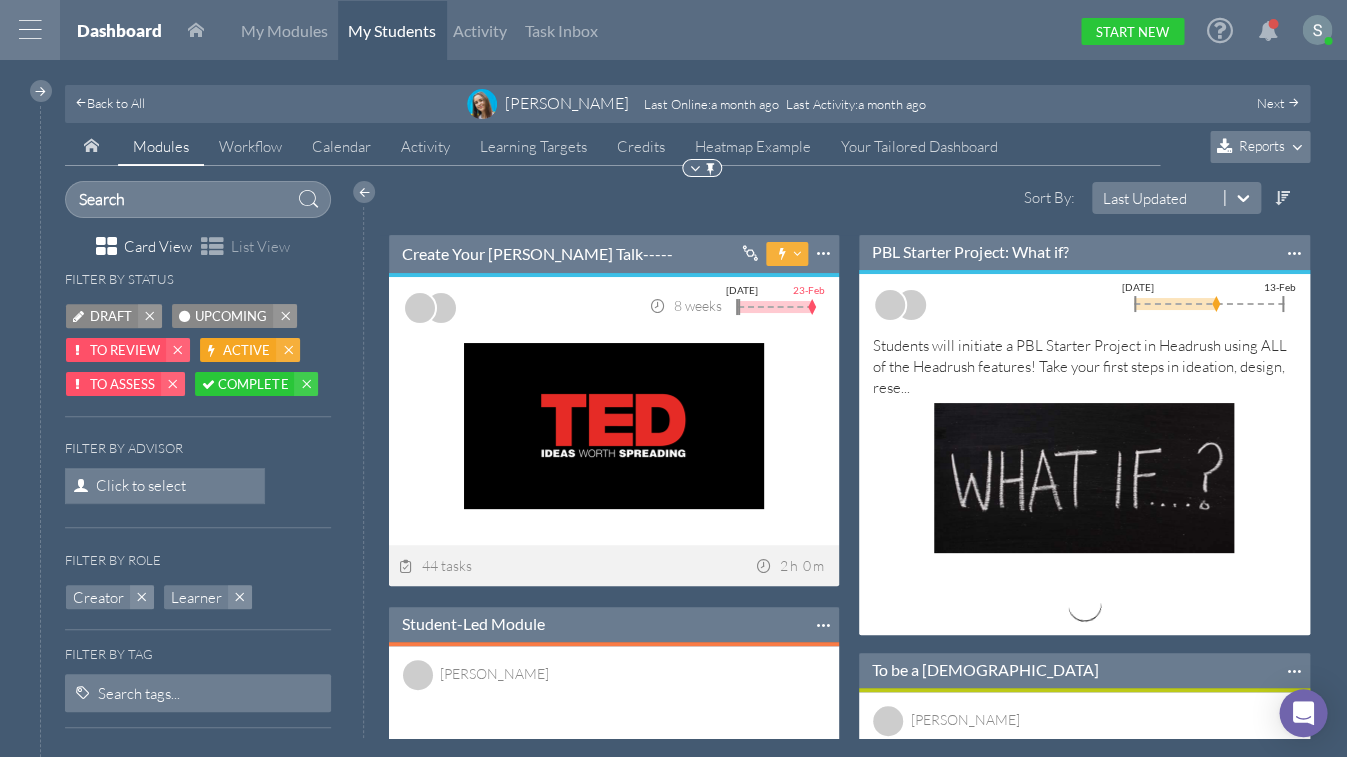 click on "Complete" at bounding box center (253, 384) 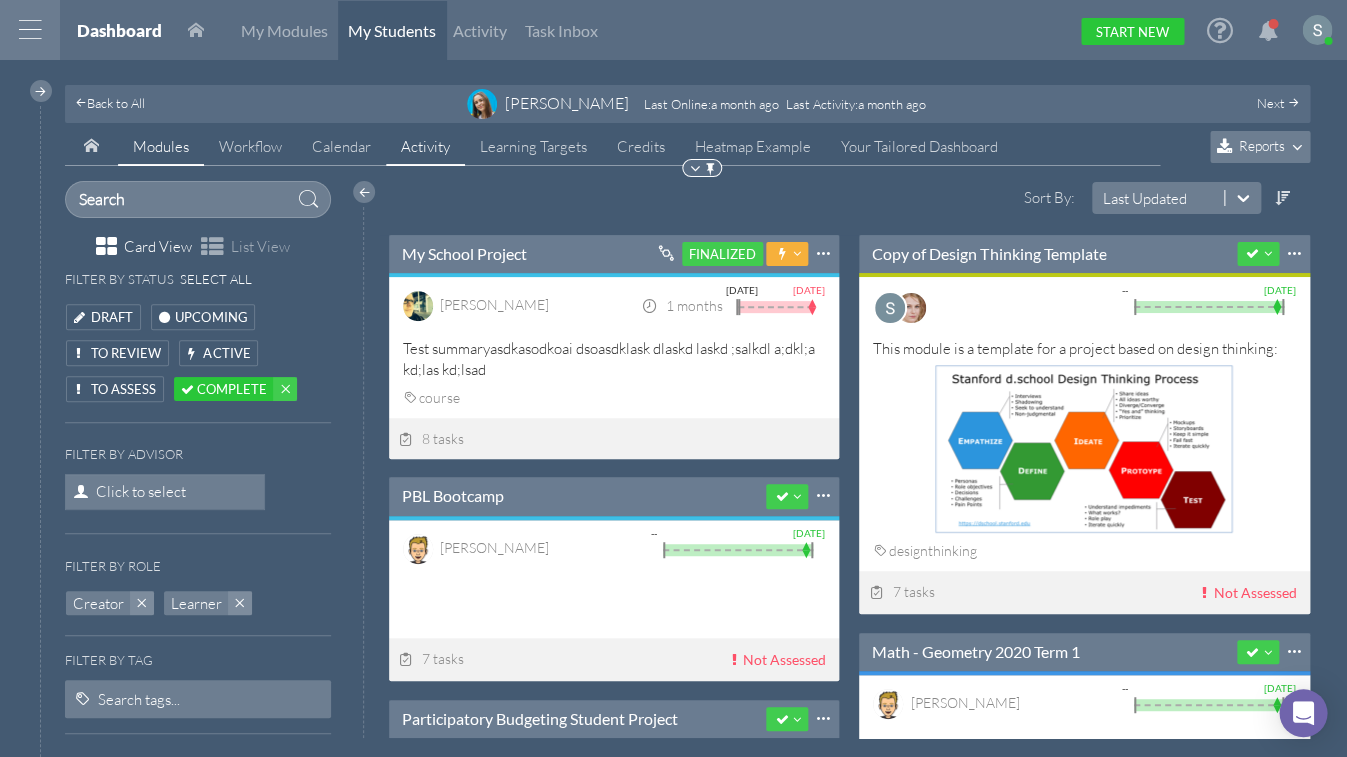 click on "Activity" at bounding box center (425, 146) 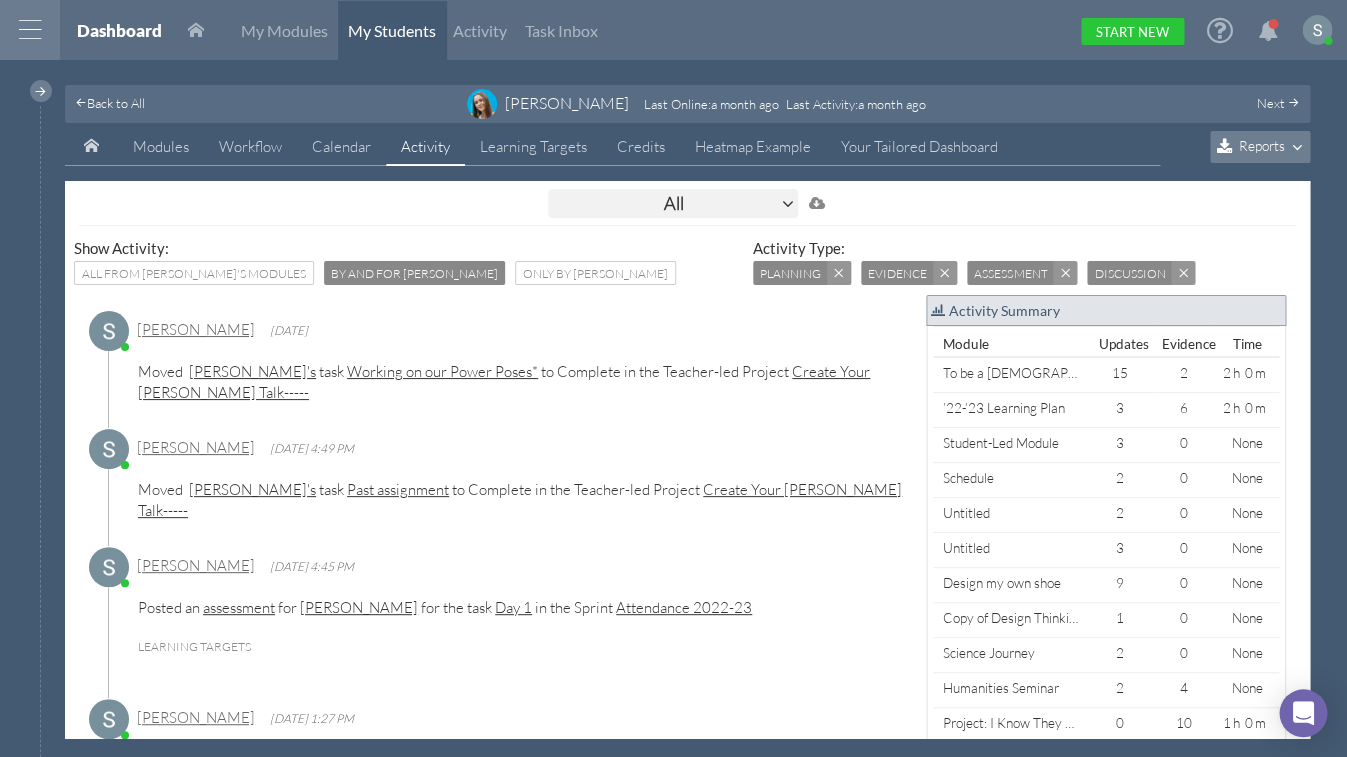 click on "Reports" at bounding box center (1261, 145) 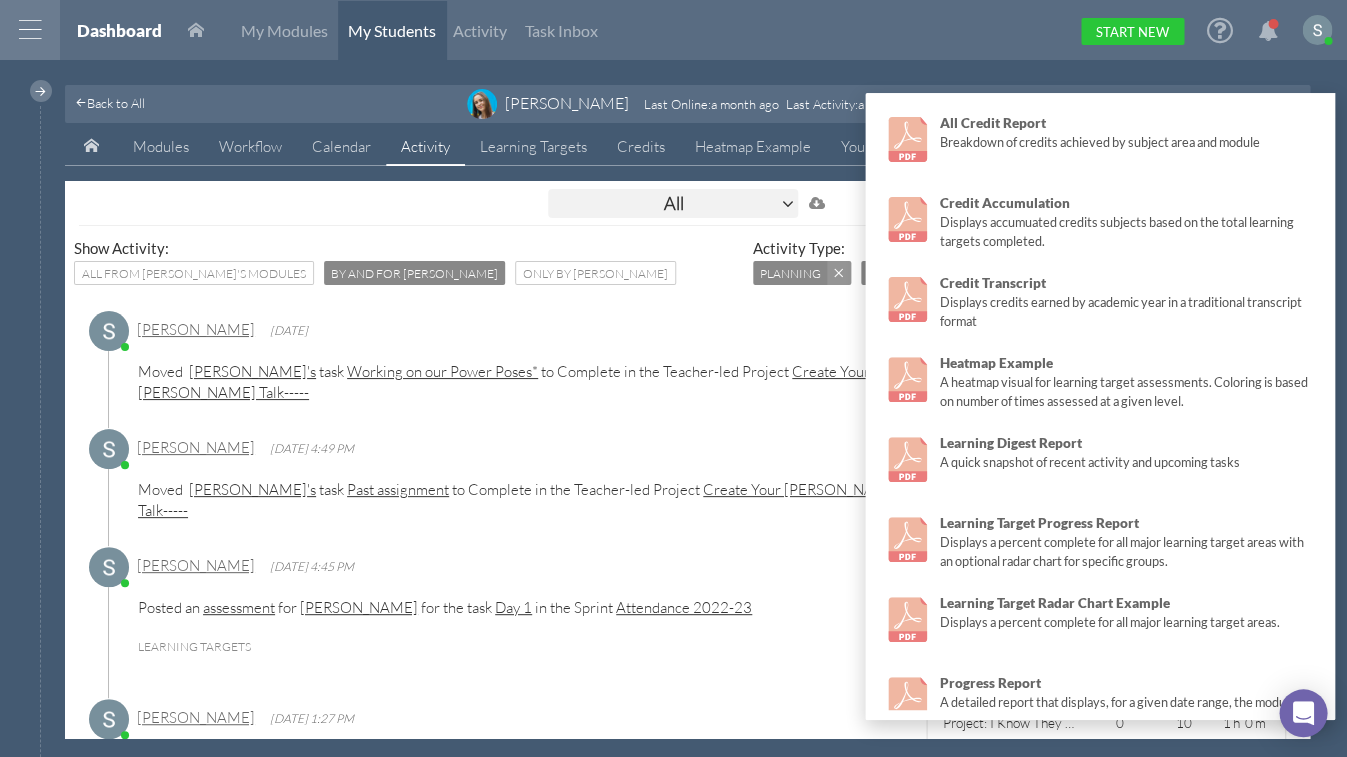 click on "Dashboard My Modules My Students Activity Task Inbox Start New" at bounding box center (696, 30) 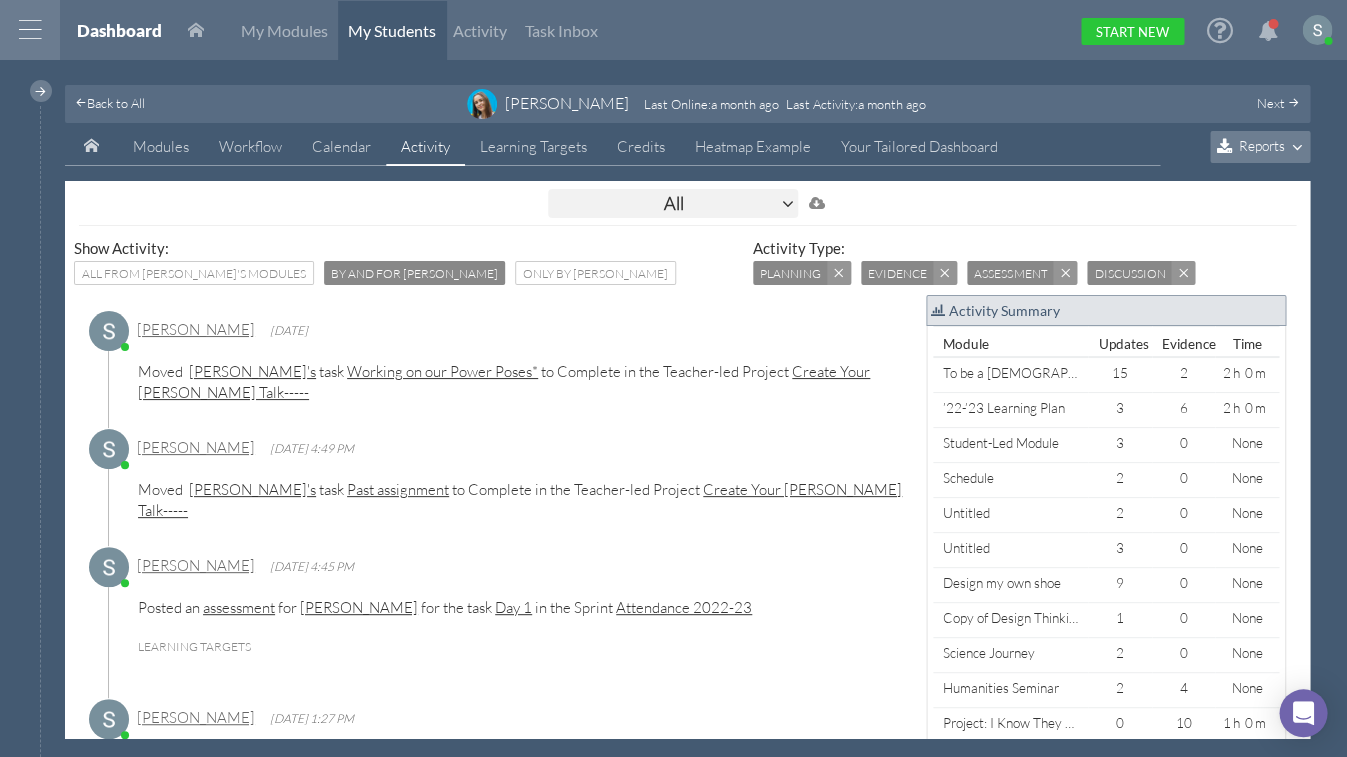 click on "Reports" at bounding box center (1261, 145) 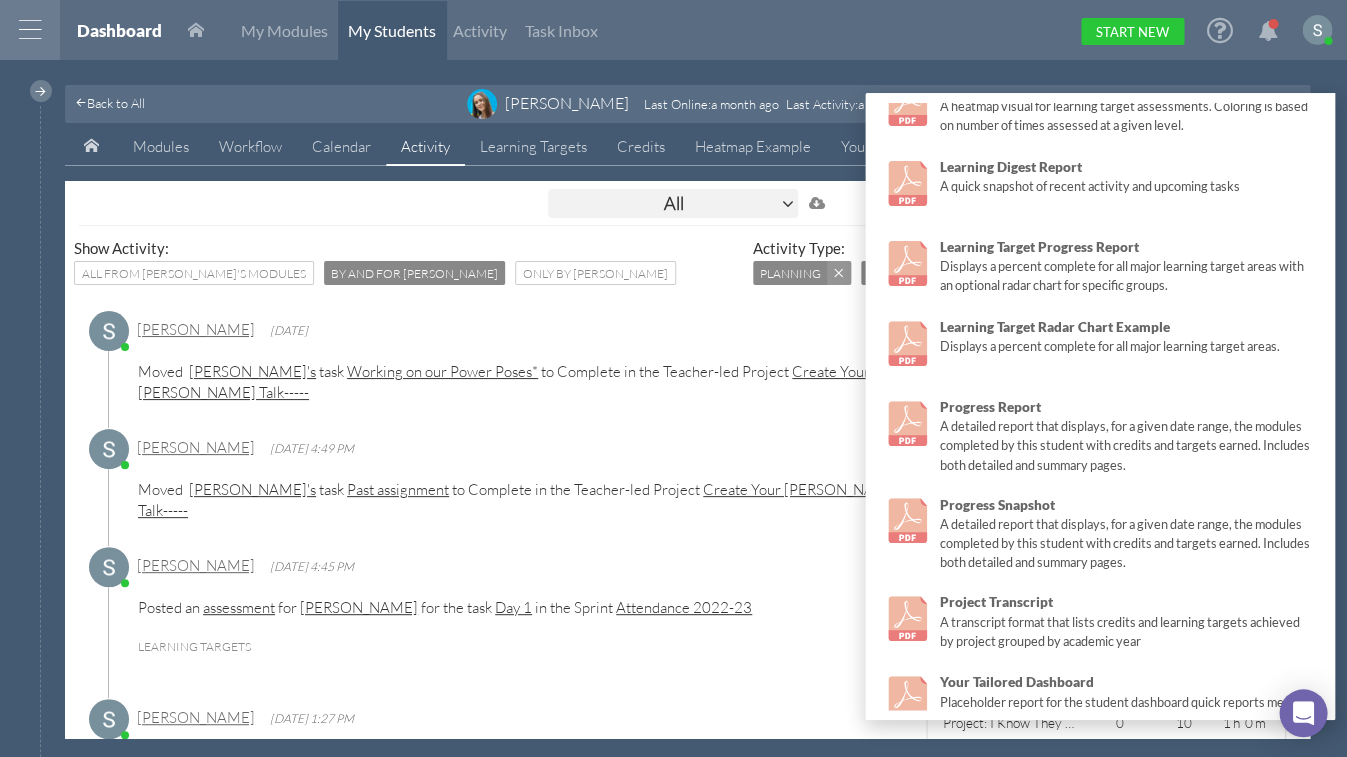 click on "[PERSON_NAME] [DATE]" at bounding box center (497, 329) 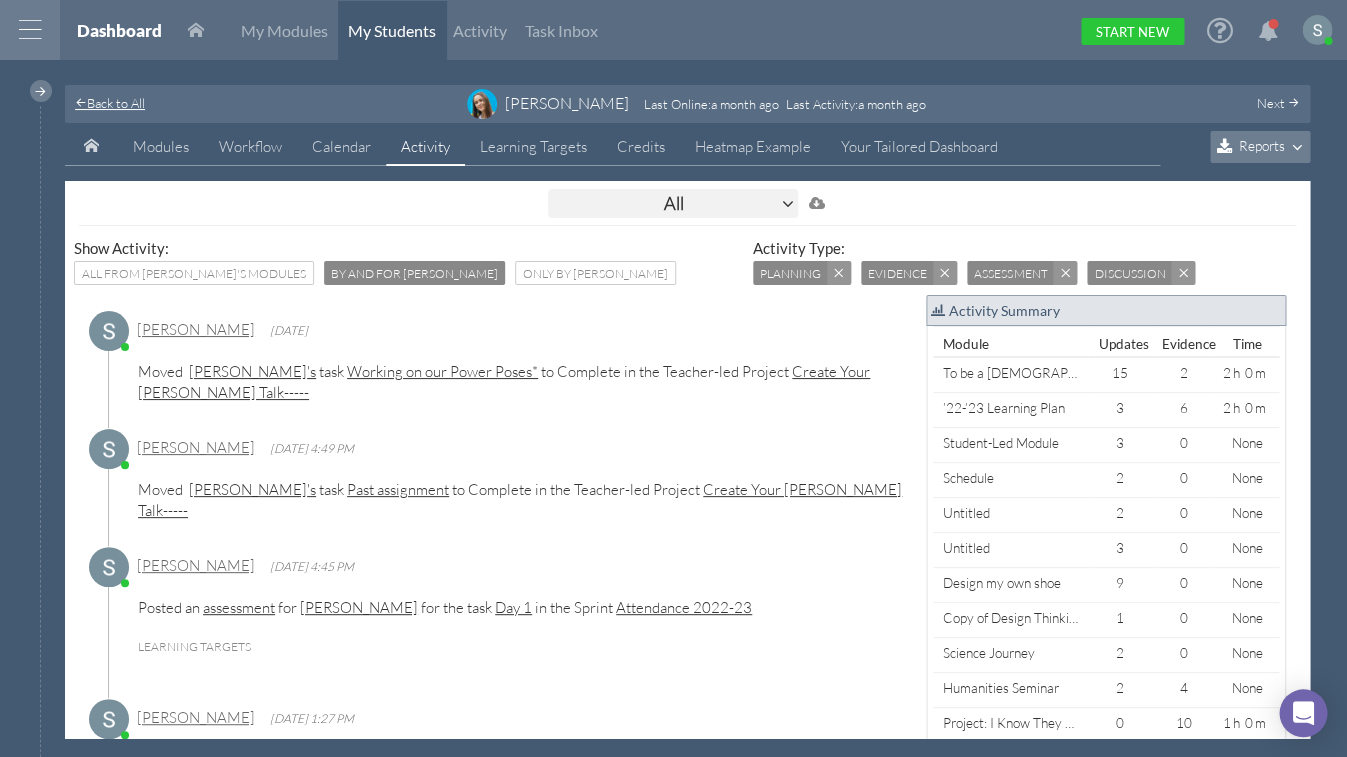 click on "Back to All" at bounding box center [116, 103] 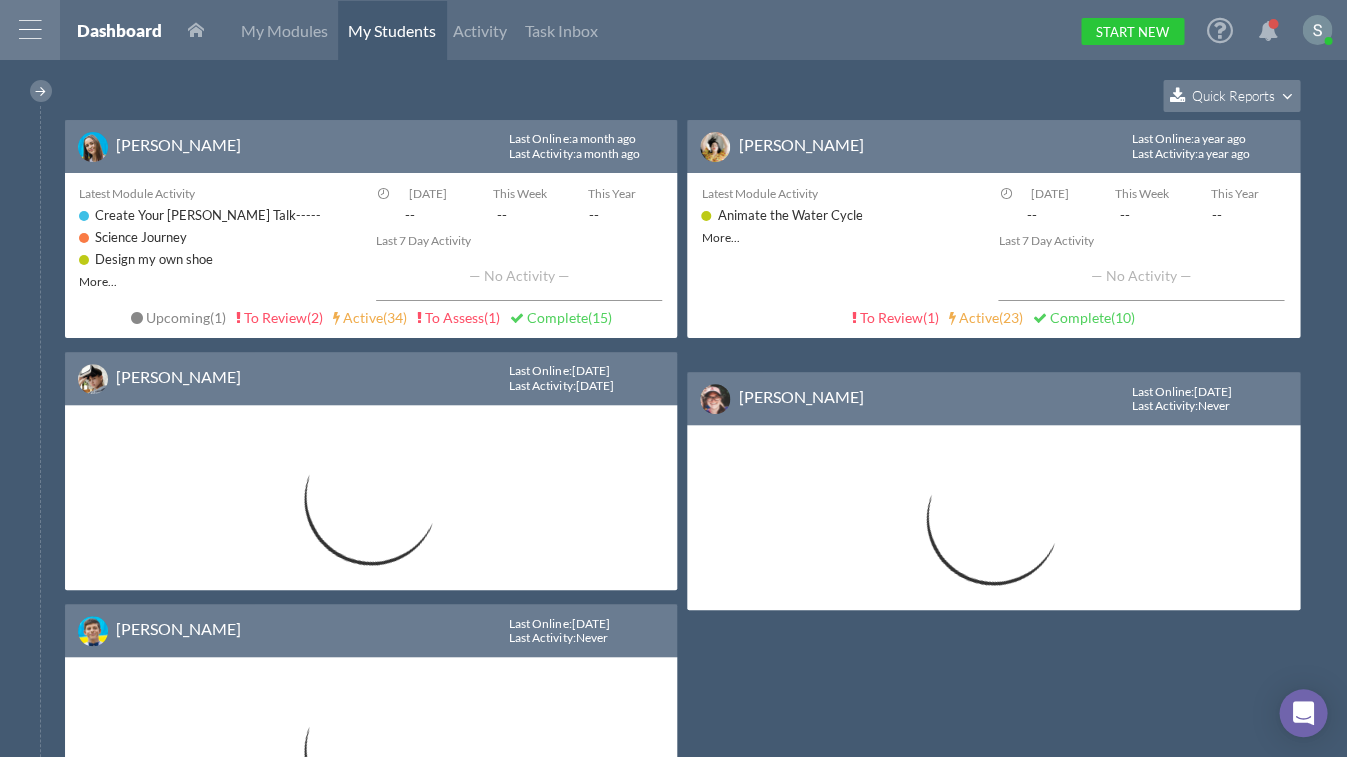 click on "Quick Reports" at bounding box center (1232, 95) 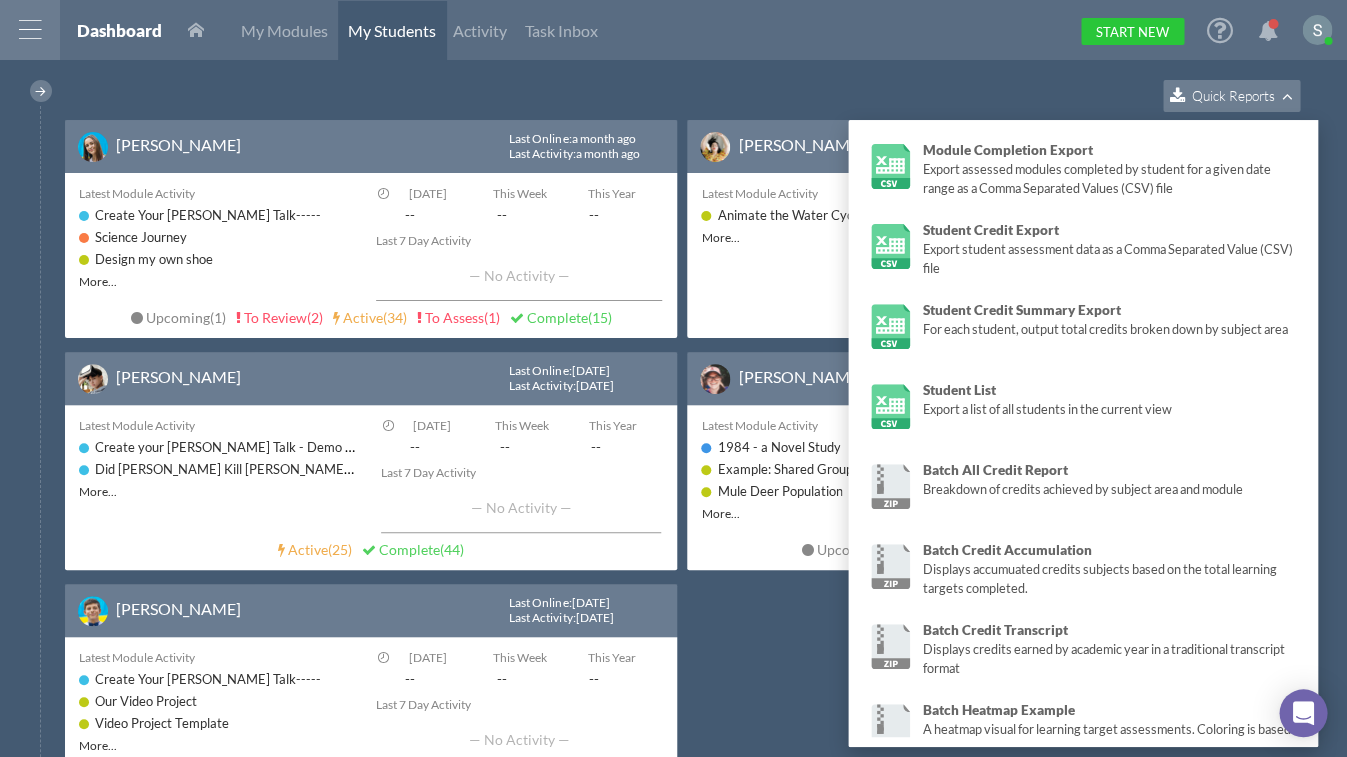 click on "Quick Reports" at bounding box center (687, 100) 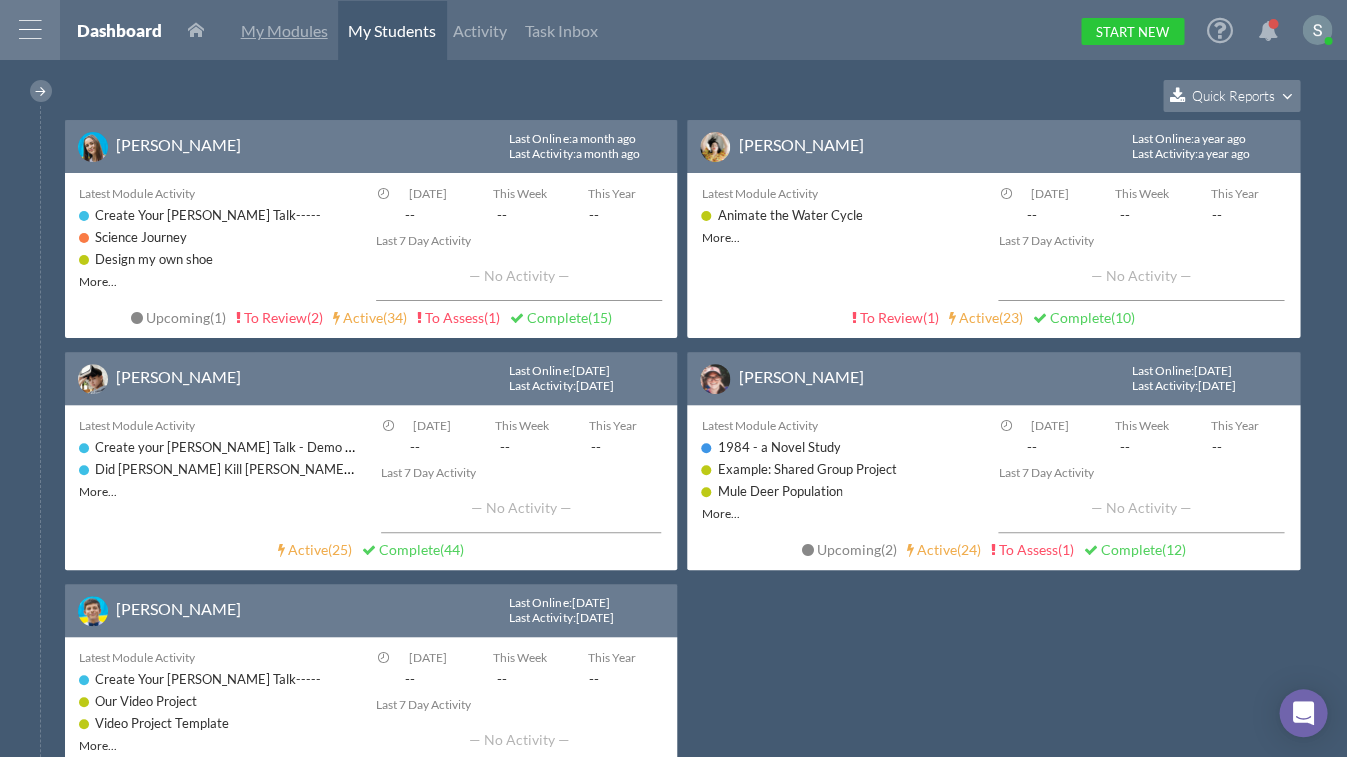 click on "My Modules" at bounding box center [284, 30] 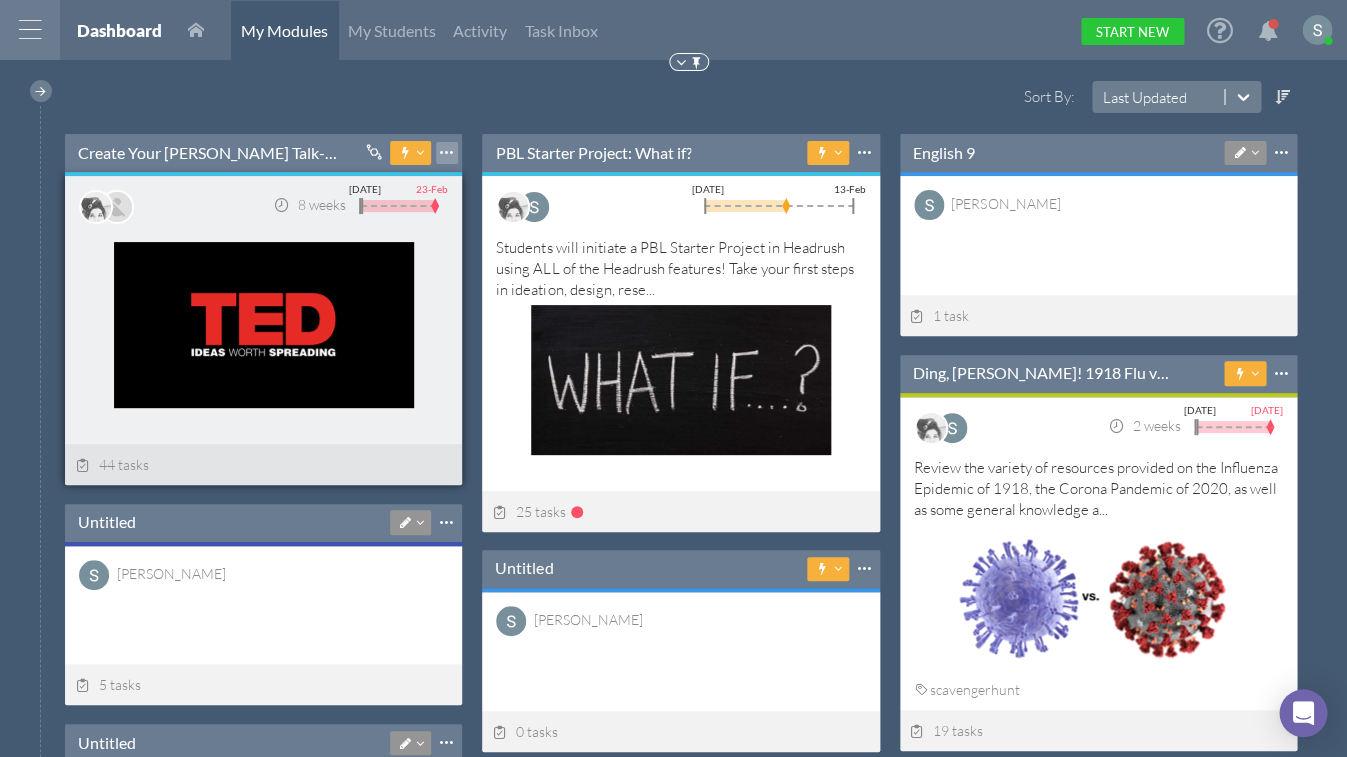 click at bounding box center [447, 153] 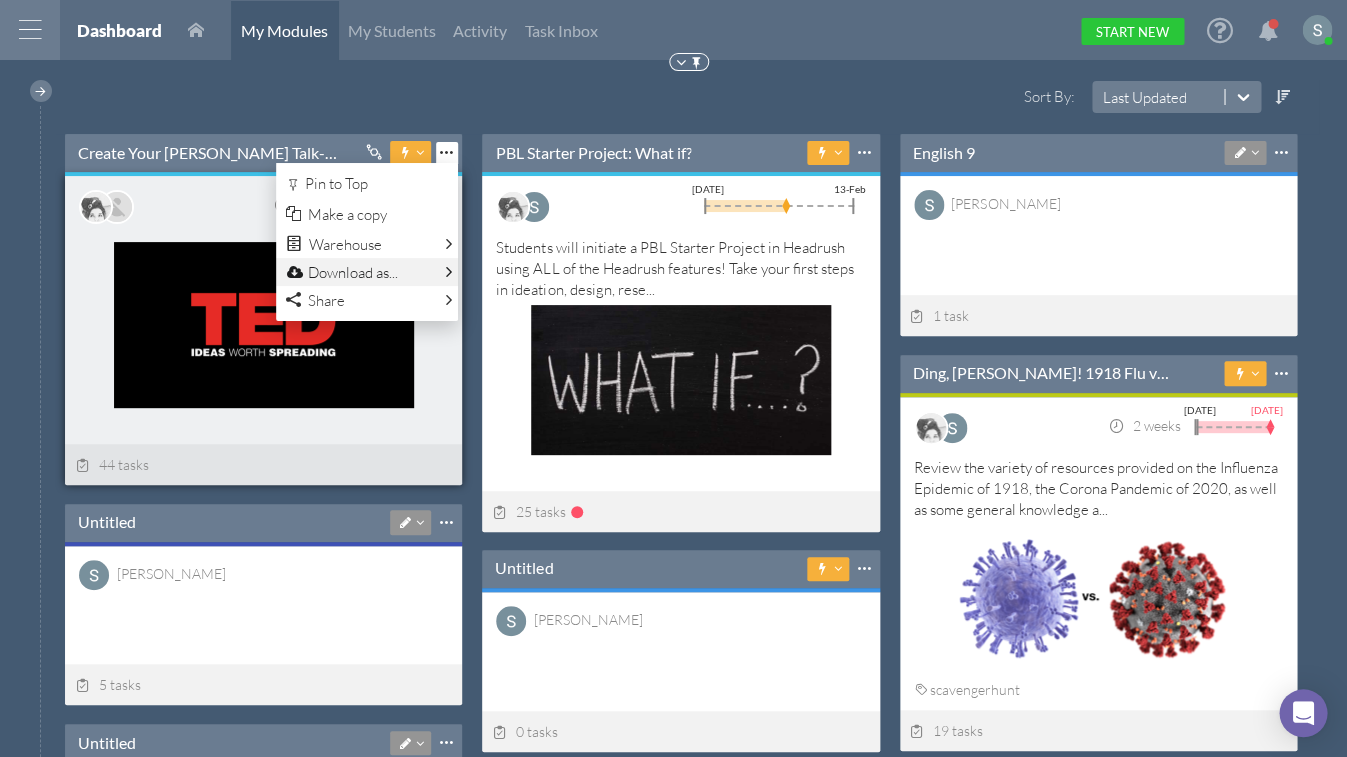 click on "Download as..." at bounding box center [375, 272] 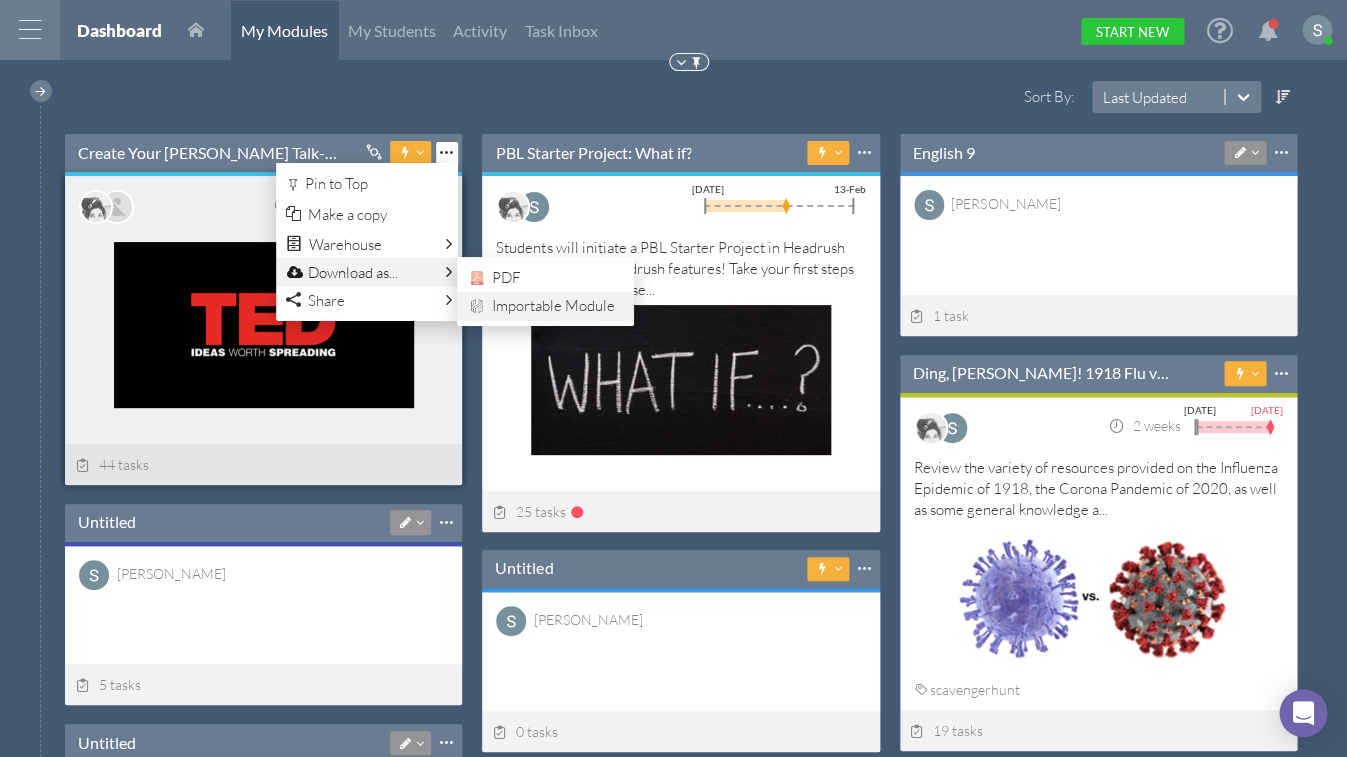 click on "Importable Module" at bounding box center [545, 306] 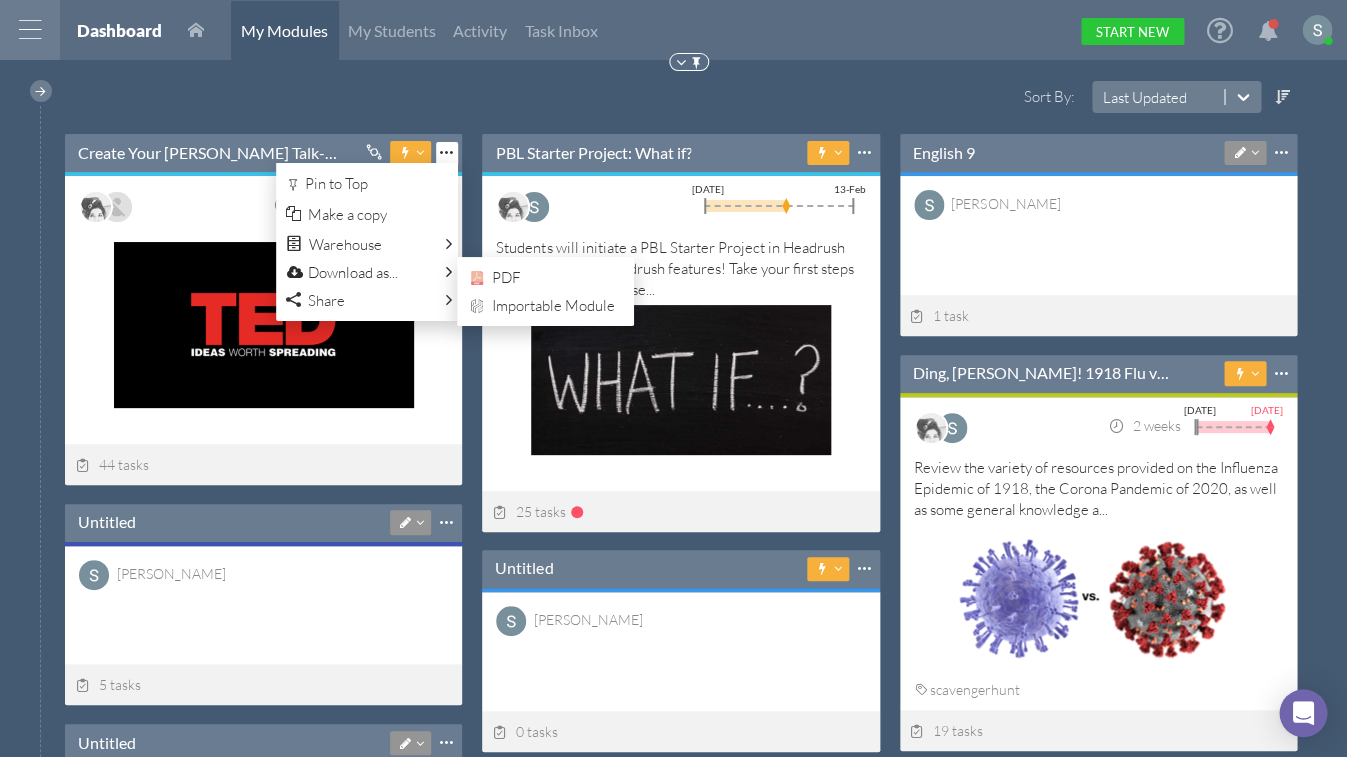 click on "Sort By: Last Updated" at bounding box center (687, 107) 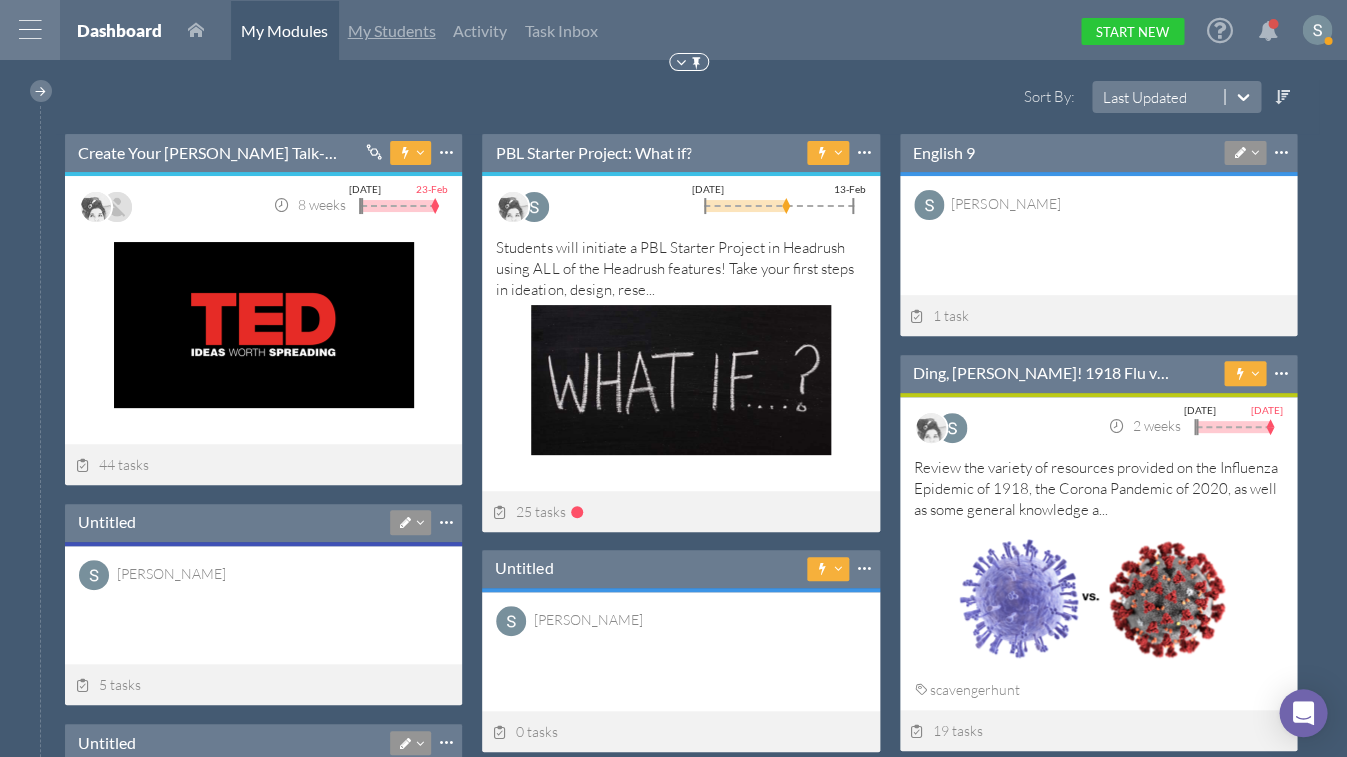 click on "My Students" at bounding box center (392, 30) 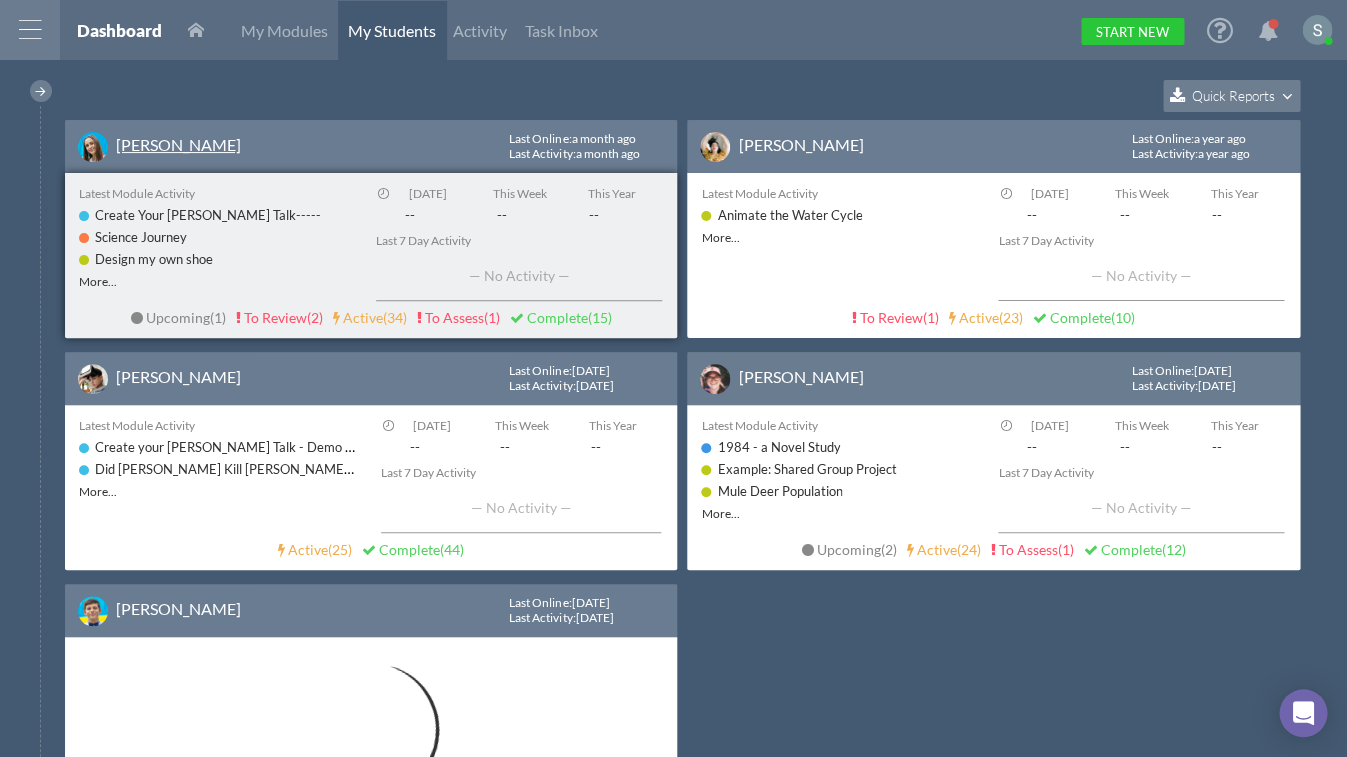 click on "[PERSON_NAME]" at bounding box center (178, 144) 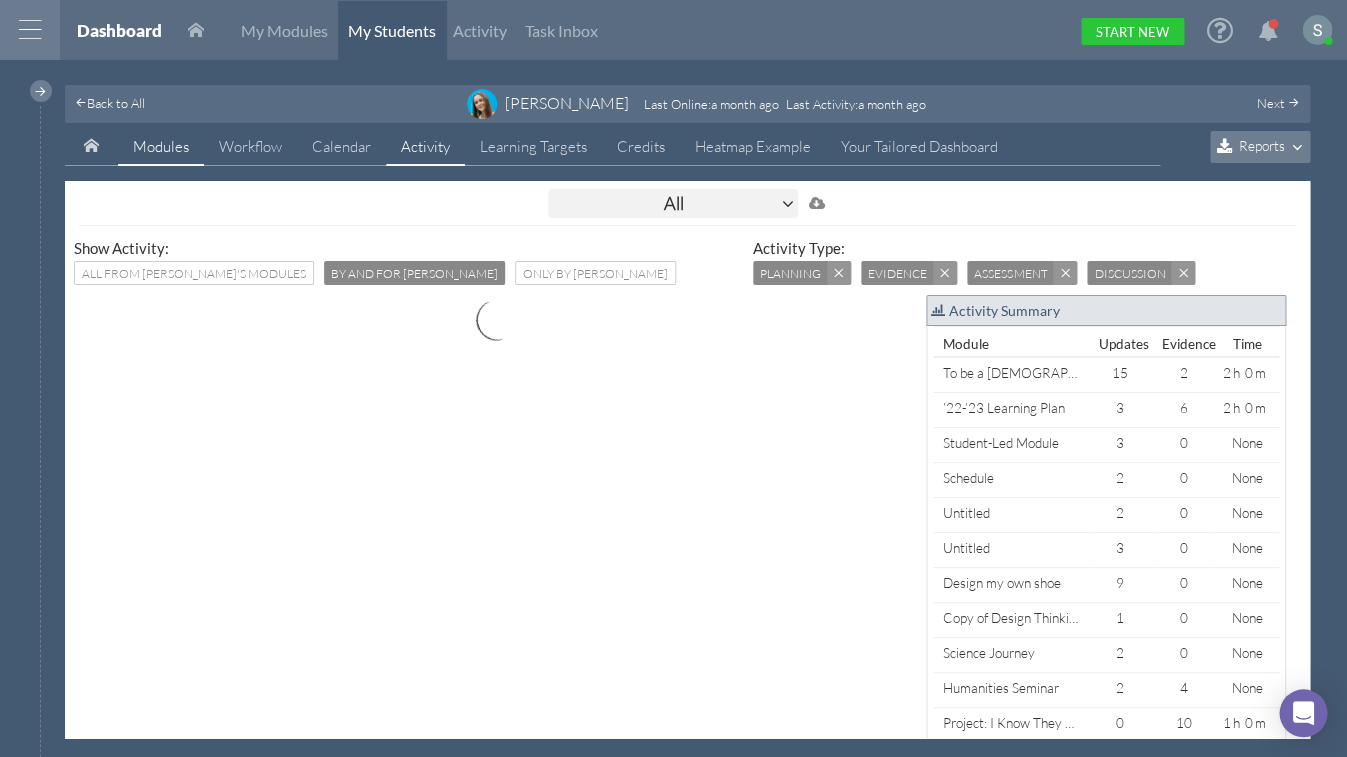 click on "Modules" at bounding box center (161, 146) 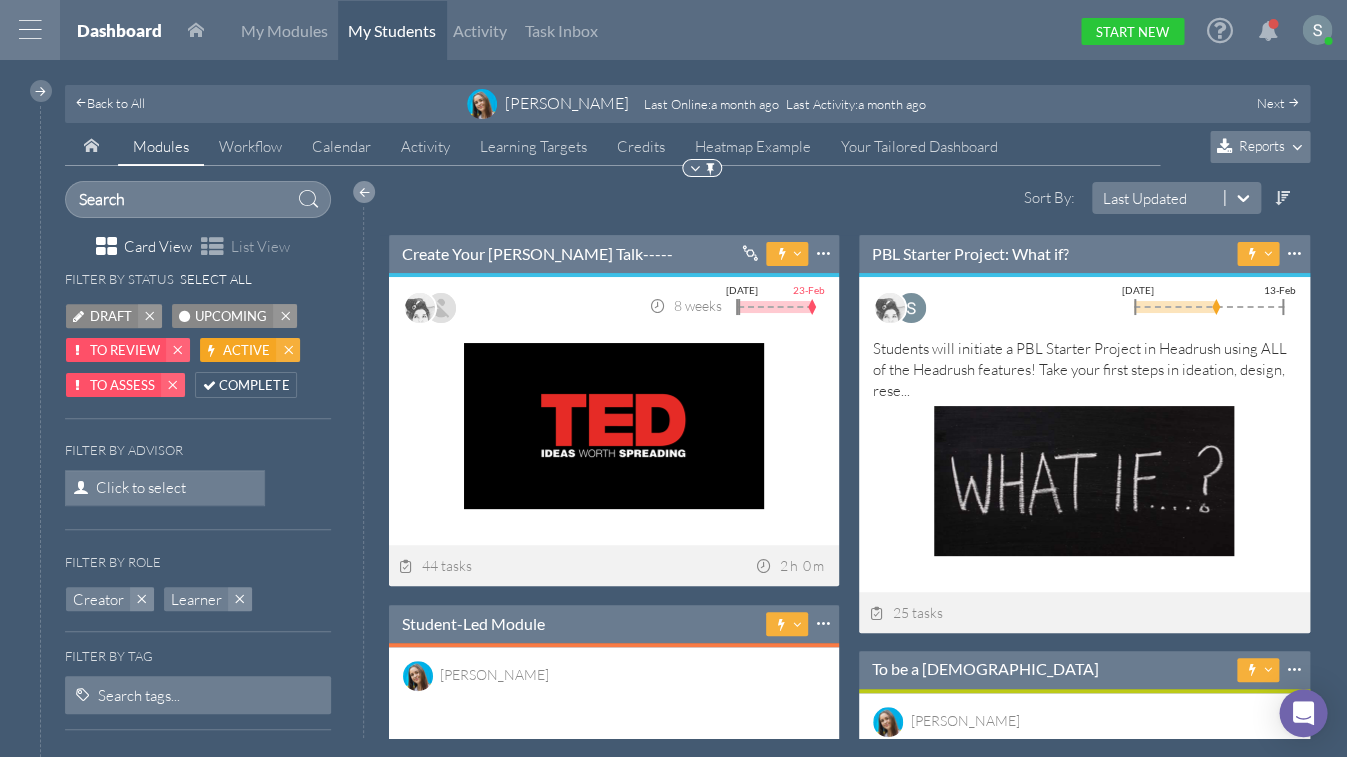 scroll, scrollTop: 376, scrollLeft: 472, axis: both 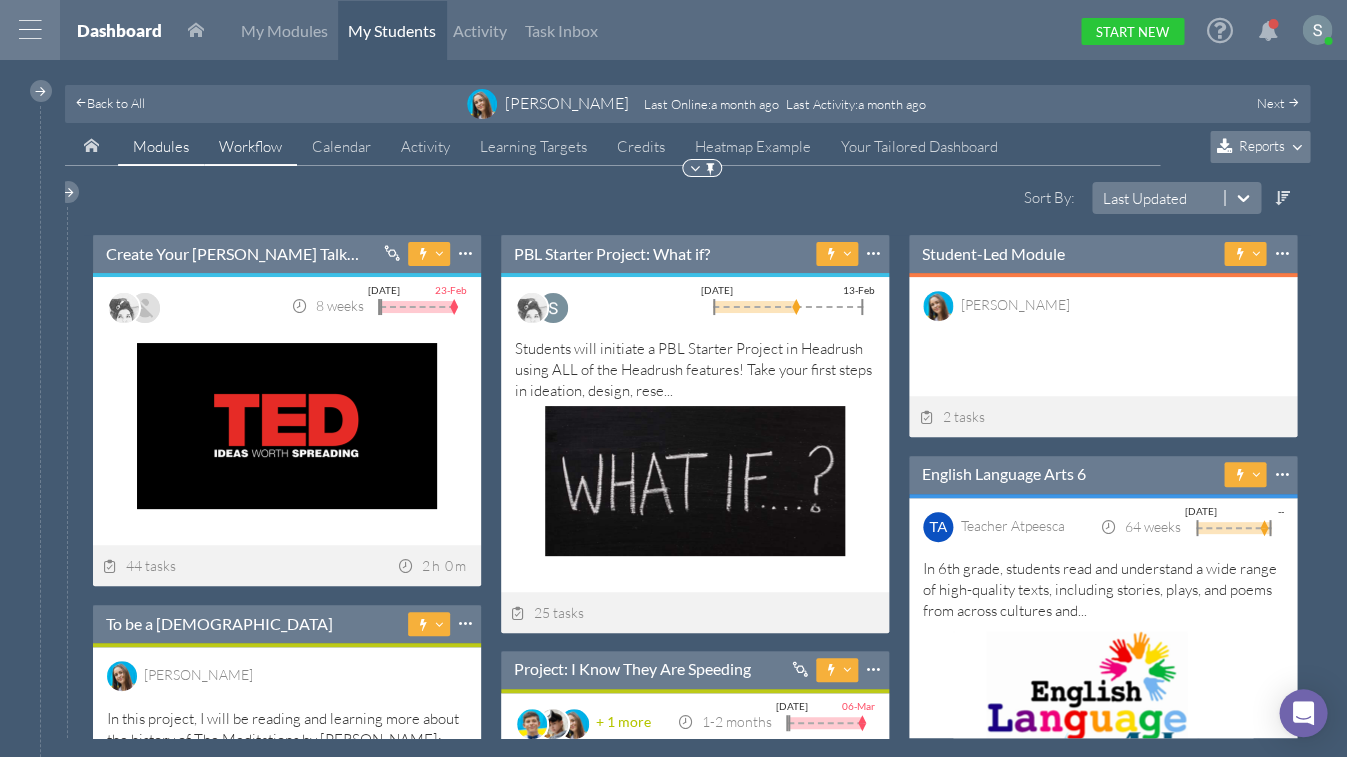 click on "Workflow" at bounding box center [250, 146] 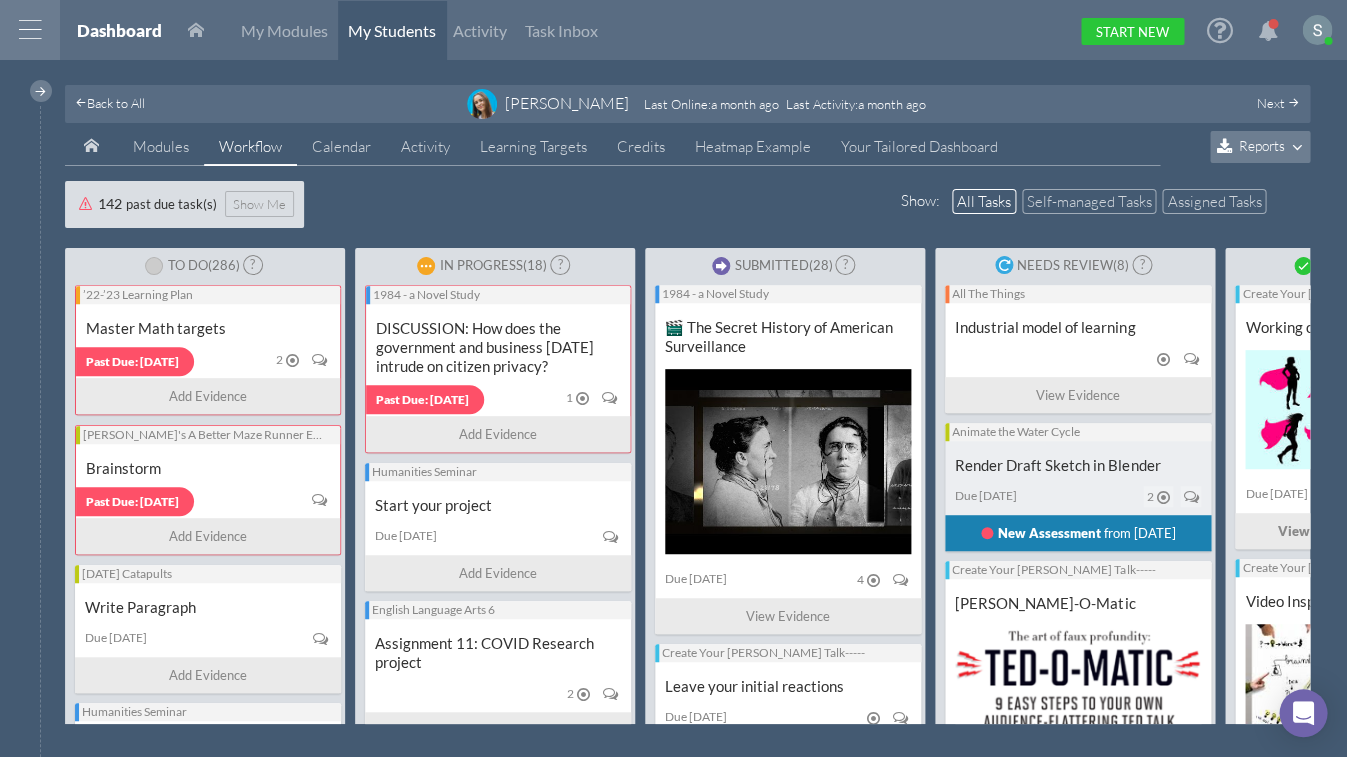 click on "New Assessment" at bounding box center (1049, 533) 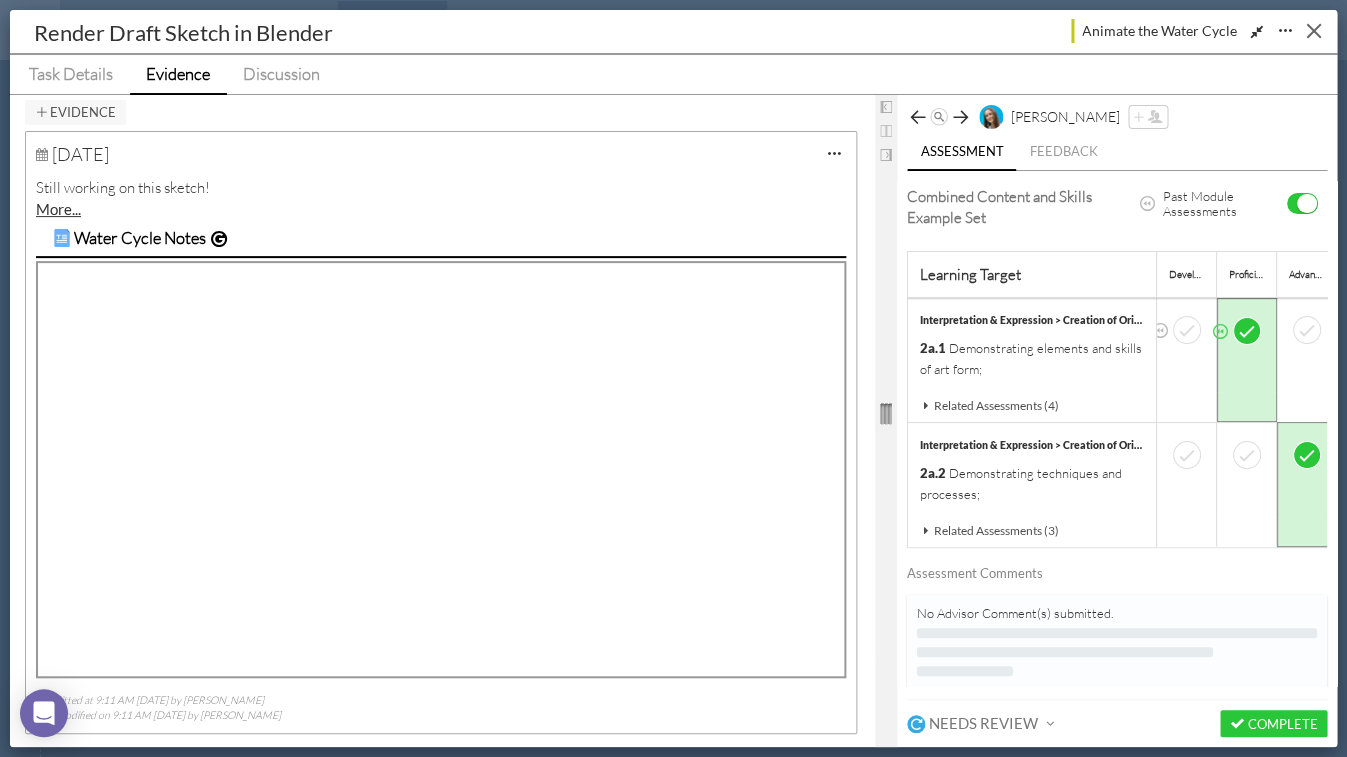 click at bounding box center (1313, 31) 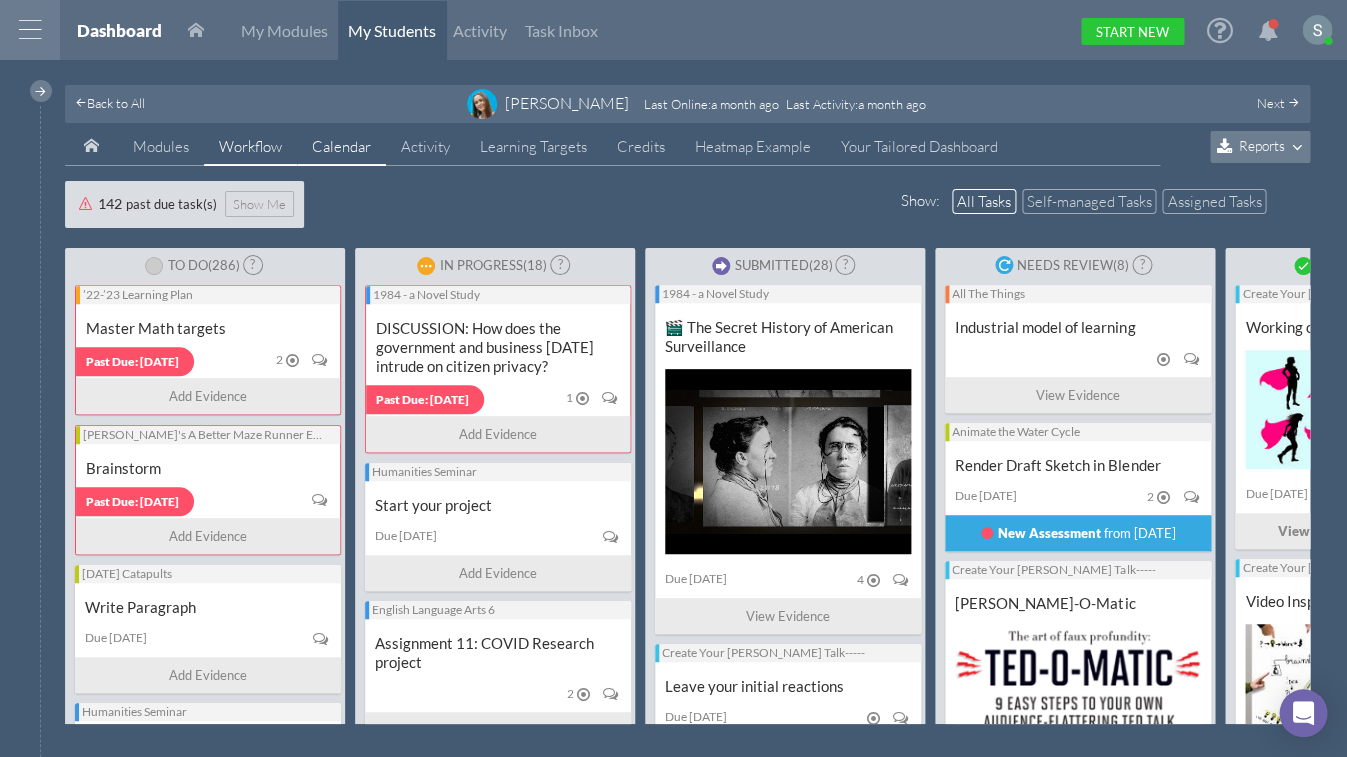click on "Calendar" at bounding box center [341, 146] 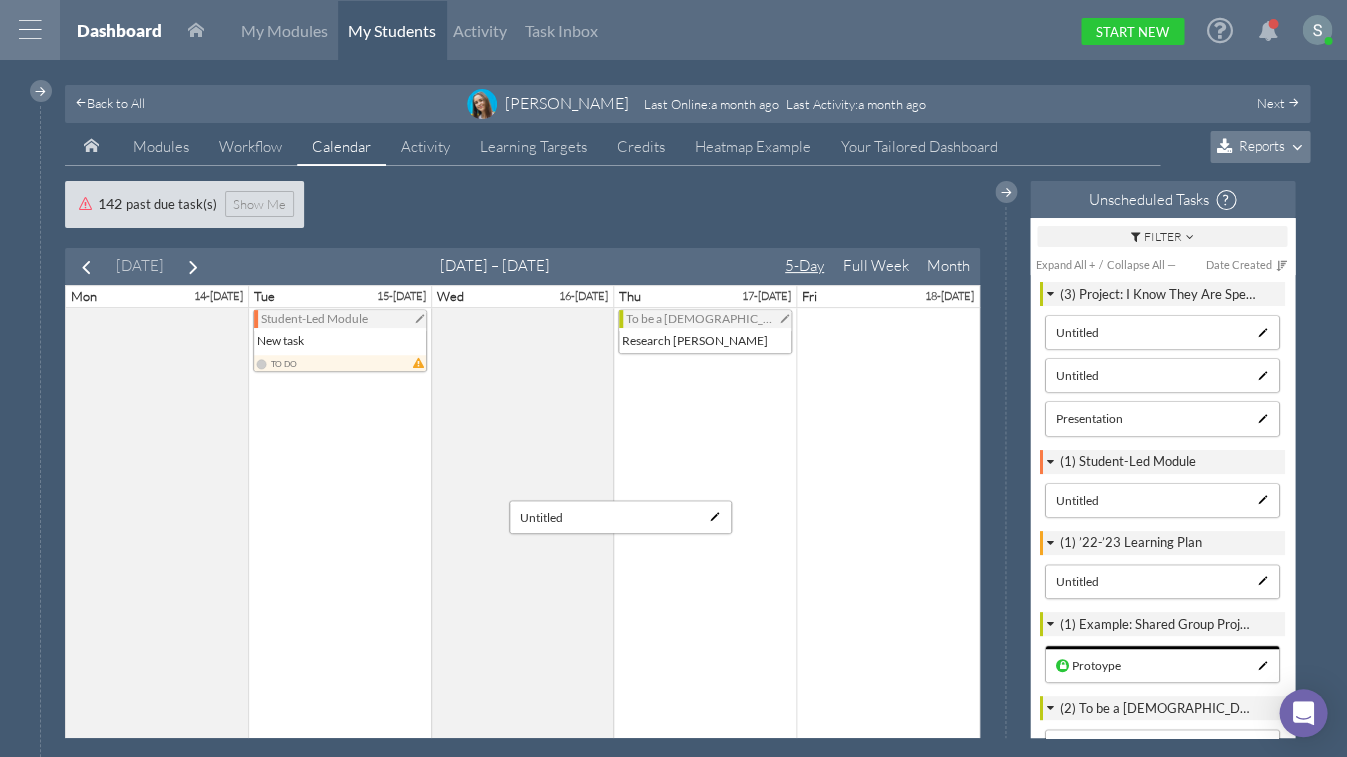 drag, startPoint x: 1119, startPoint y: 377, endPoint x: 584, endPoint y: 520, distance: 553.78156 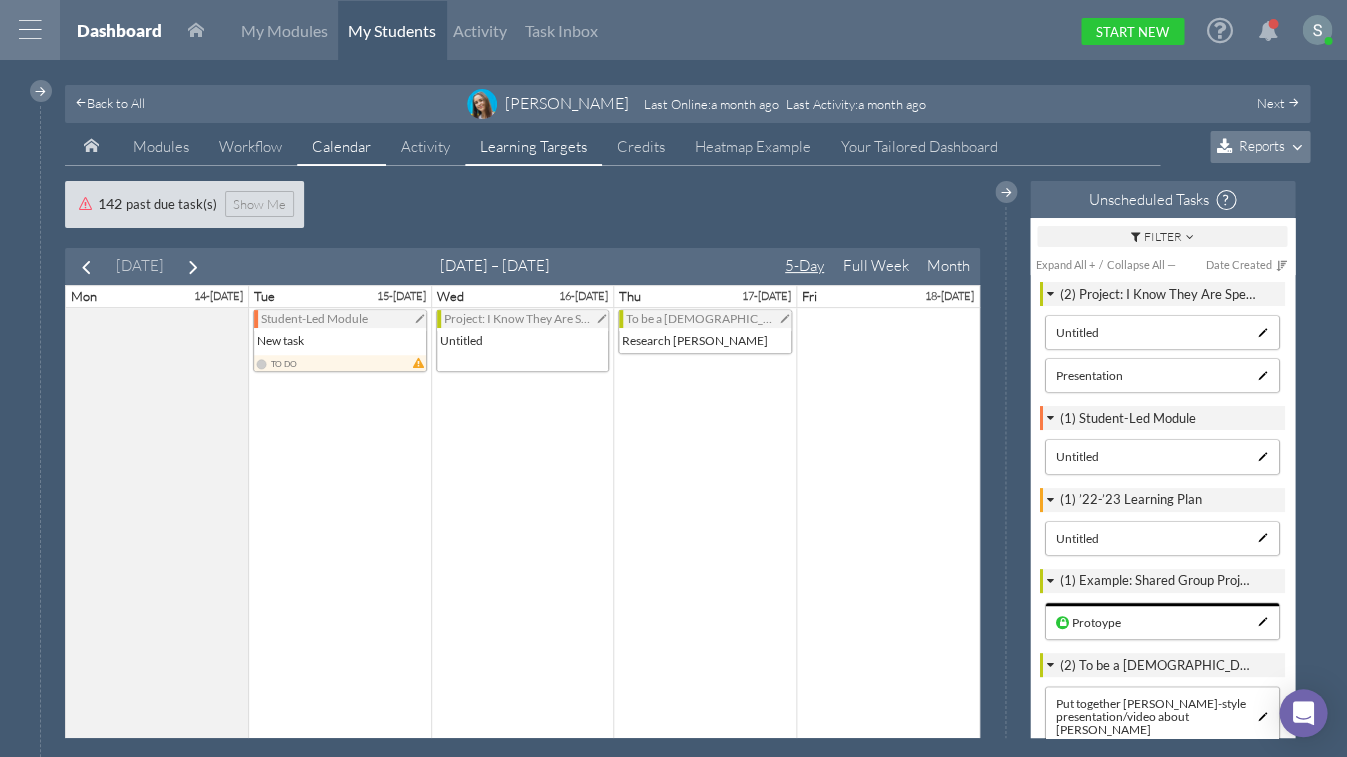 click on "Learning Targets" at bounding box center (533, 146) 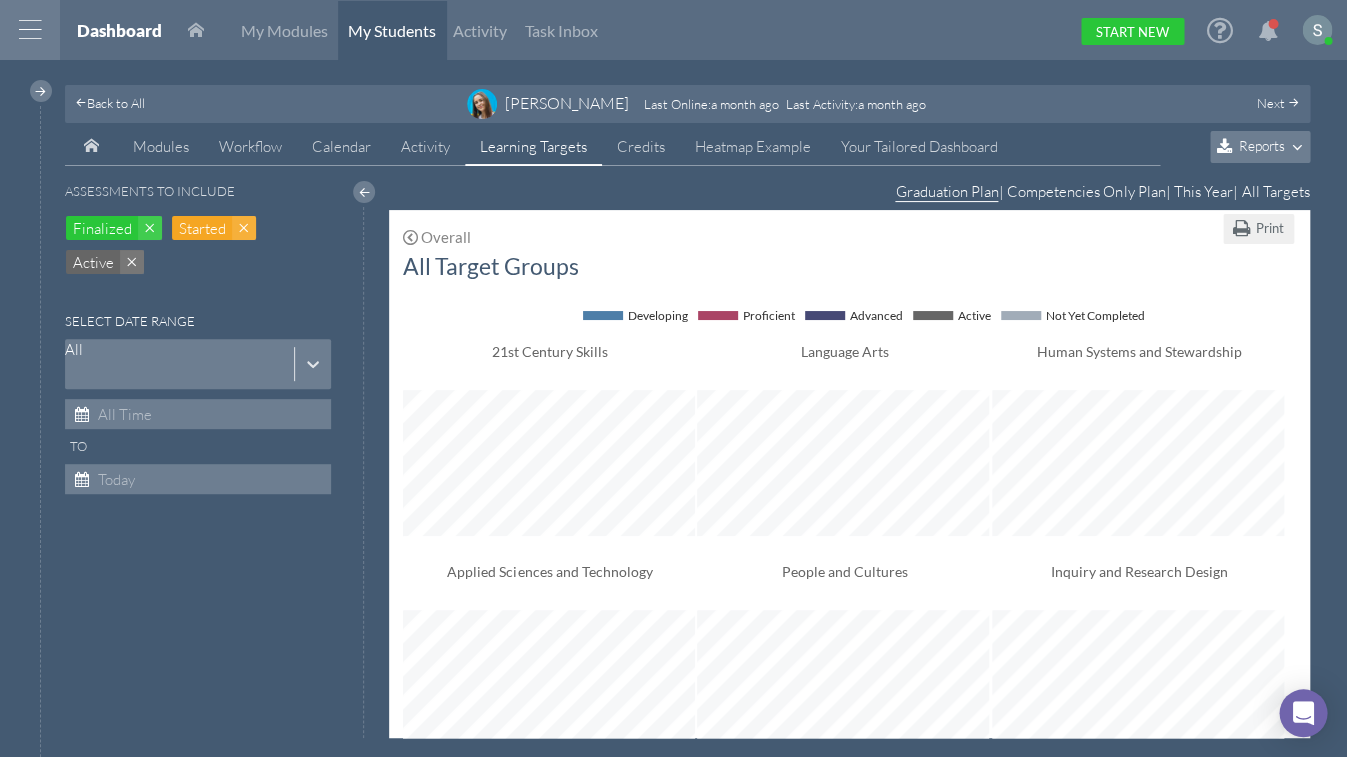 click at bounding box center [1293, 147] 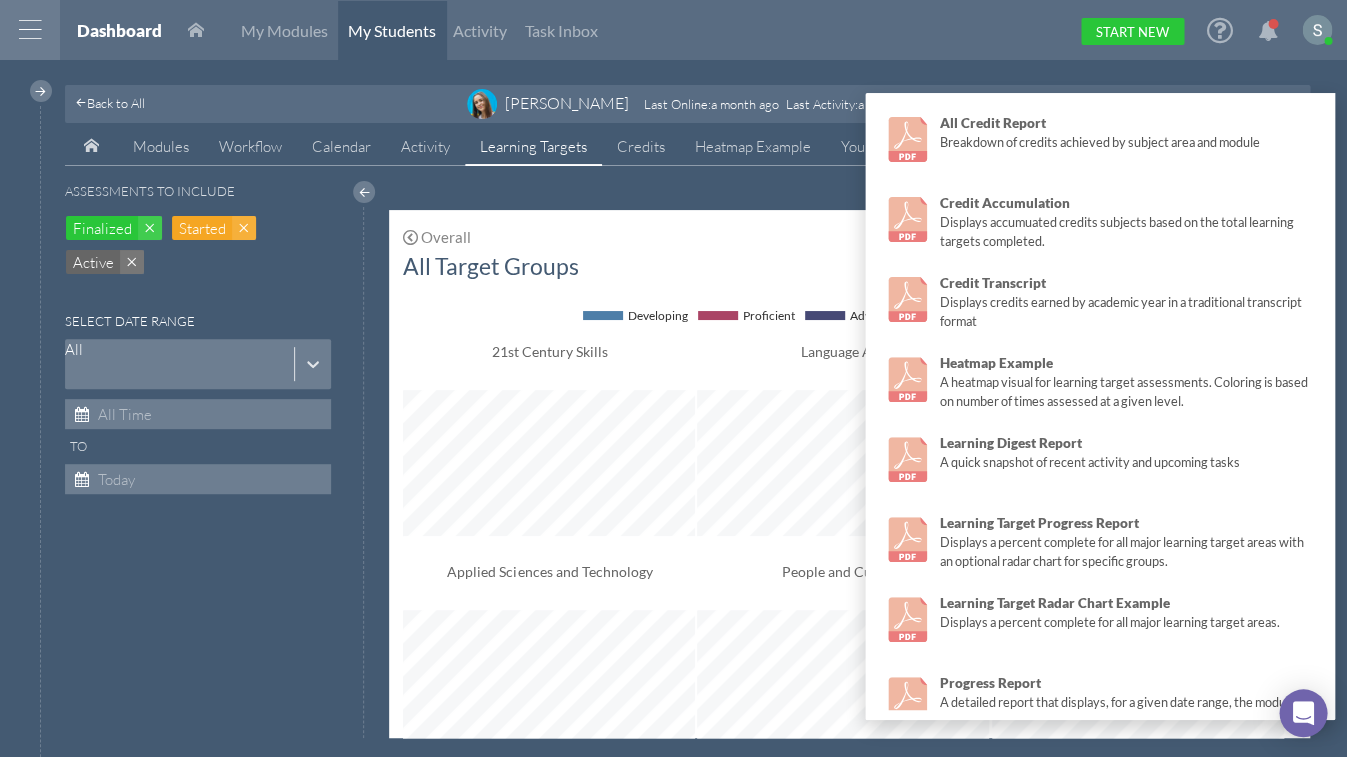 click on "Graduation Plan  |  Competencies Only Plan  |  This Year  |  All Targets" at bounding box center [849, 191] 